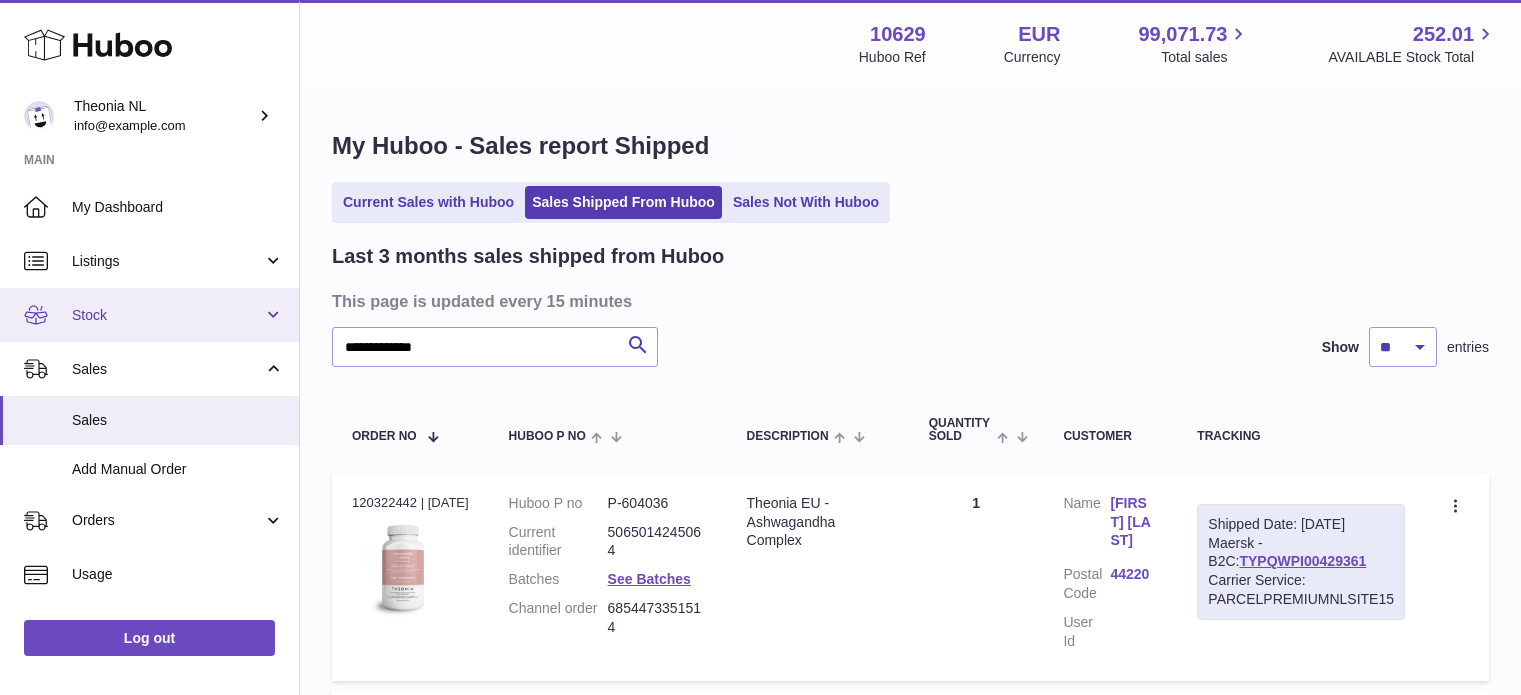 scroll, scrollTop: 0, scrollLeft: 0, axis: both 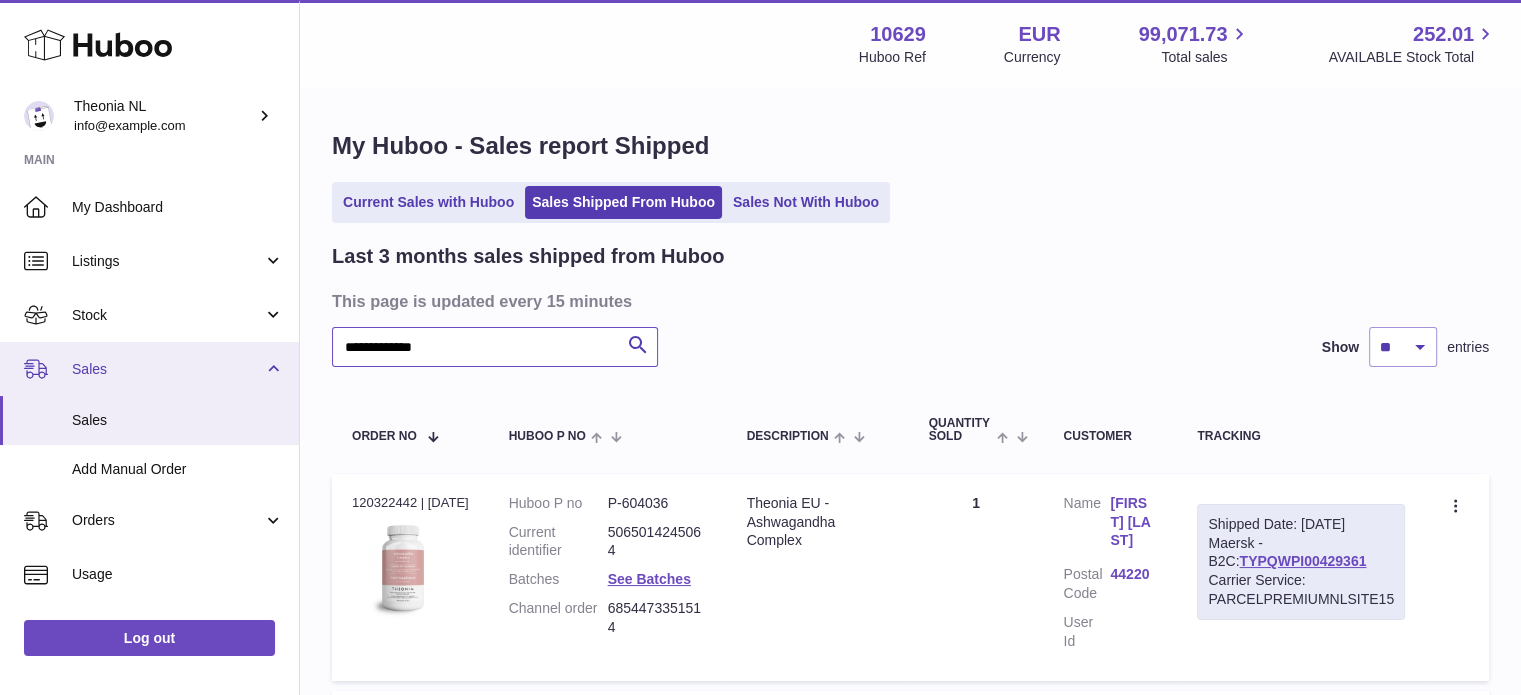 drag, startPoint x: 254, startPoint y: 339, endPoint x: 0, endPoint y: 344, distance: 254.04921 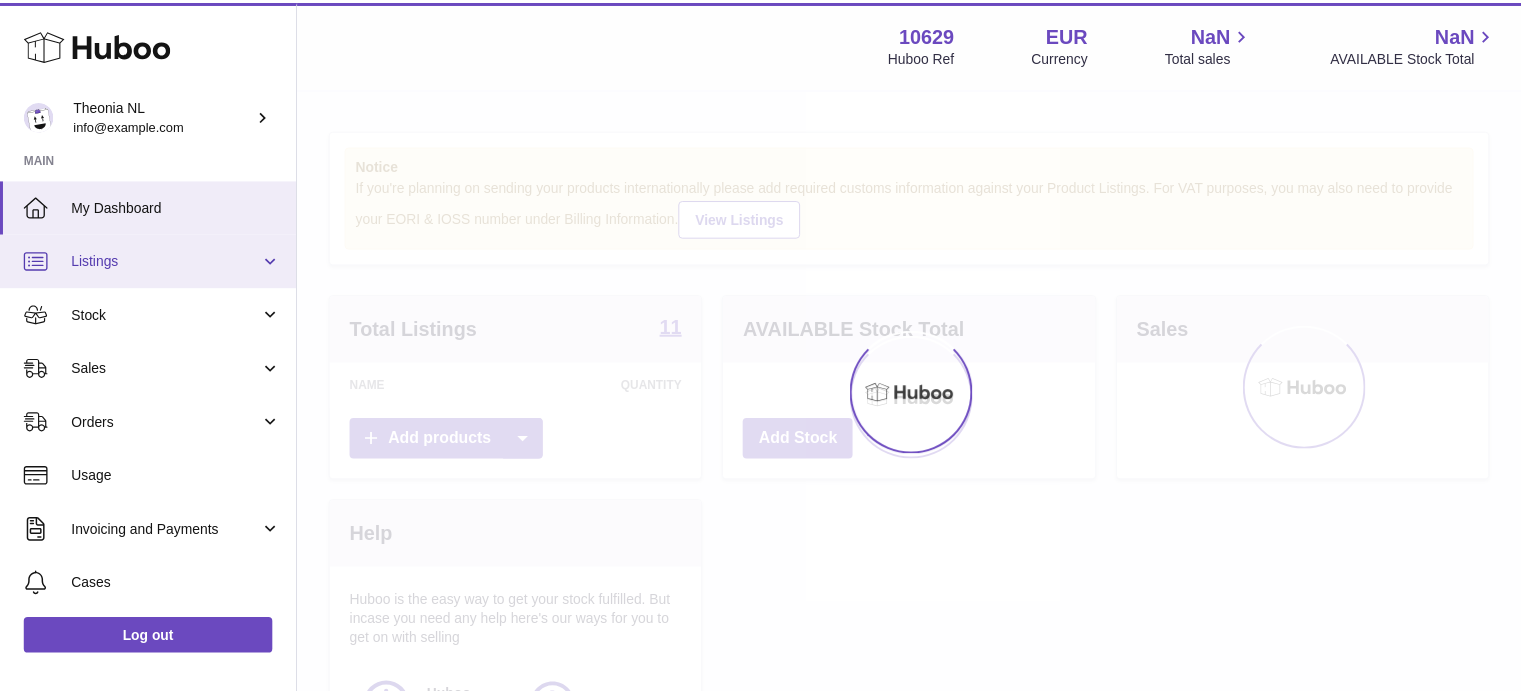 scroll, scrollTop: 0, scrollLeft: 0, axis: both 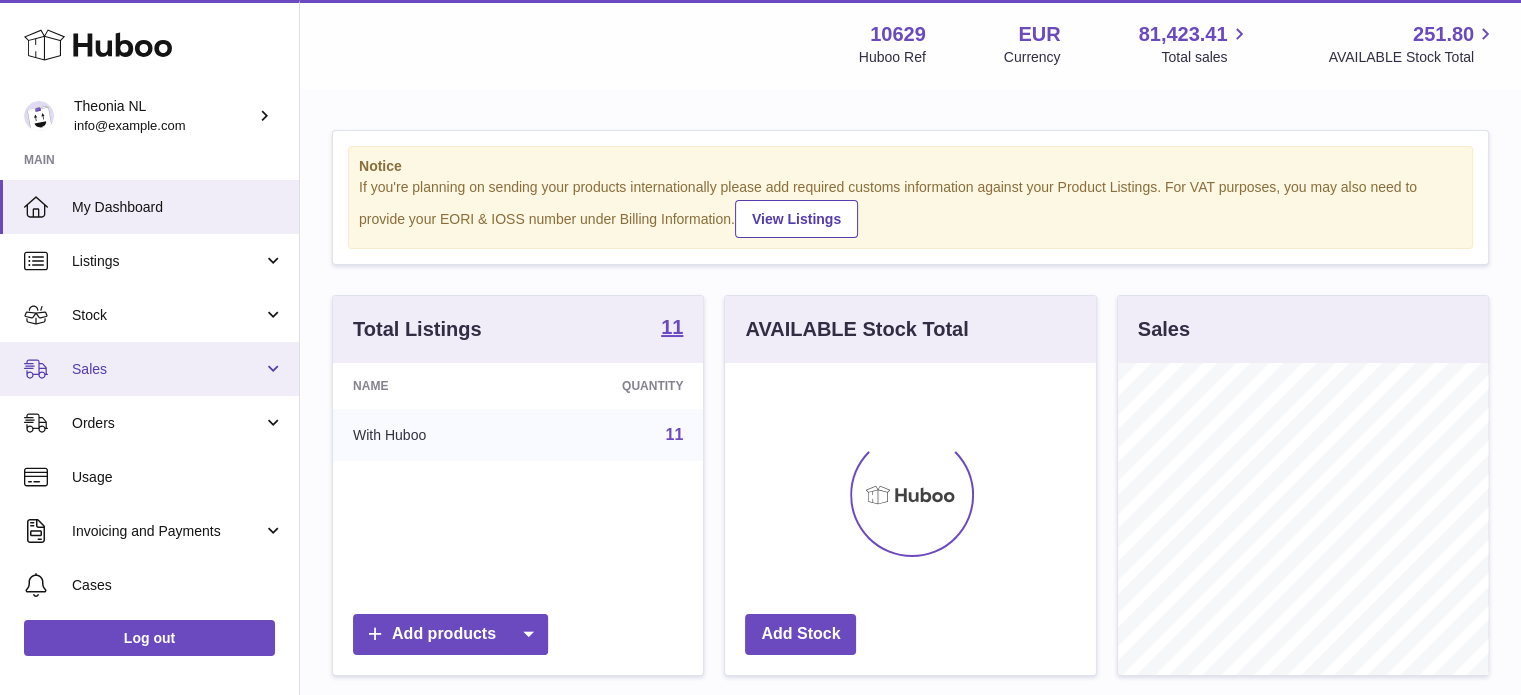 click on "Sales" at bounding box center (149, 369) 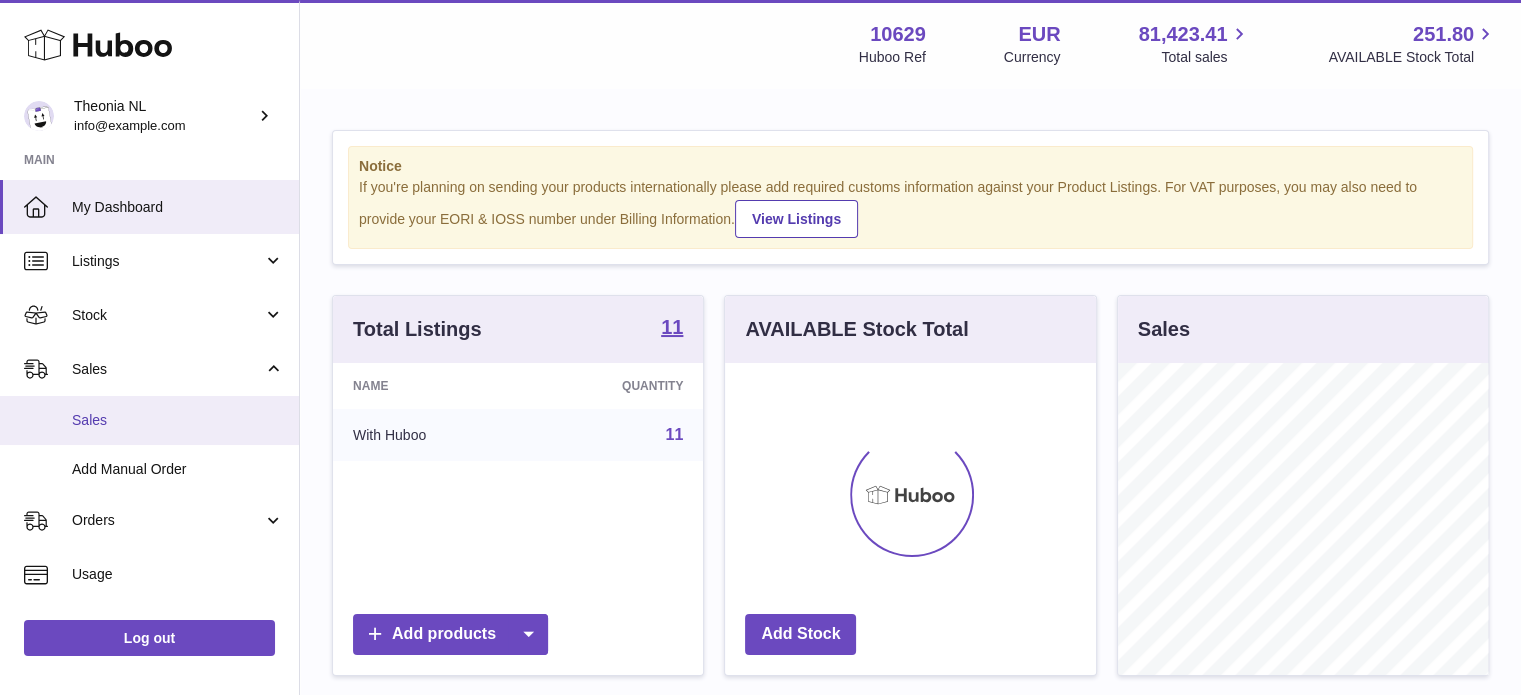 click on "Sales" at bounding box center (178, 420) 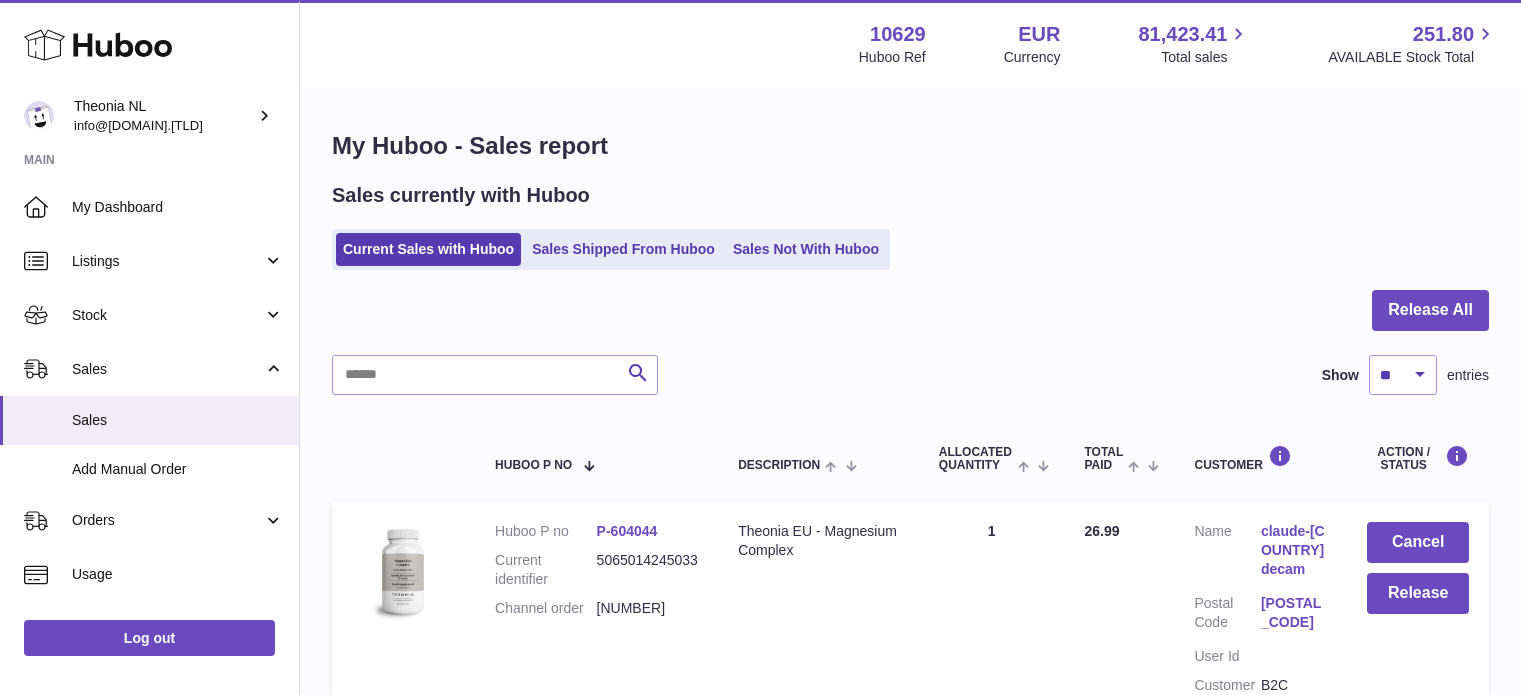 scroll, scrollTop: 0, scrollLeft: 0, axis: both 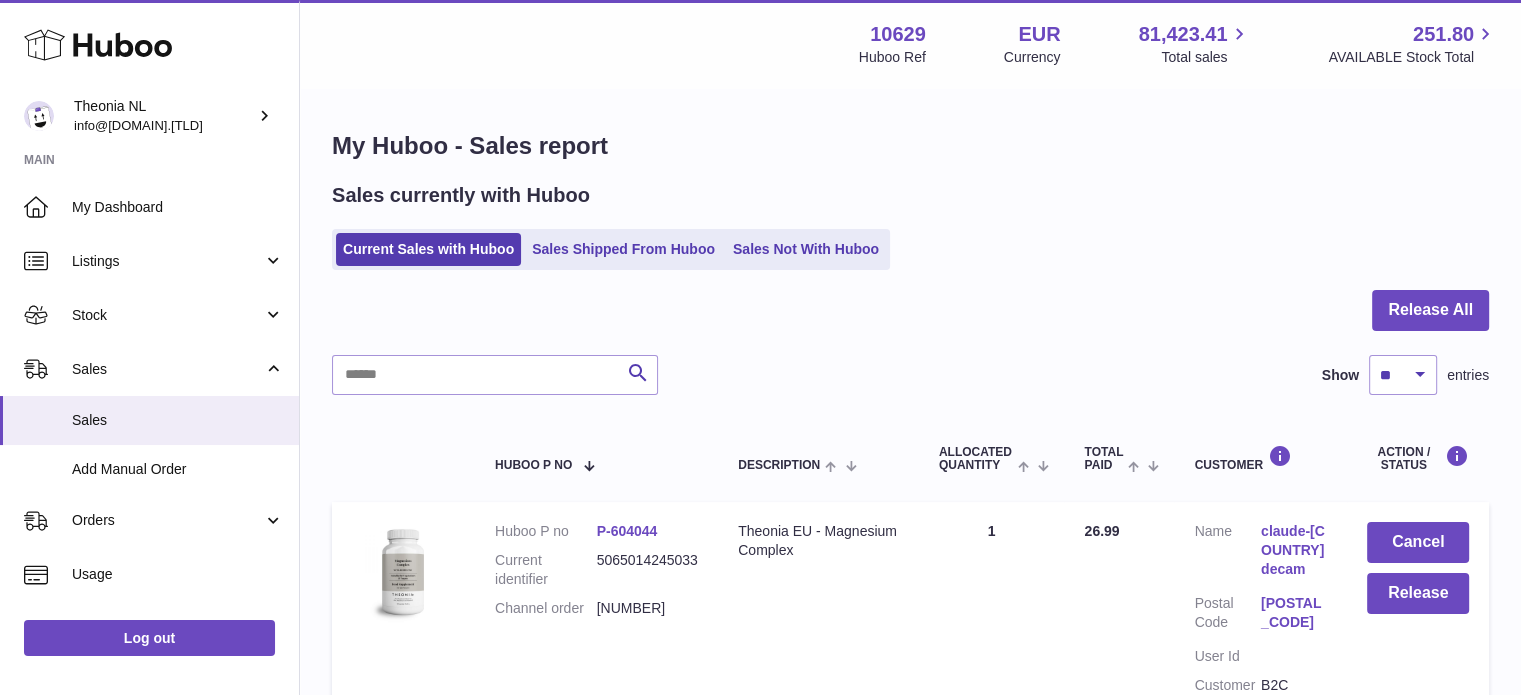 click on "Sales Shipped From Huboo" at bounding box center [623, 249] 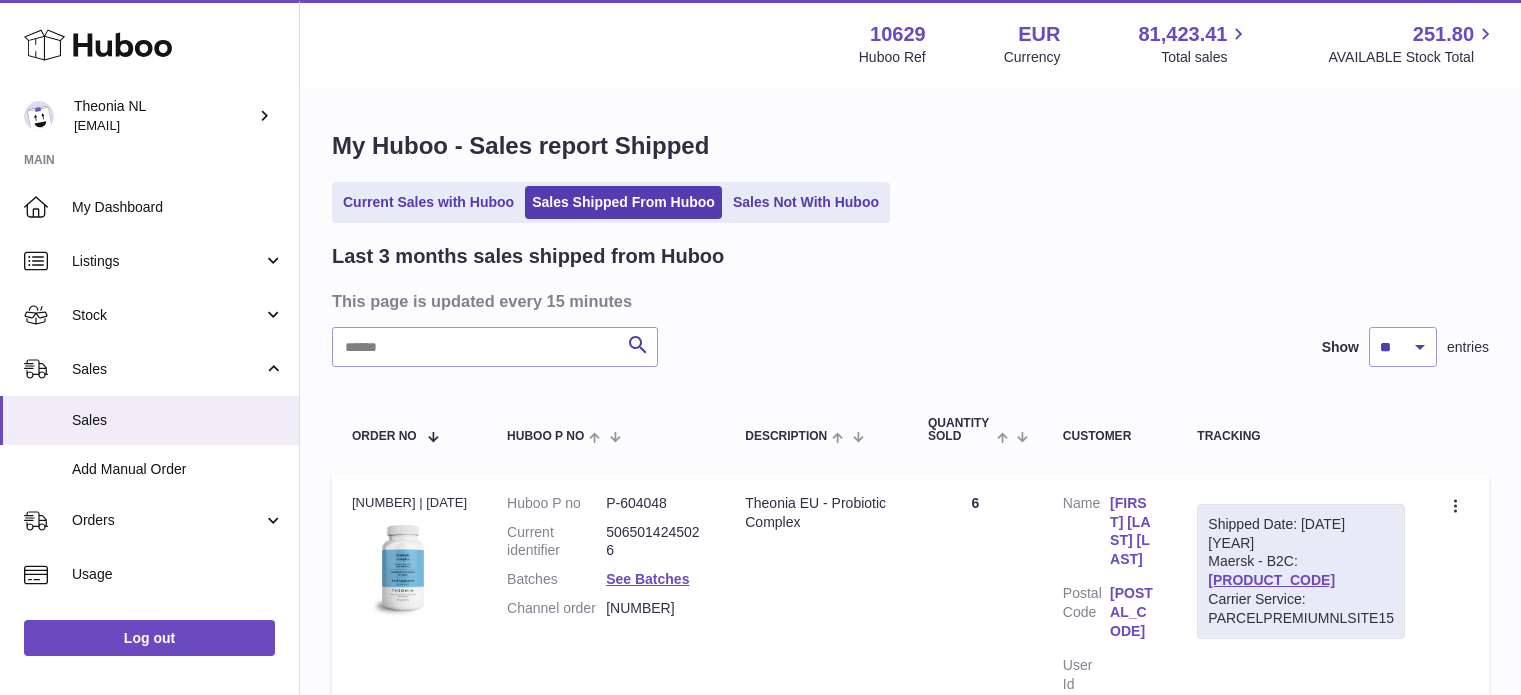 scroll, scrollTop: 0, scrollLeft: 0, axis: both 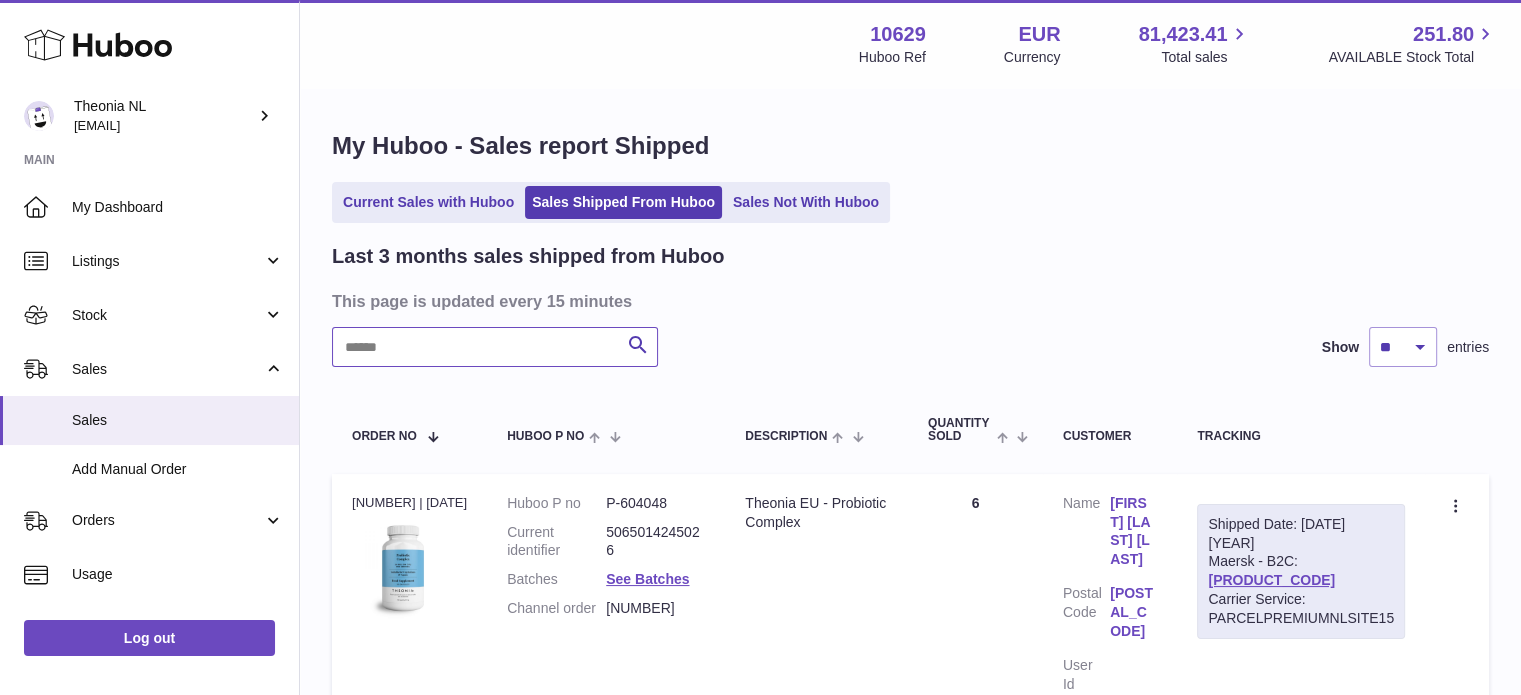 click at bounding box center (495, 347) 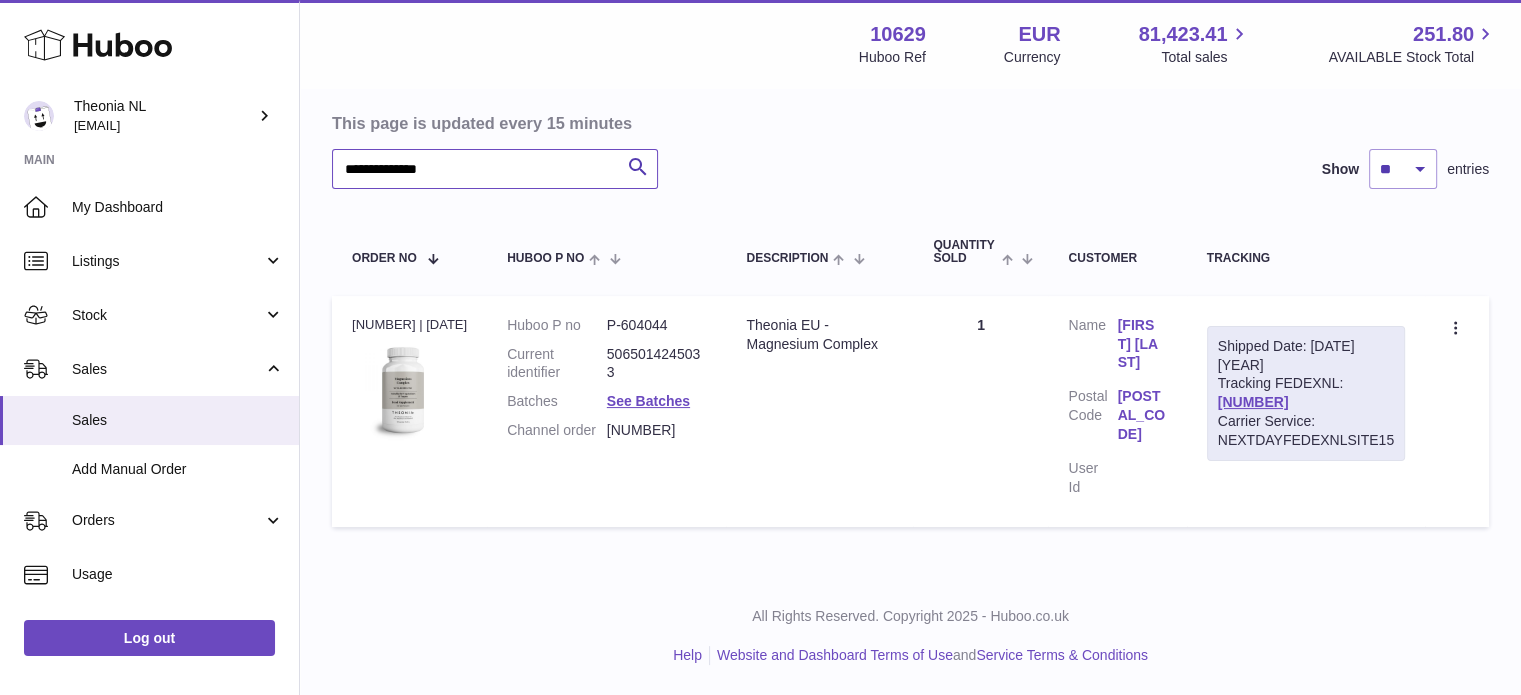 scroll, scrollTop: 140, scrollLeft: 0, axis: vertical 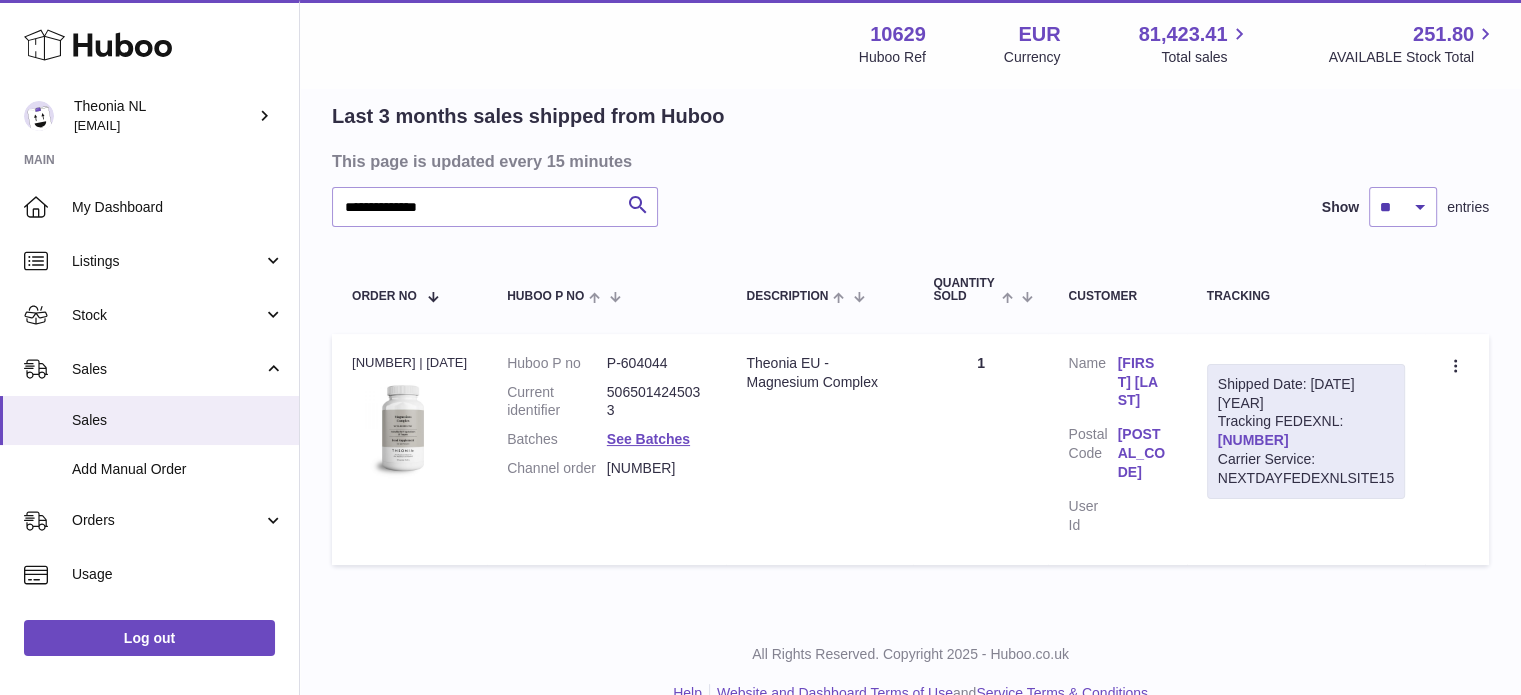click on "390514064730" at bounding box center [1253, 440] 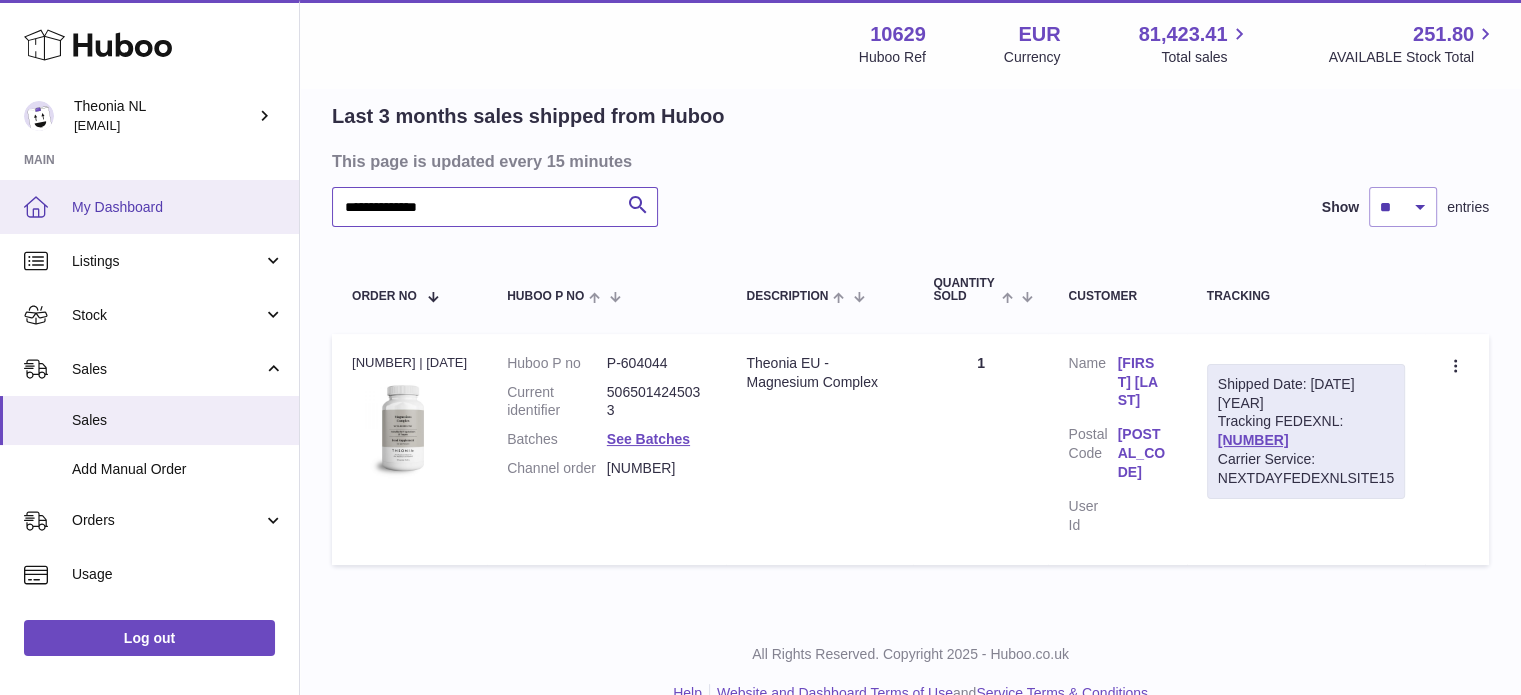 drag, startPoint x: 601, startPoint y: 206, endPoint x: 0, endPoint y: 218, distance: 601.1198 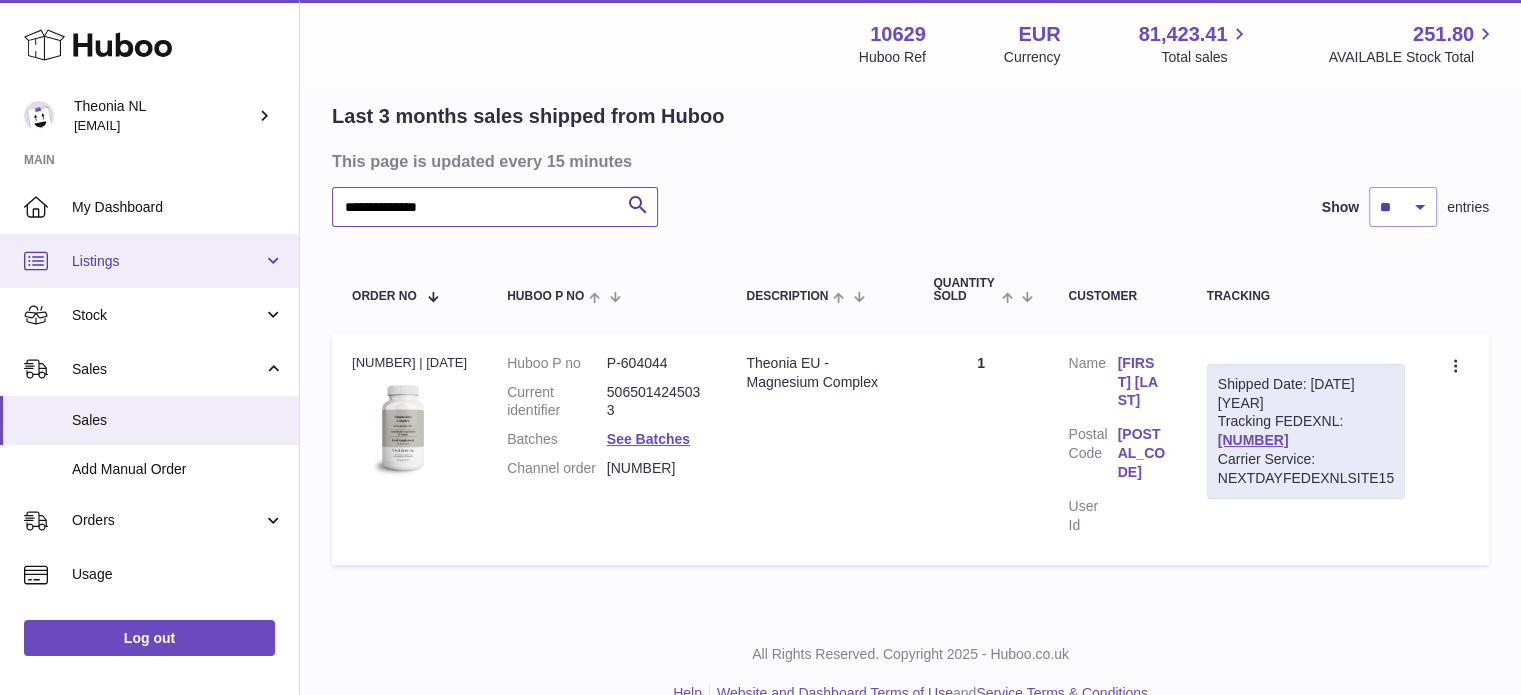 paste 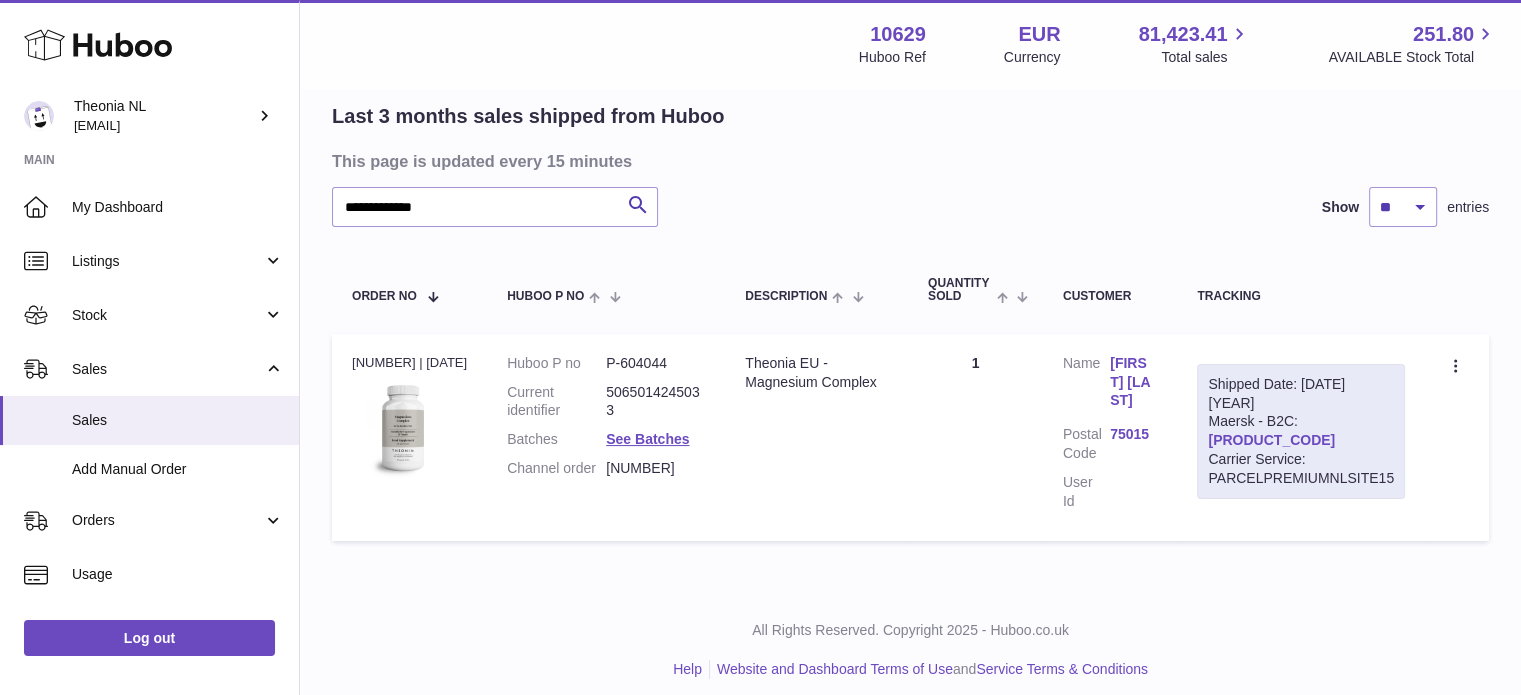 click on "TYPQWPI00430733" at bounding box center (1271, 440) 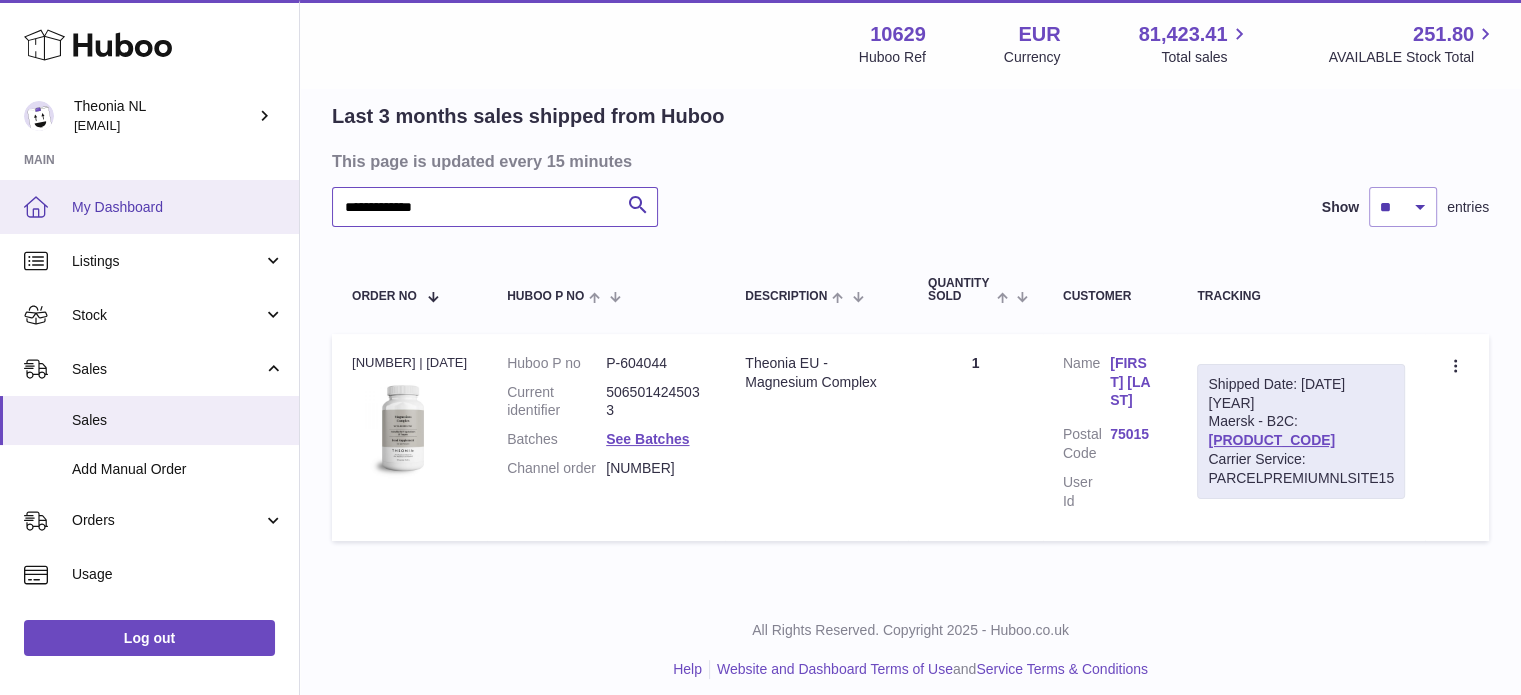 drag, startPoint x: 268, startPoint y: 213, endPoint x: 1, endPoint y: 203, distance: 267.1872 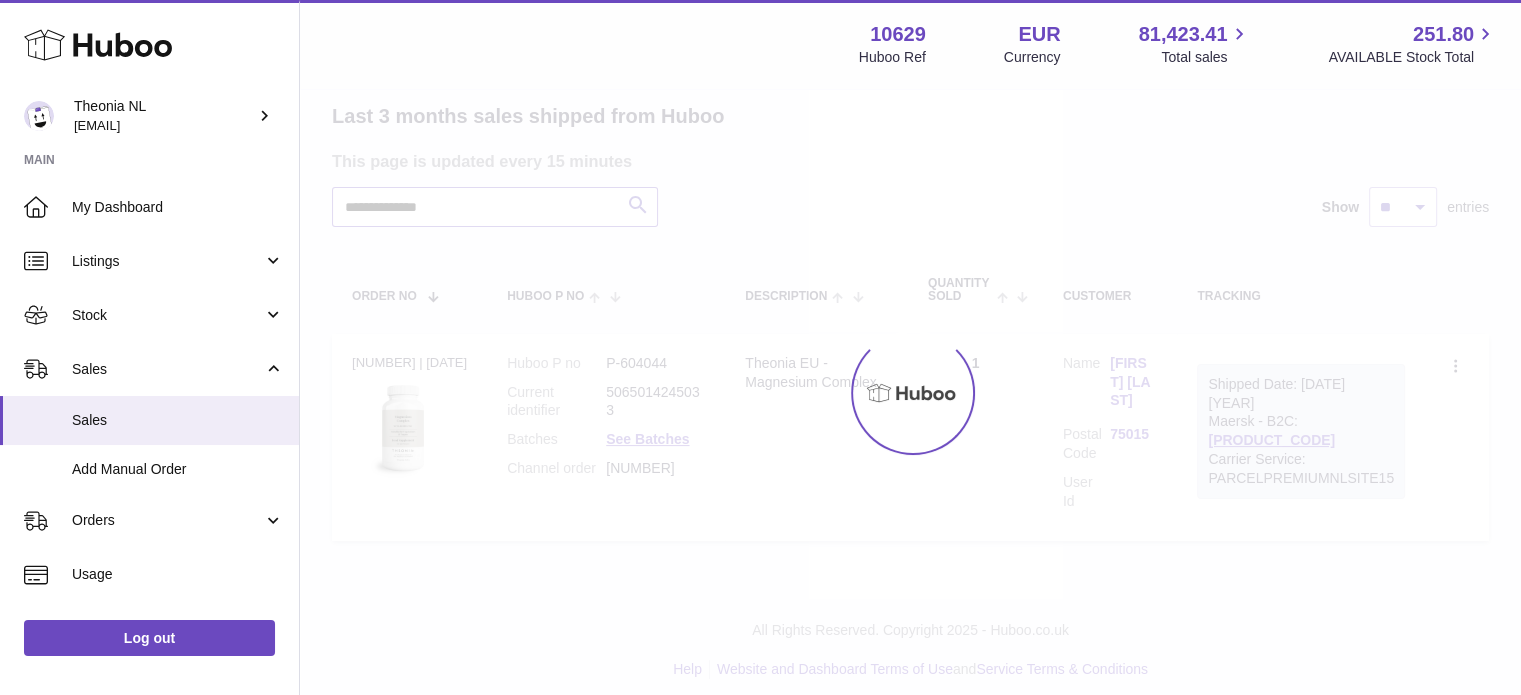 scroll, scrollTop: 138, scrollLeft: 0, axis: vertical 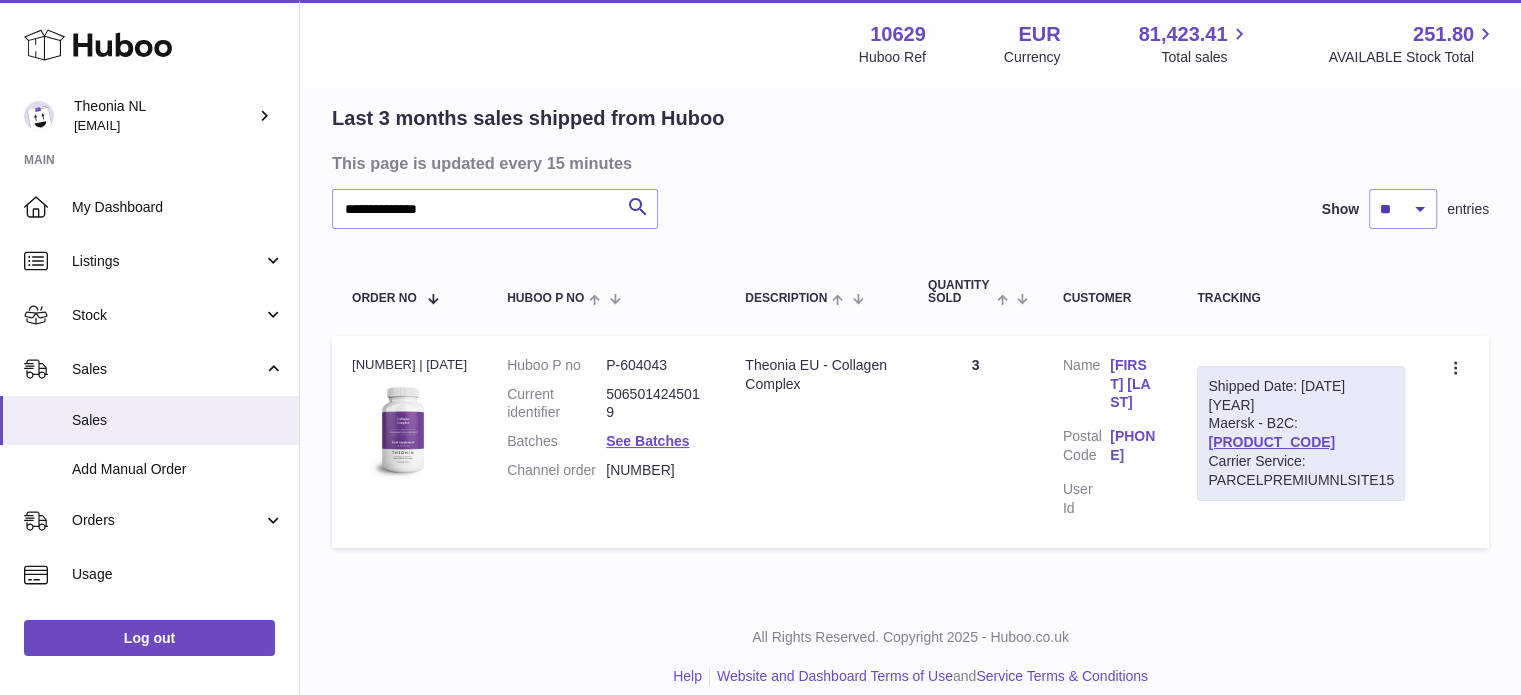 click on "TYPQWPI00423231" at bounding box center (1271, 442) 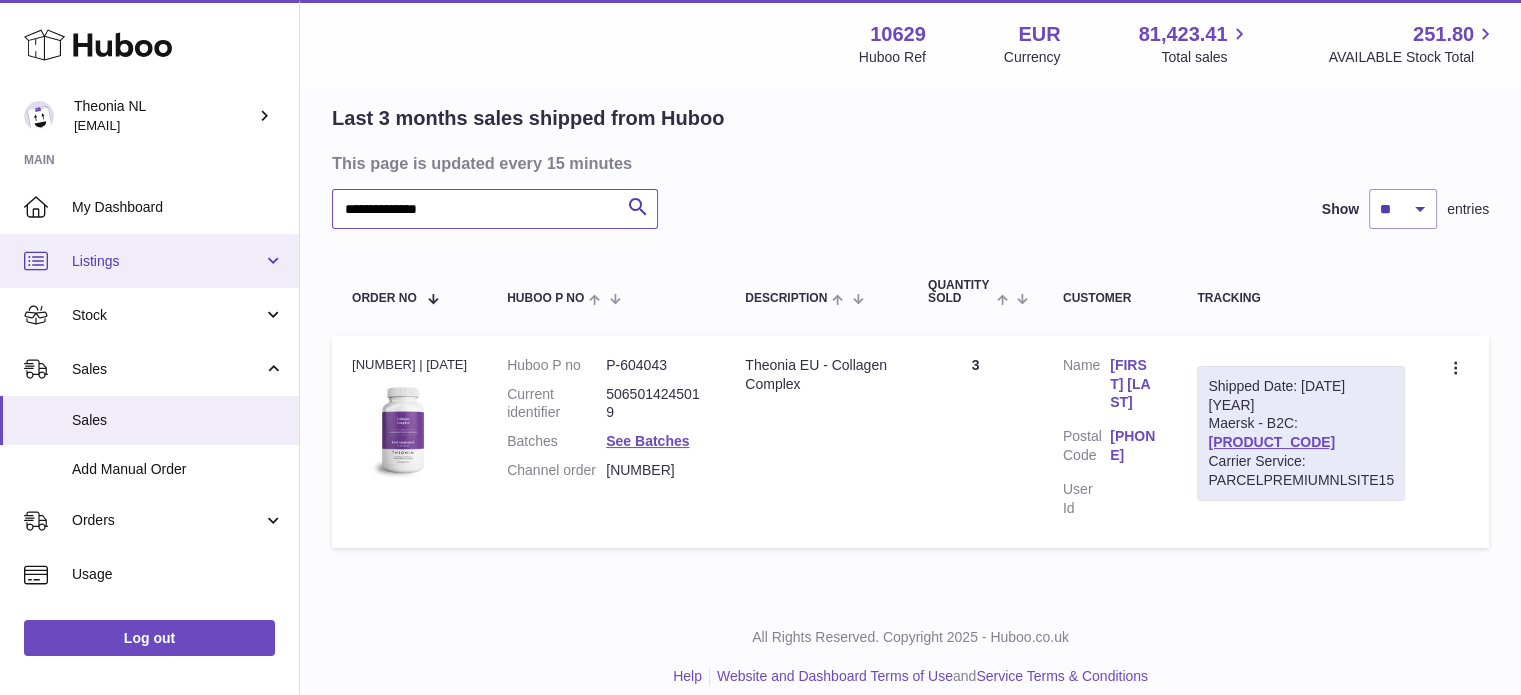 drag, startPoint x: 548, startPoint y: 214, endPoint x: 1, endPoint y: 236, distance: 547.44226 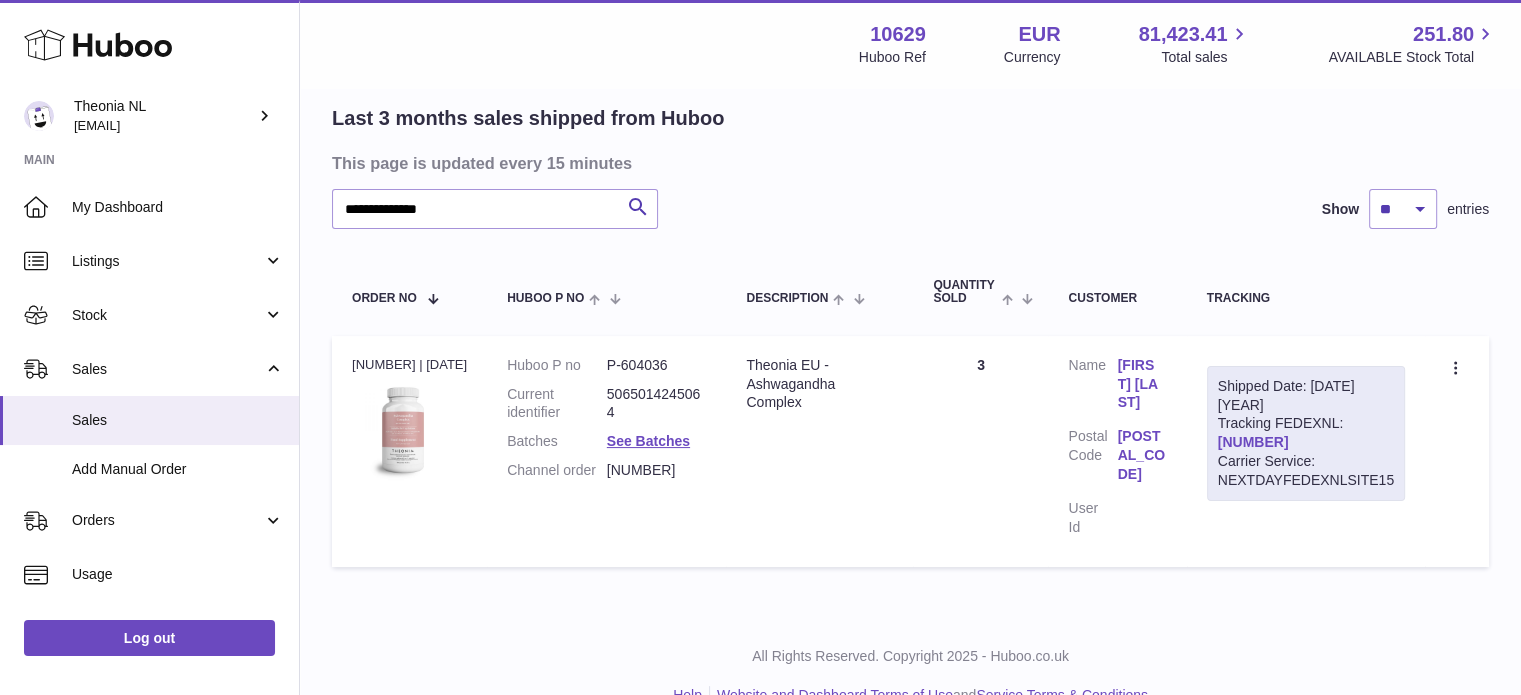 click on "390867206182" at bounding box center (1253, 442) 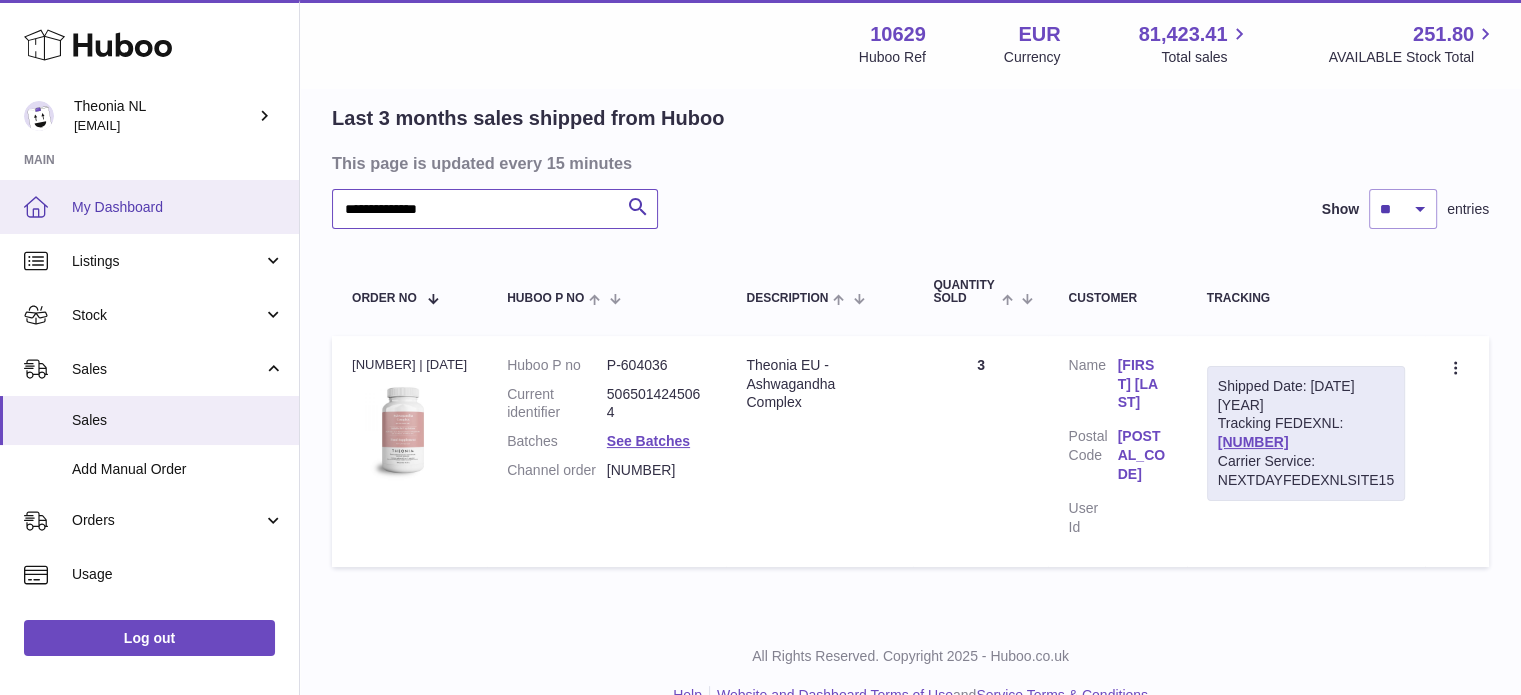 drag, startPoint x: 588, startPoint y: 202, endPoint x: 0, endPoint y: 219, distance: 588.24567 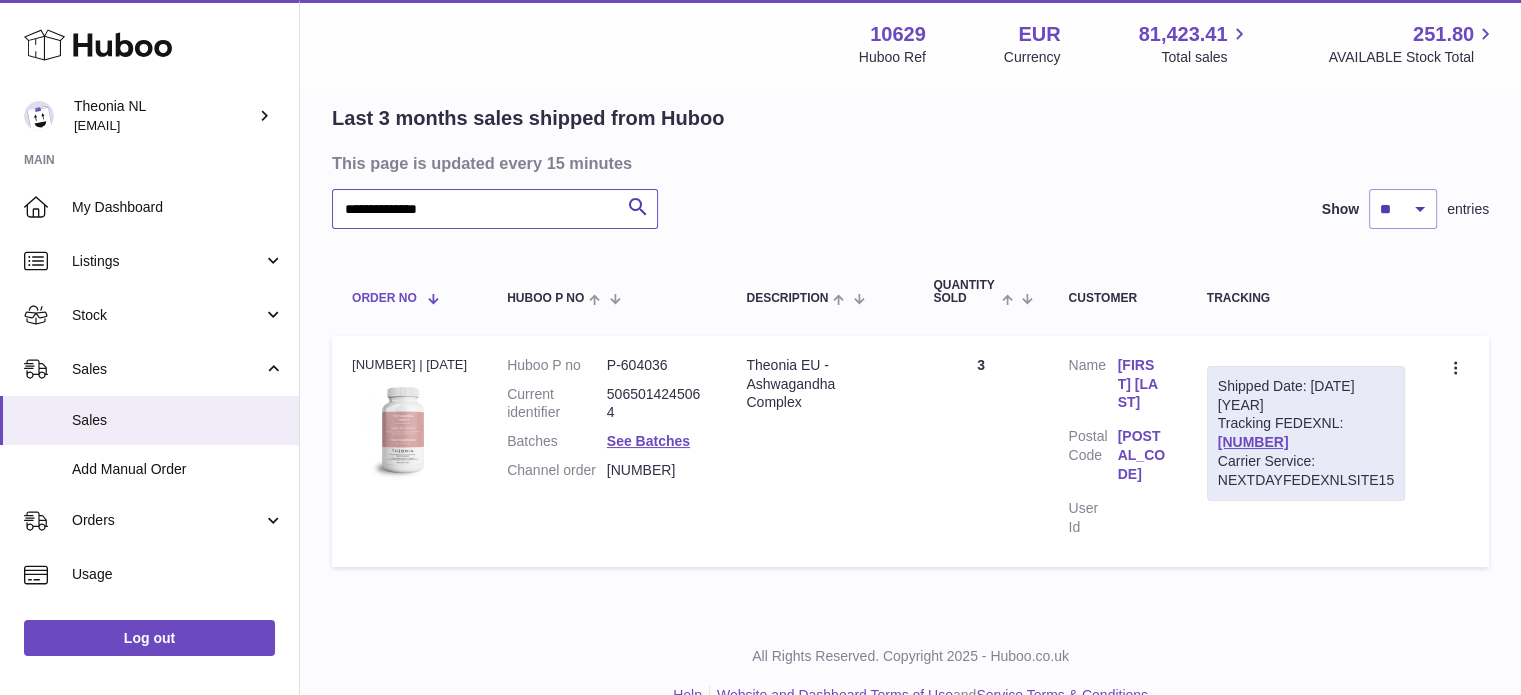 paste 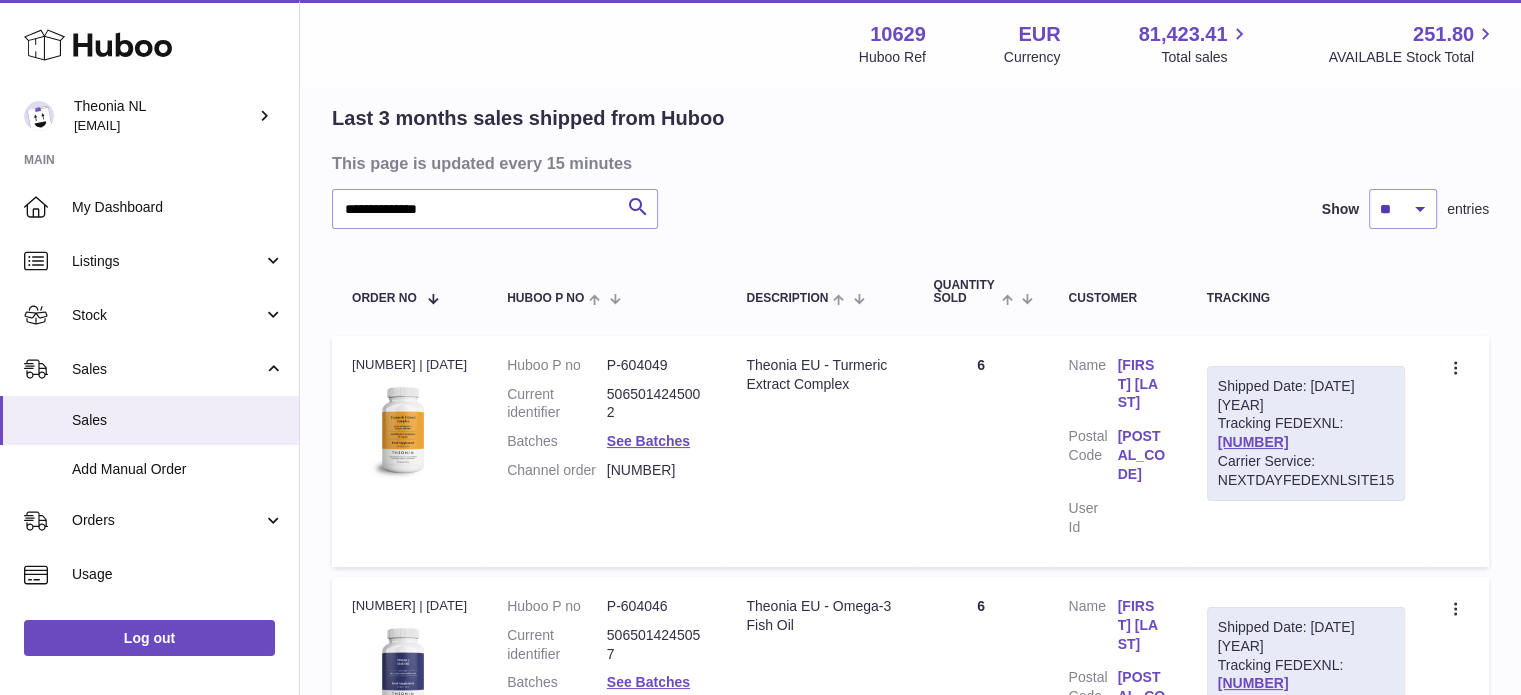 click on "390865640290" at bounding box center (1253, 442) 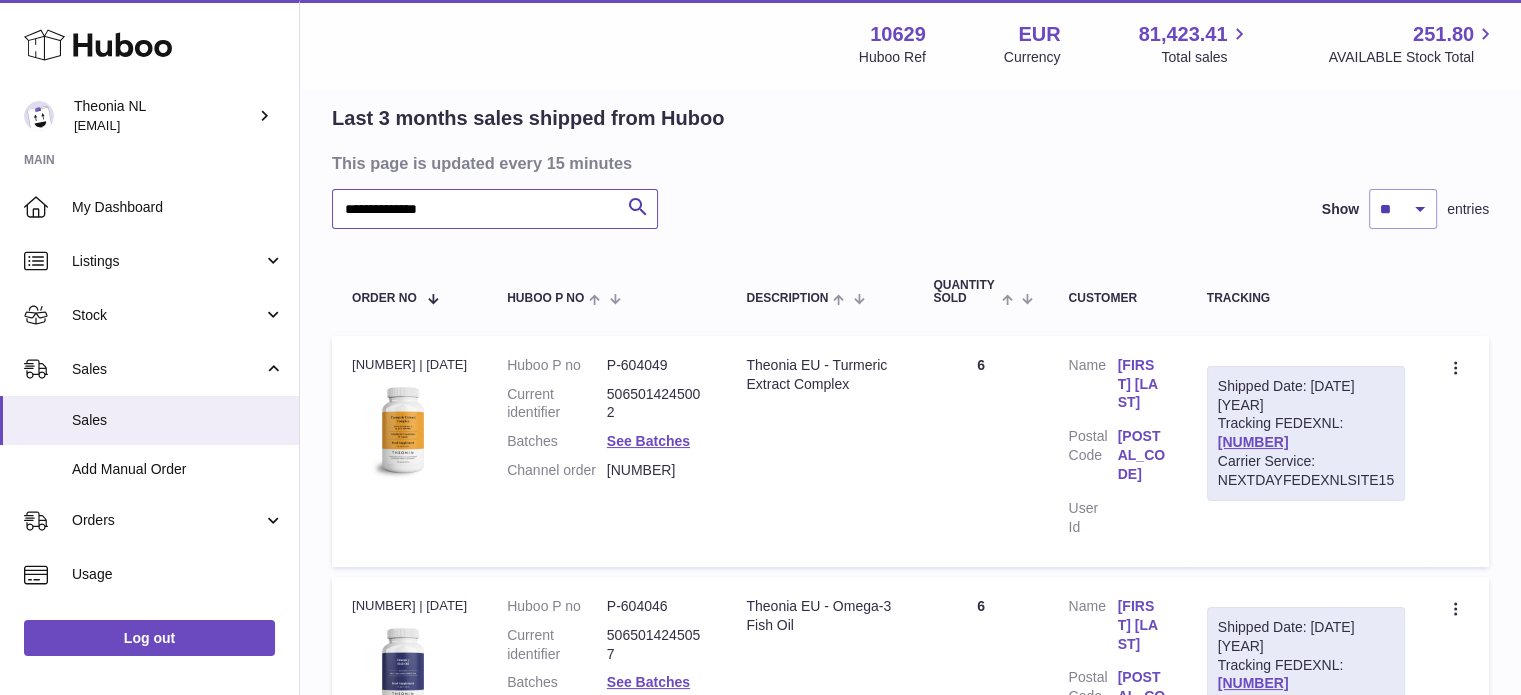 drag, startPoint x: 565, startPoint y: 204, endPoint x: 53, endPoint y: 172, distance: 512.999 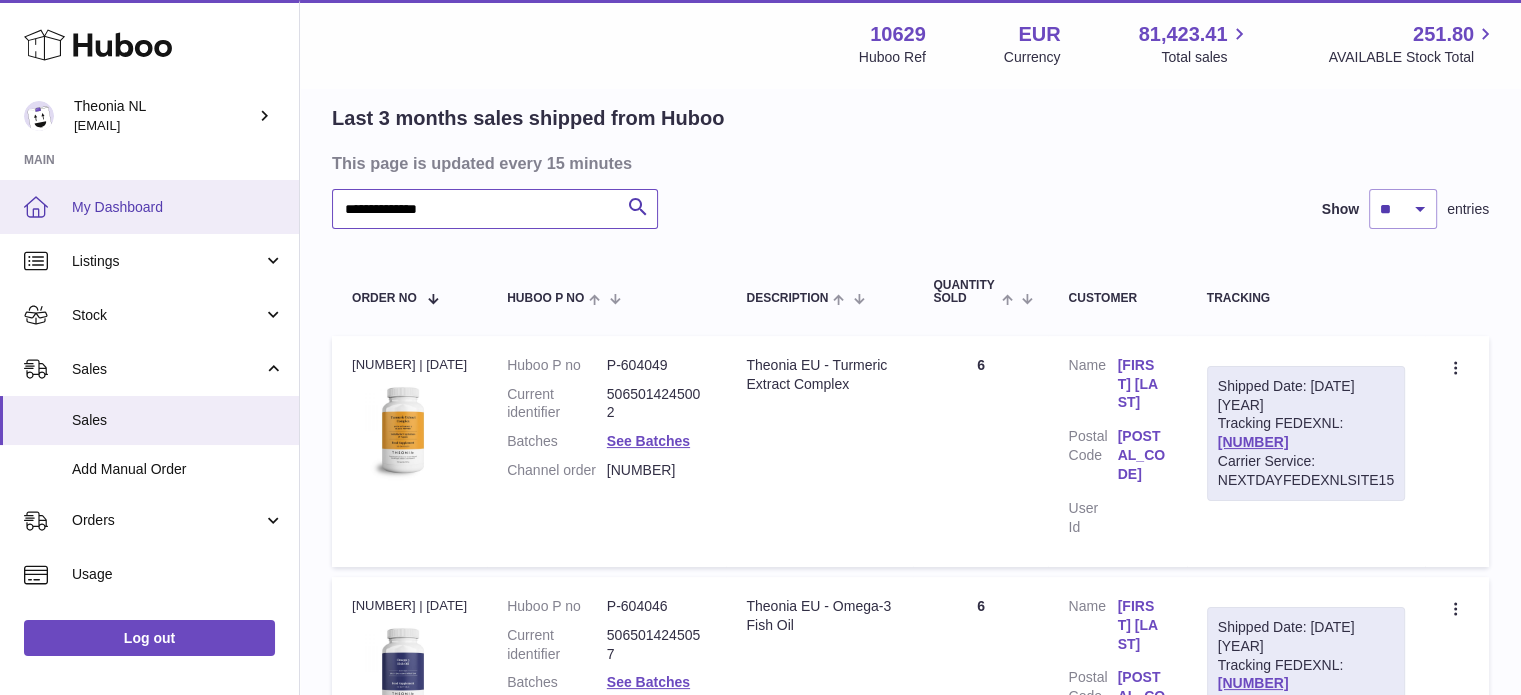 paste 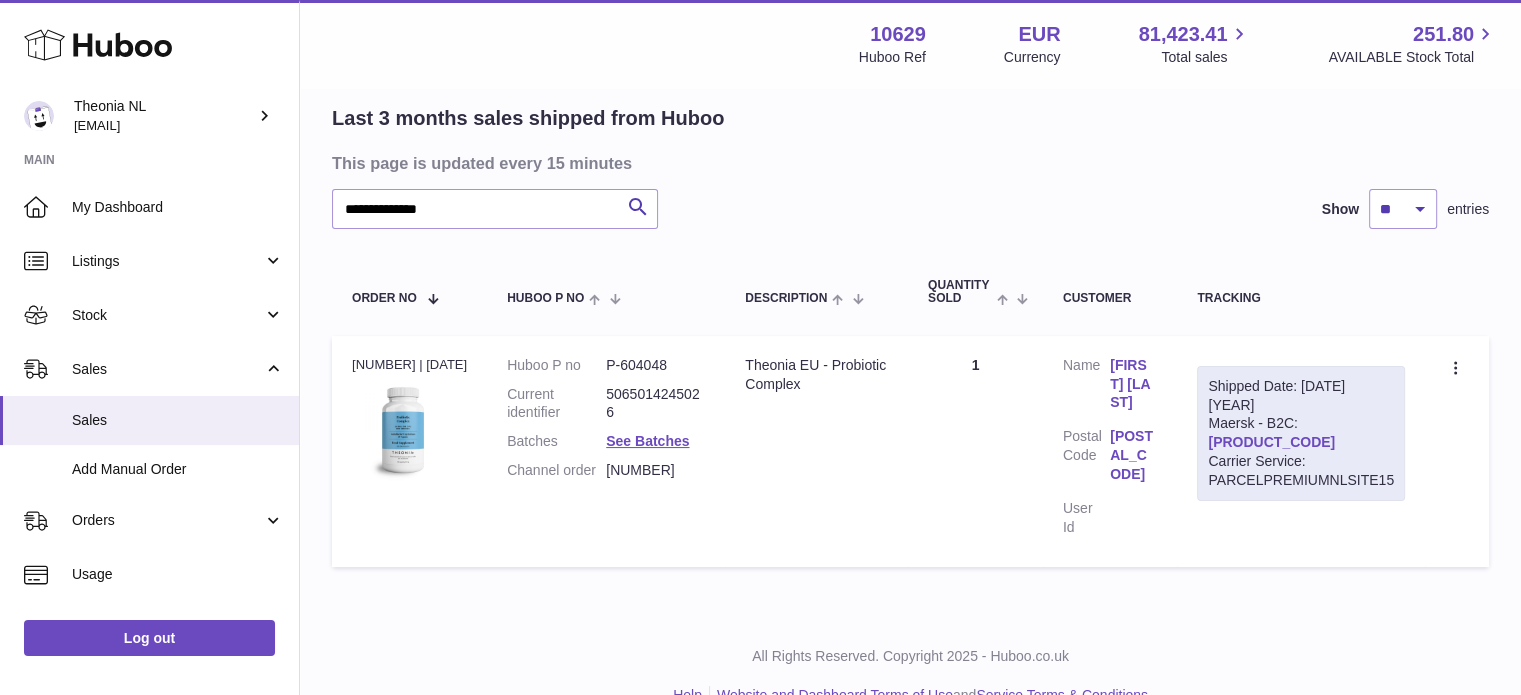 click on "TYPQWPI00430834" at bounding box center (1271, 442) 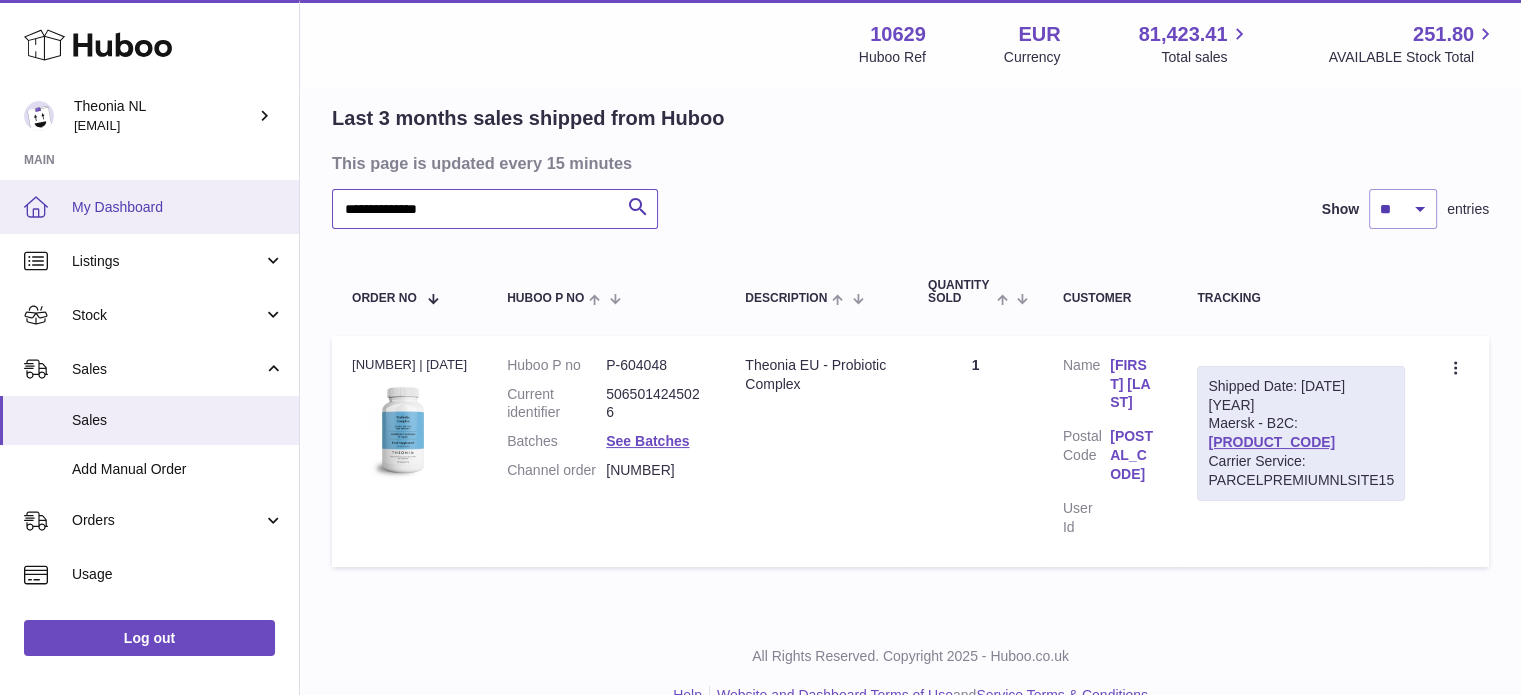 drag, startPoint x: 575, startPoint y: 218, endPoint x: 40, endPoint y: 195, distance: 535.49414 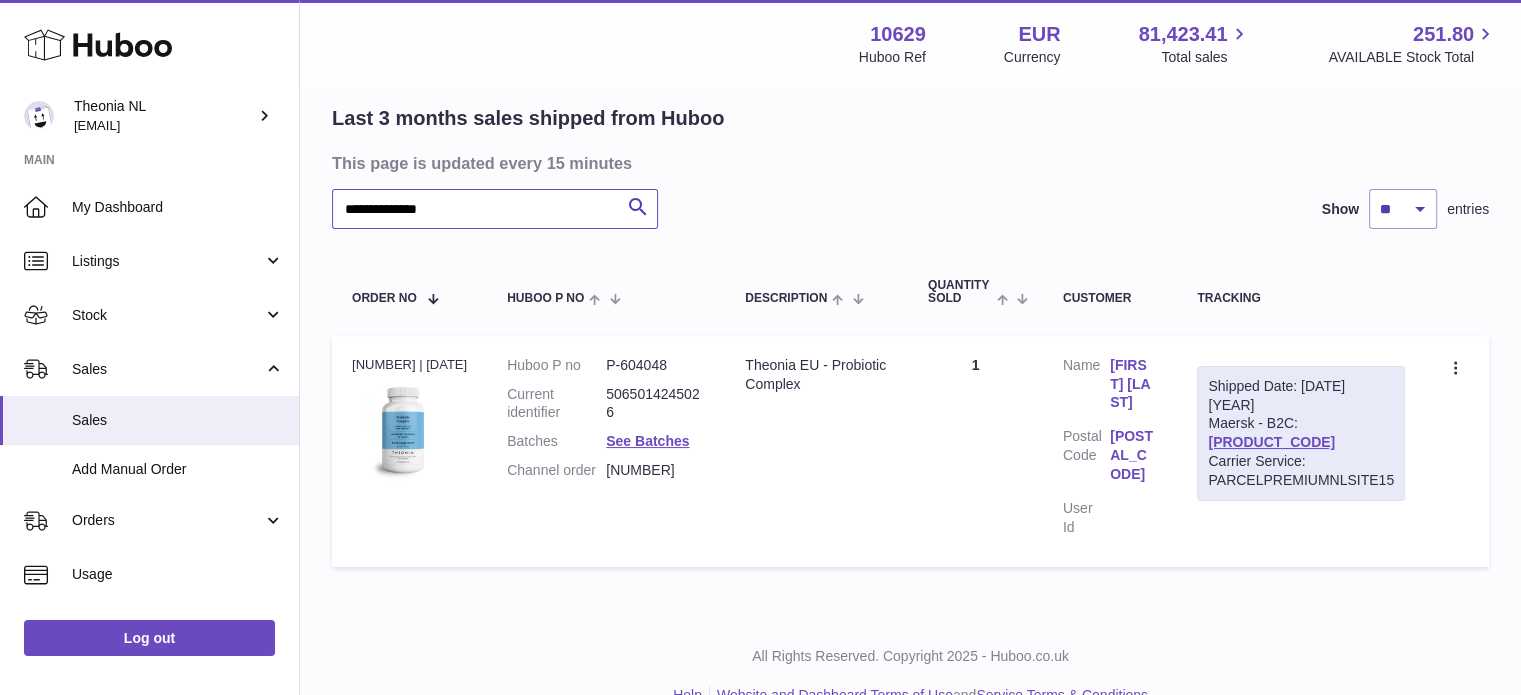 scroll, scrollTop: 0, scrollLeft: 0, axis: both 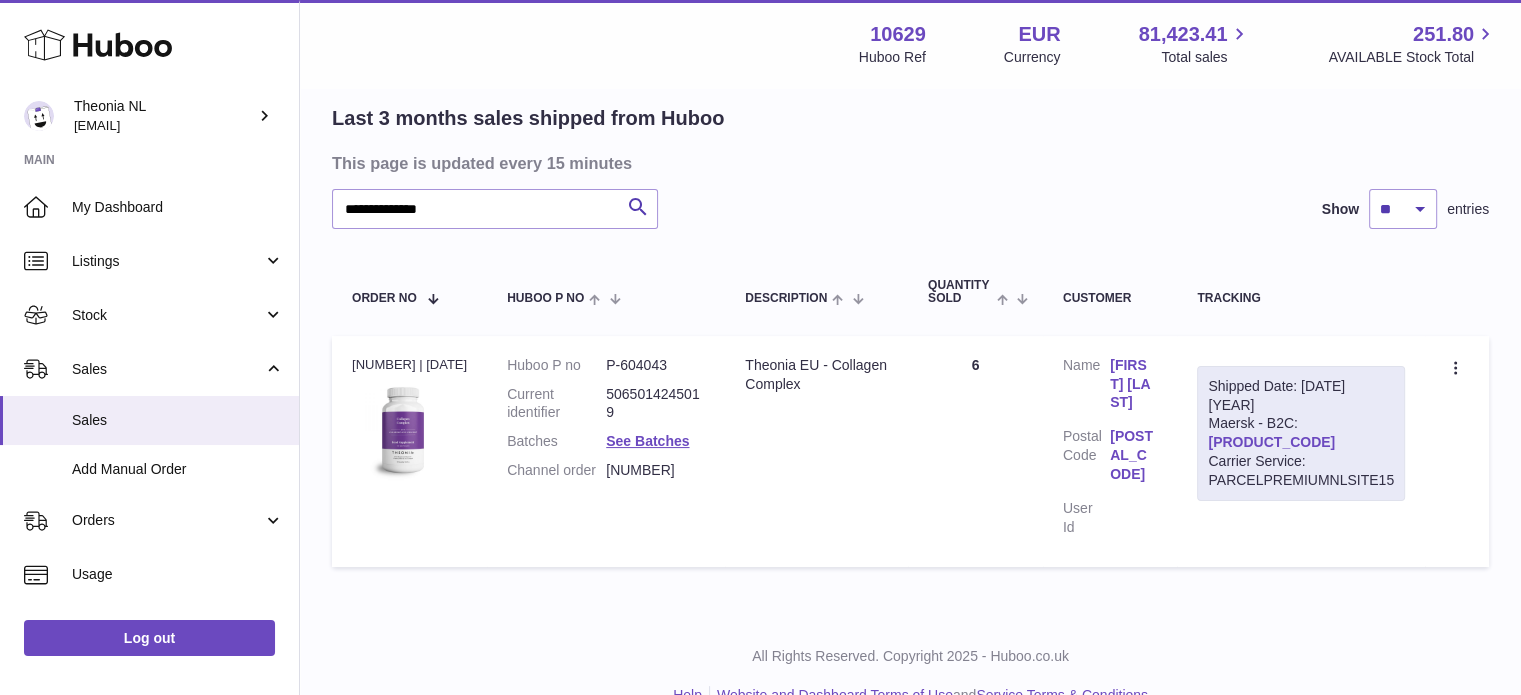 click on "TYPQWPI00432420" at bounding box center (1271, 442) 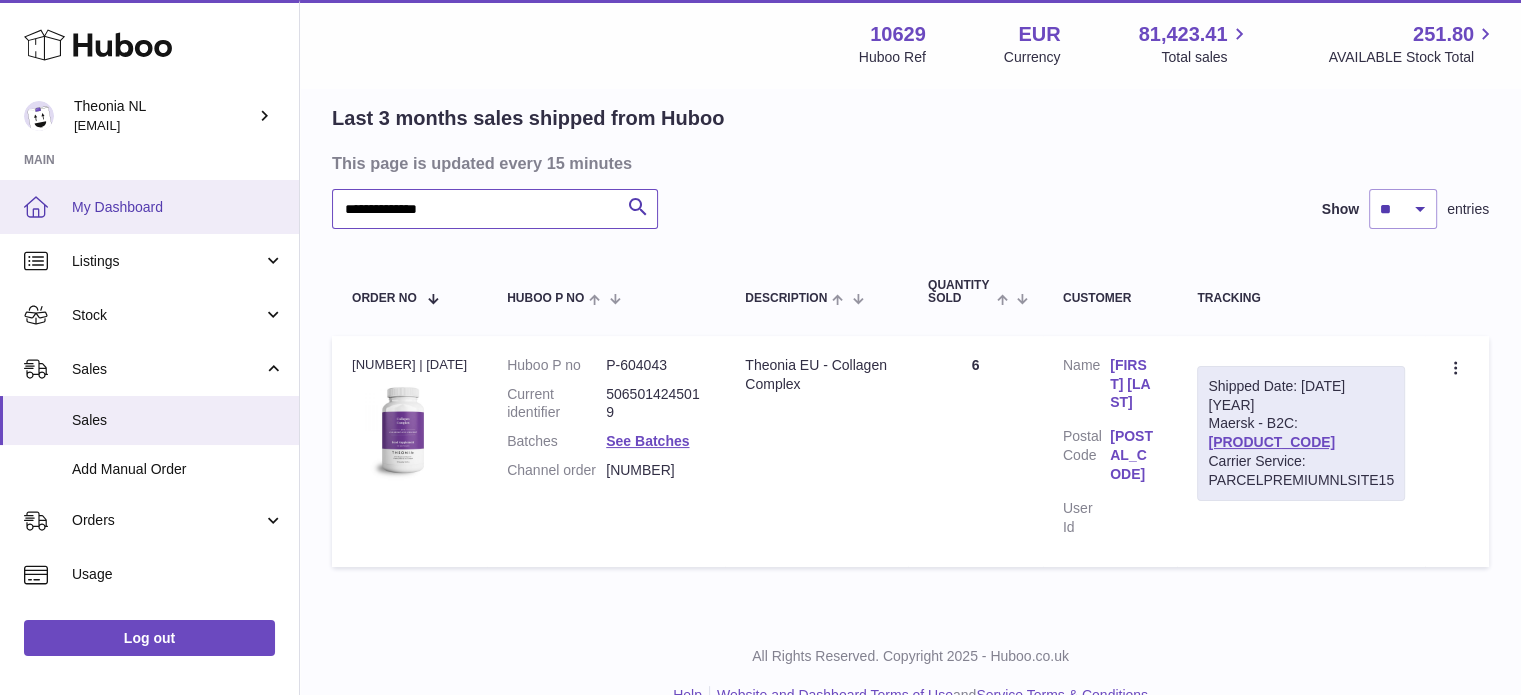 drag, startPoint x: 584, startPoint y: 209, endPoint x: 2, endPoint y: 227, distance: 582.27826 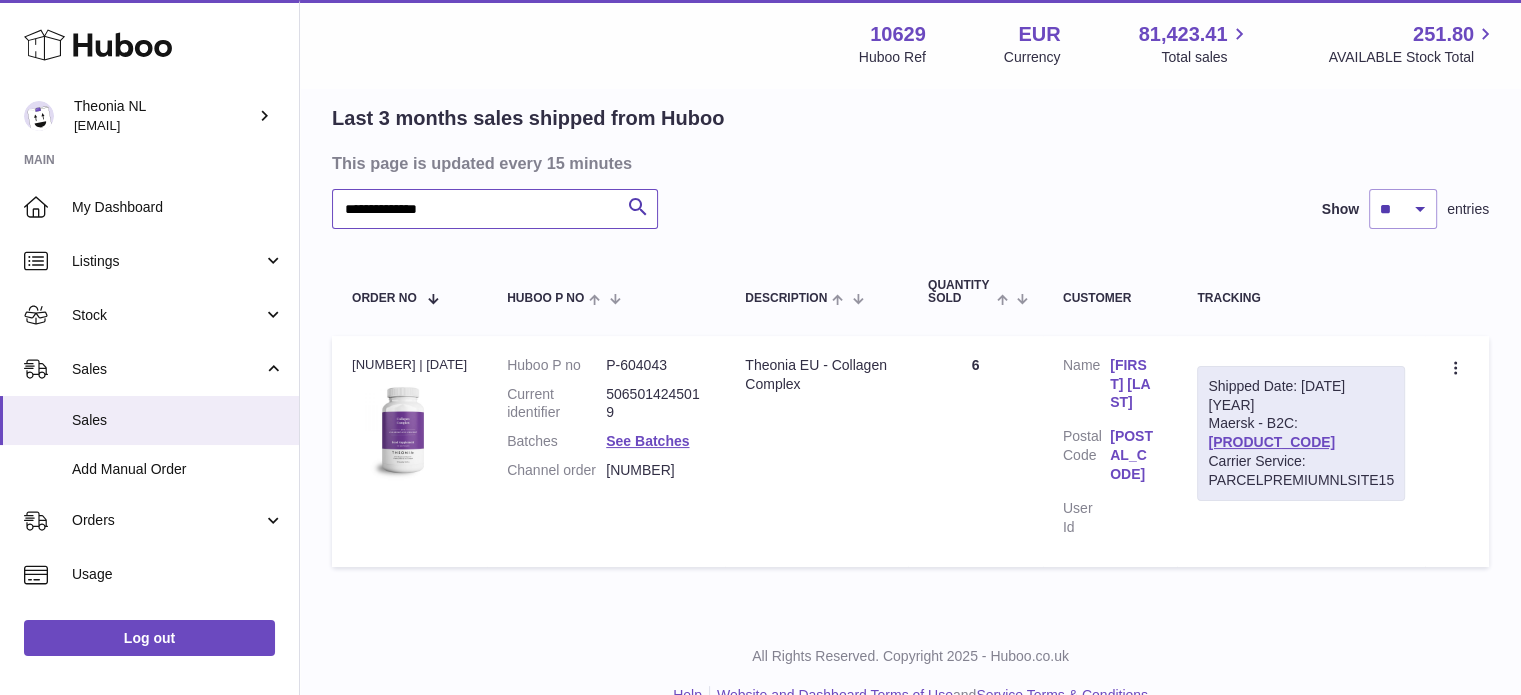 scroll, scrollTop: 0, scrollLeft: 0, axis: both 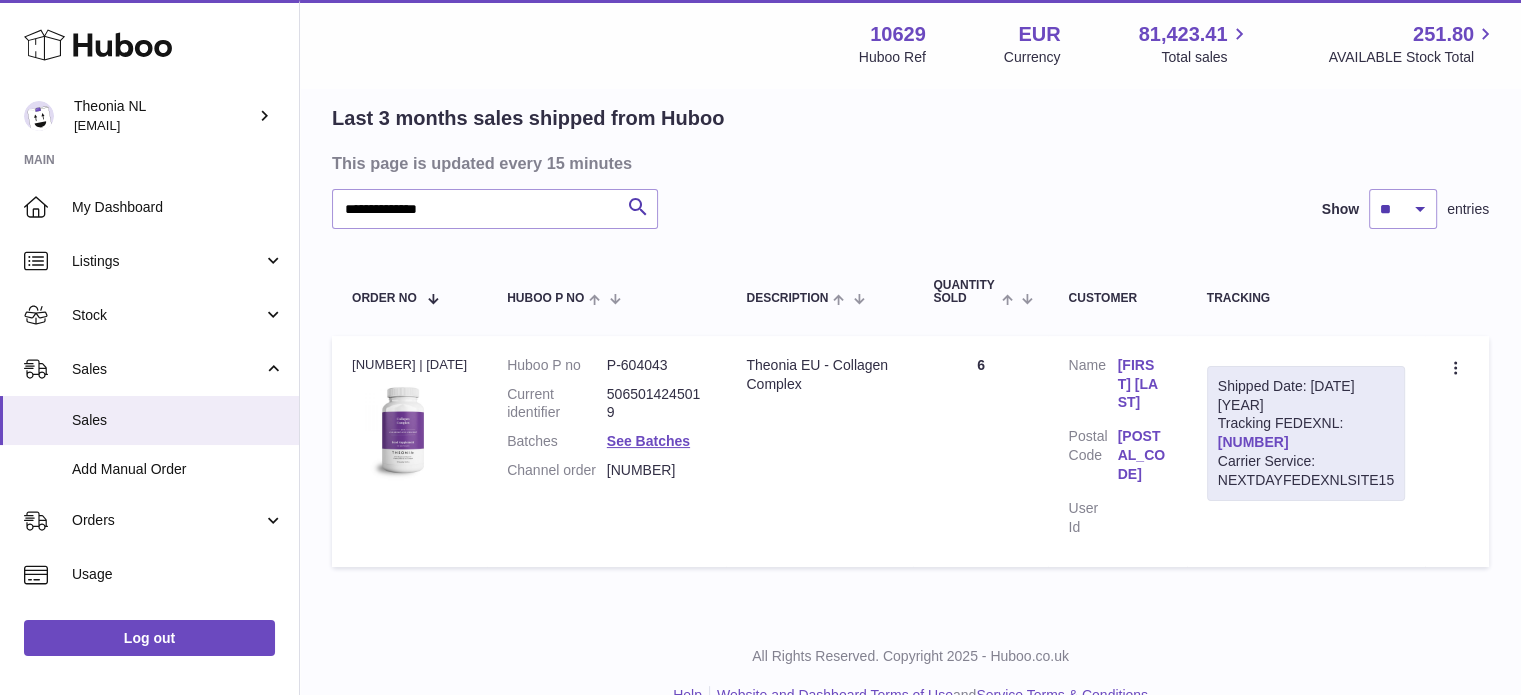 click on "390674653016" at bounding box center (1253, 442) 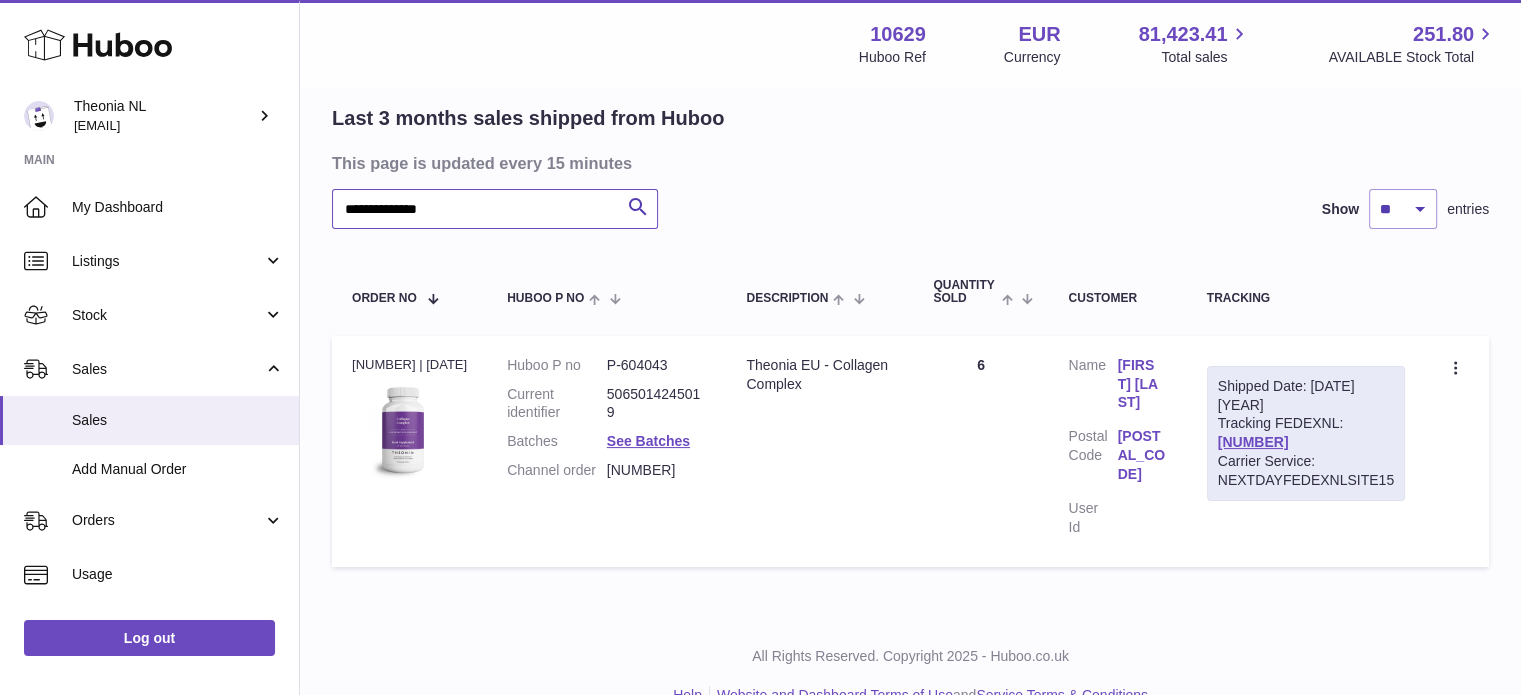drag, startPoint x: 581, startPoint y: 206, endPoint x: 0, endPoint y: 169, distance: 582.17694 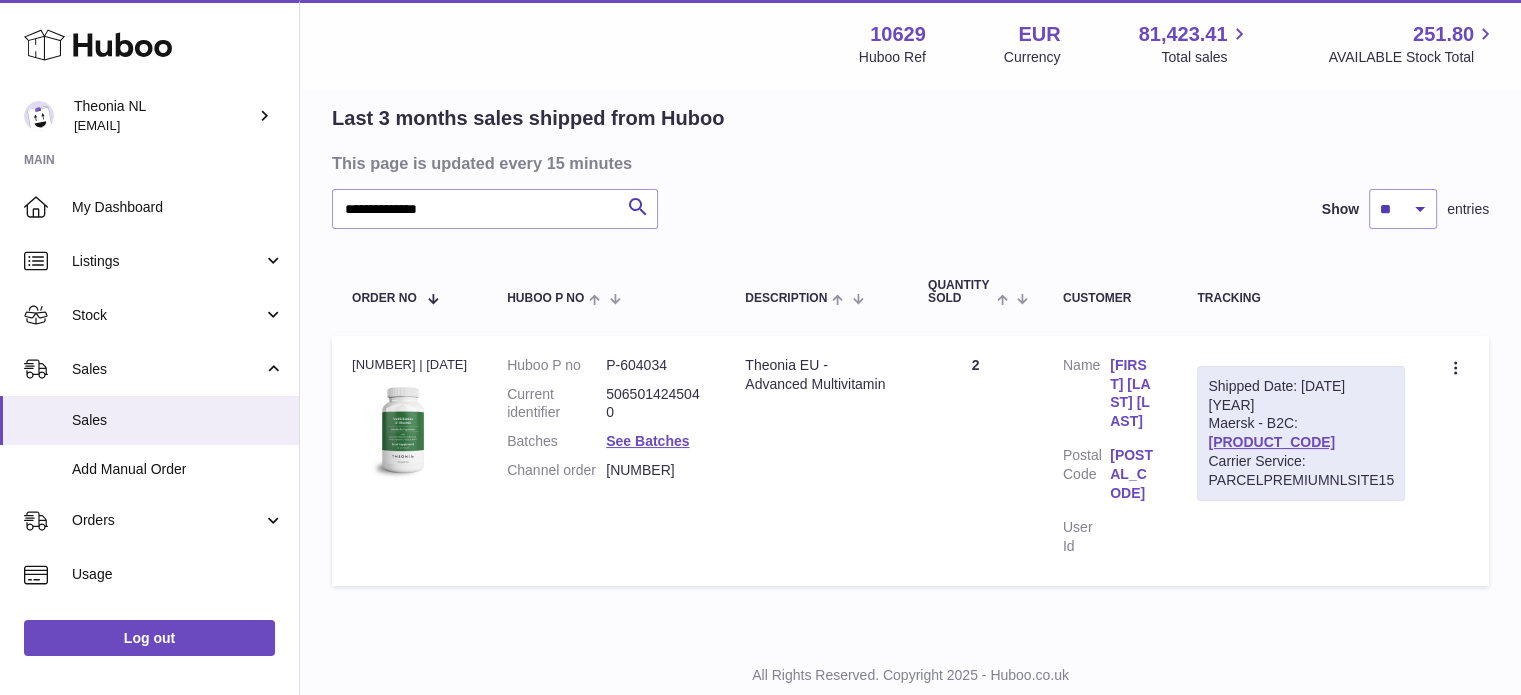 click on "TYPQWPI00430933" at bounding box center (1271, 442) 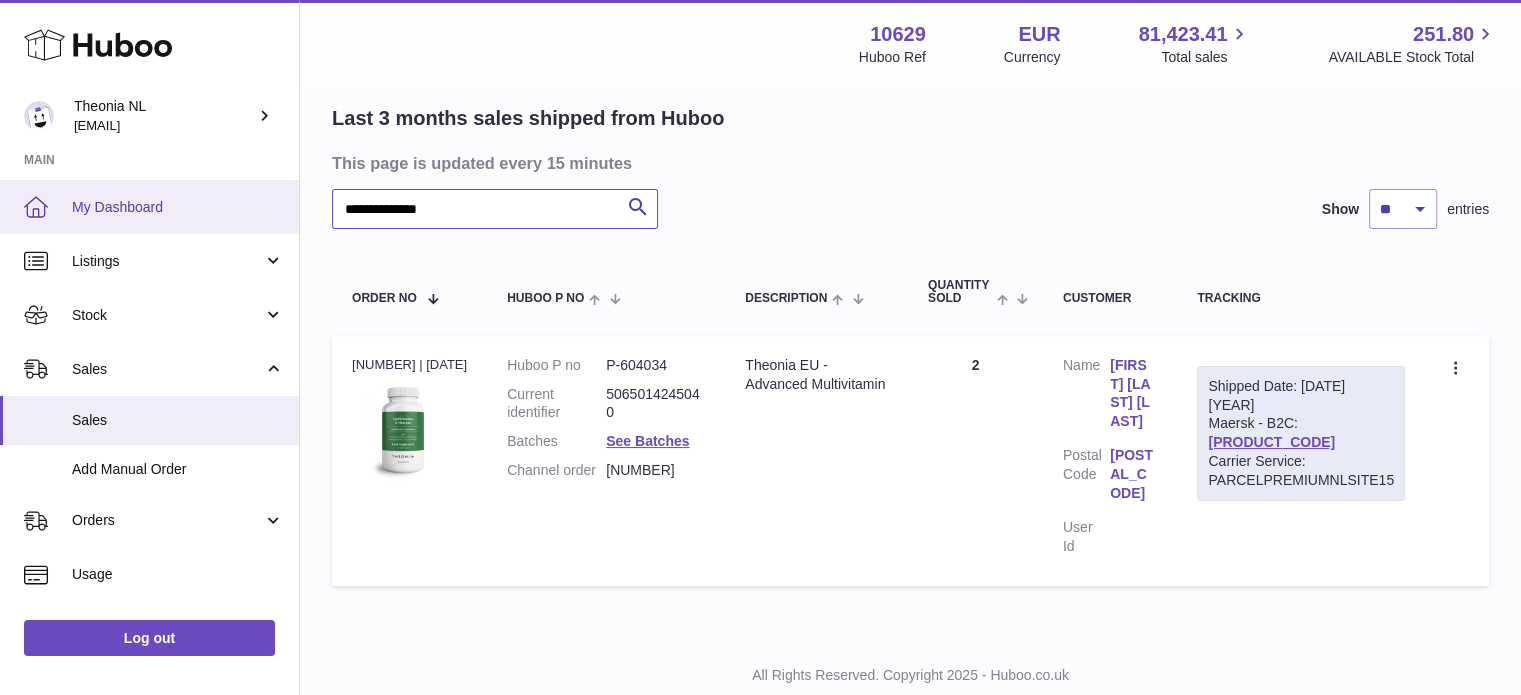 drag, startPoint x: 601, startPoint y: 210, endPoint x: 0, endPoint y: 201, distance: 601.0674 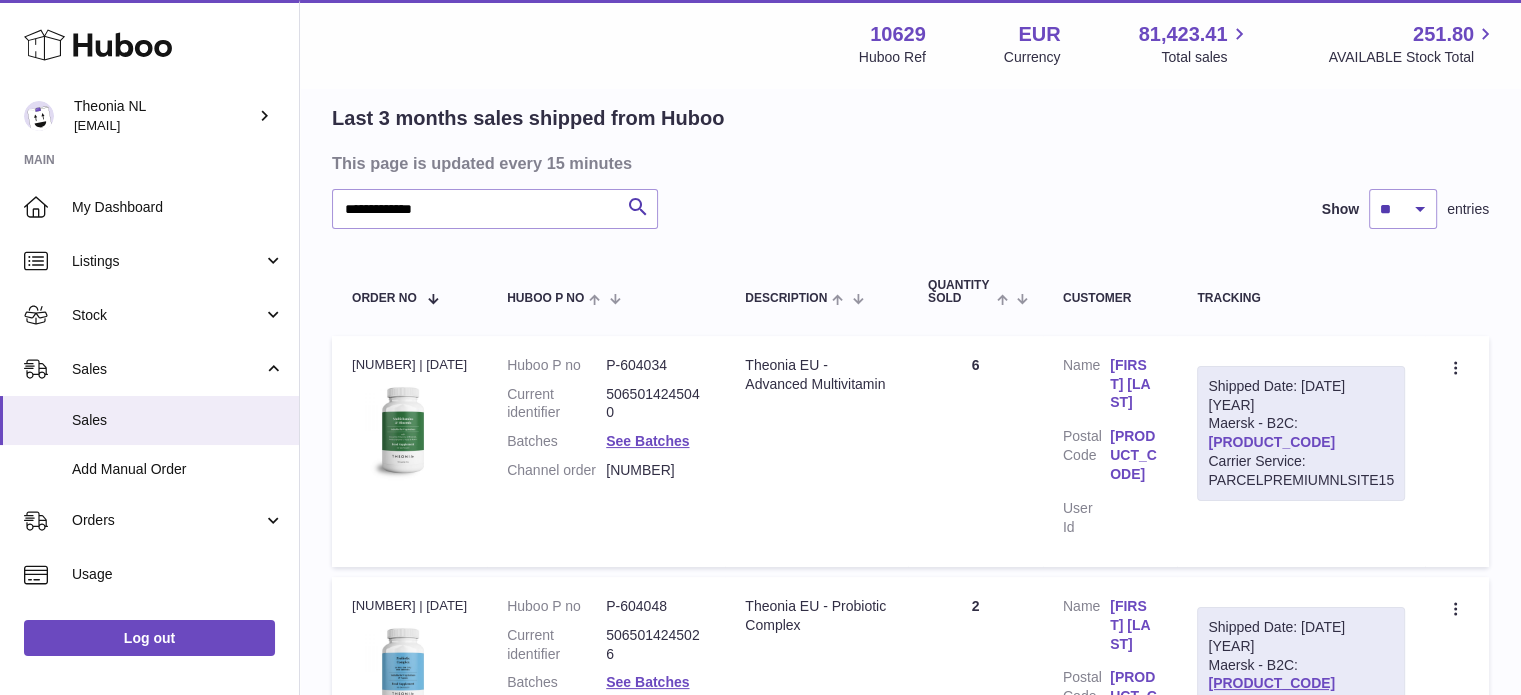click on "TYPQWPI00432849" at bounding box center (1271, 442) 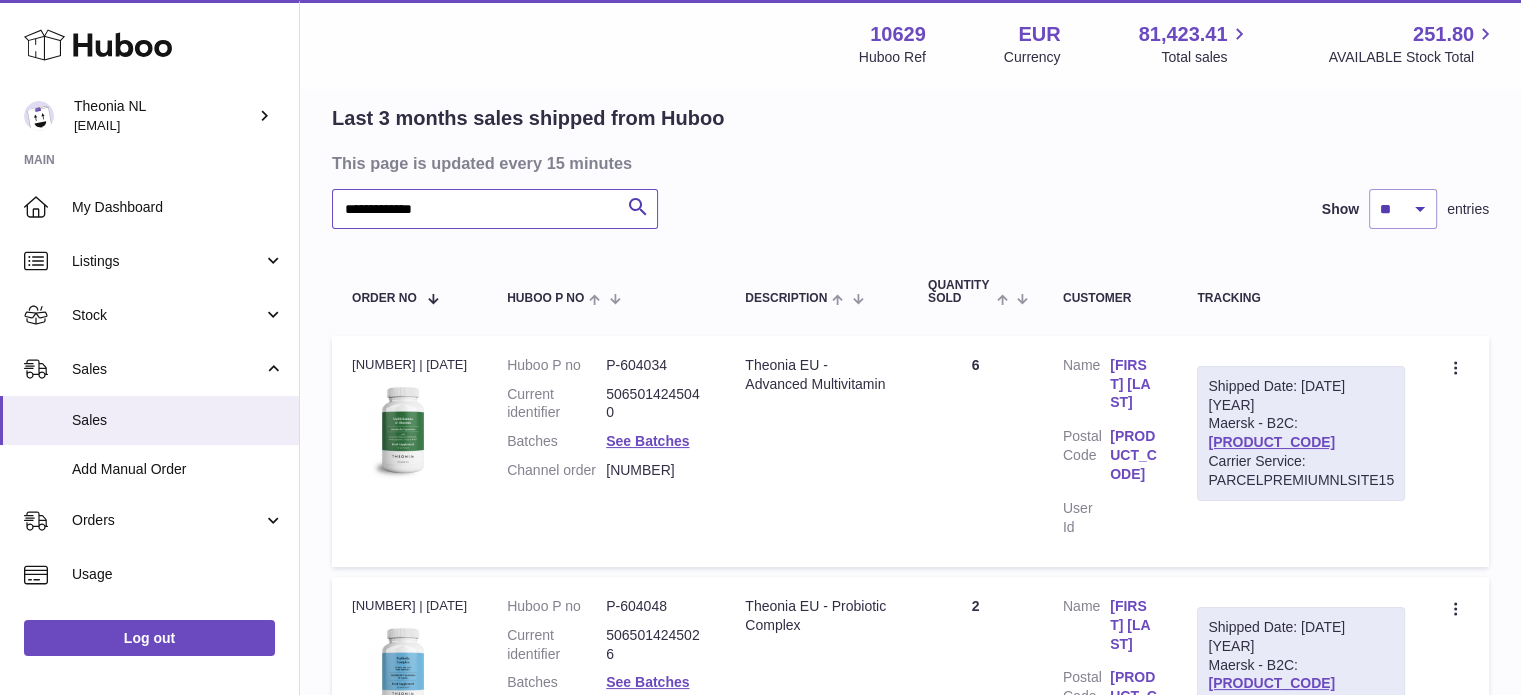drag, startPoint x: 50, startPoint y: 167, endPoint x: 0, endPoint y: 152, distance: 52.201534 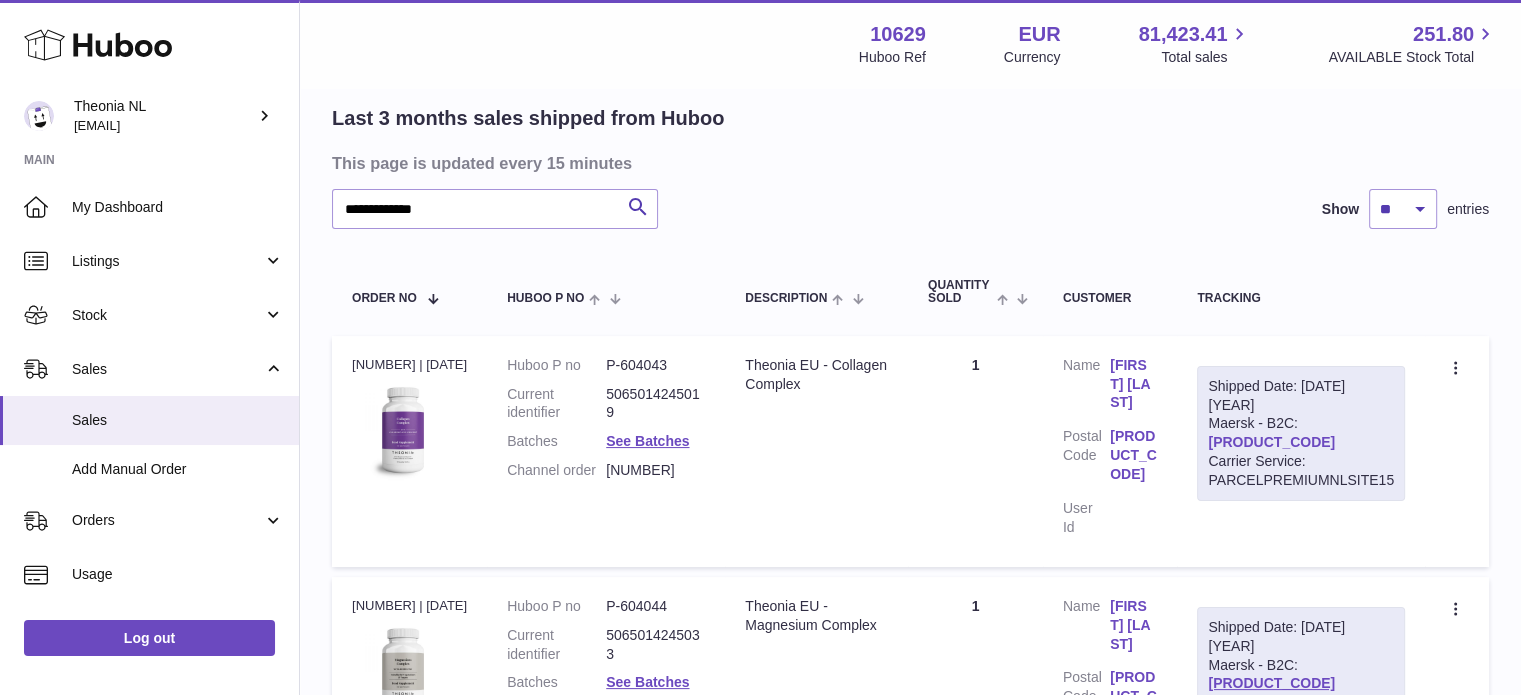 click on "TYPQWPI00428638" at bounding box center (1271, 442) 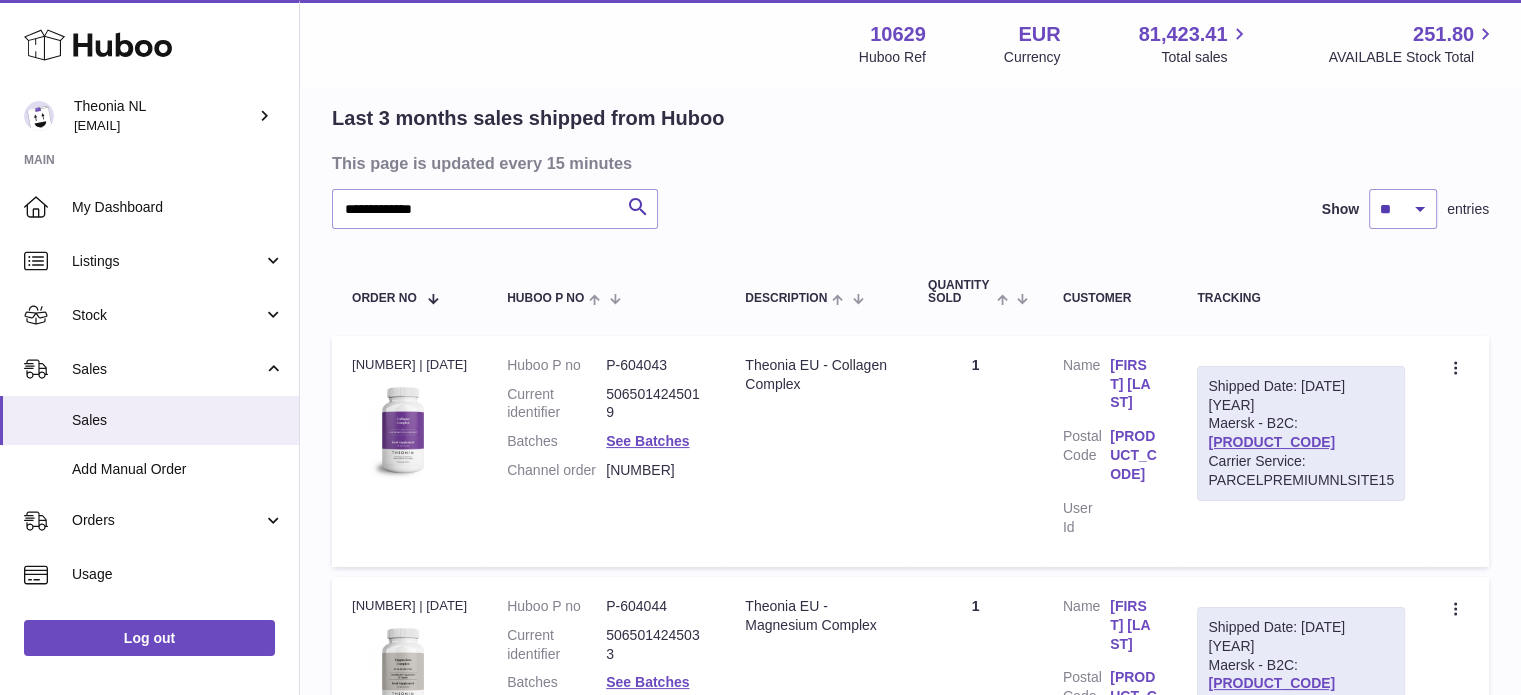 drag, startPoint x: 540, startPoint y: 188, endPoint x: 0, endPoint y: 174, distance: 540.18146 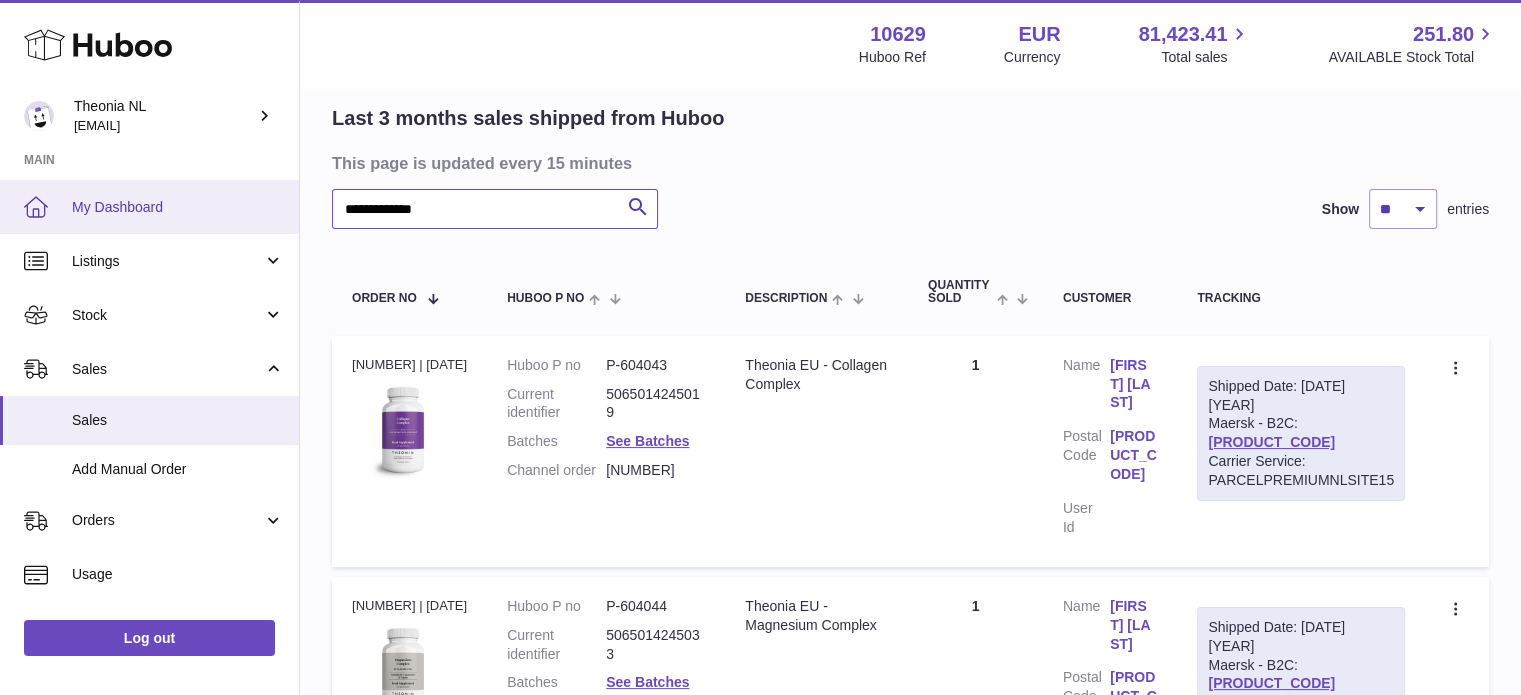 click on "**********" at bounding box center (760, 419) 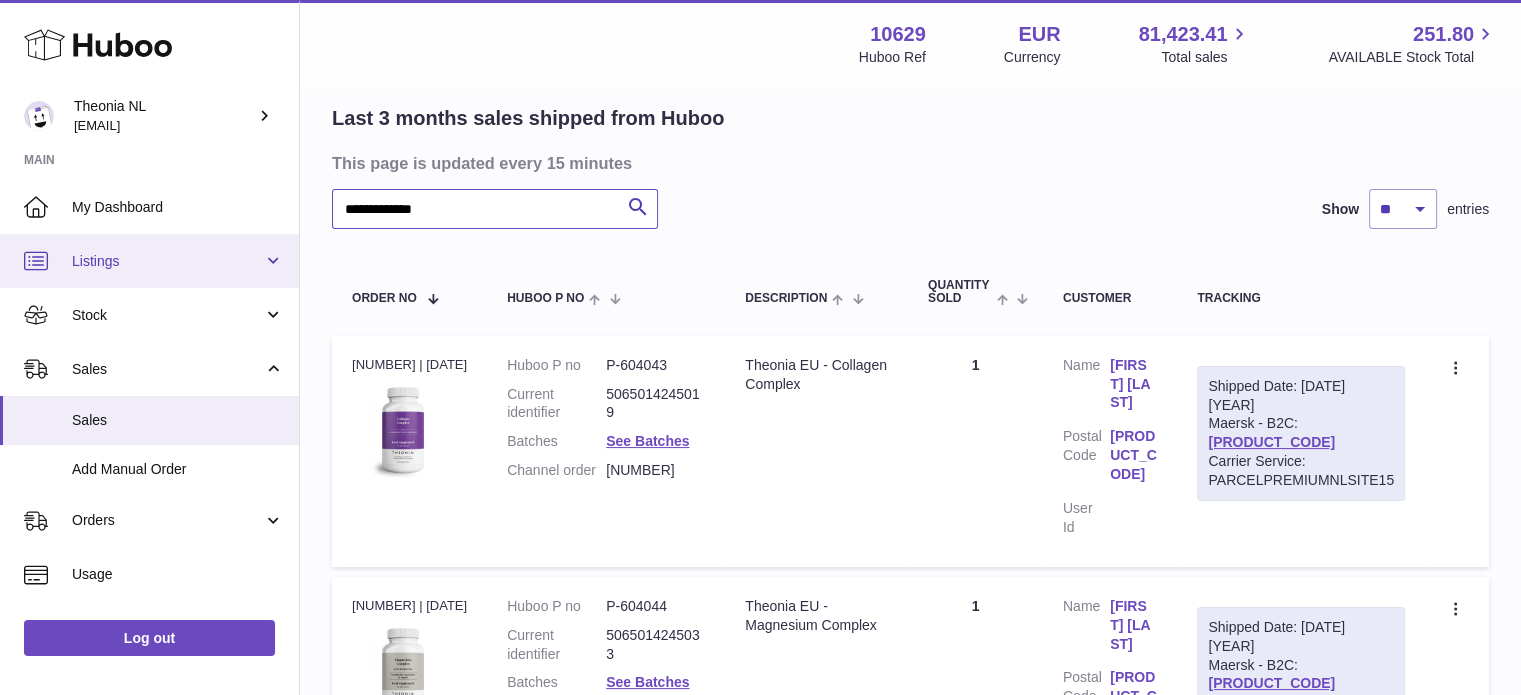 paste on "*" 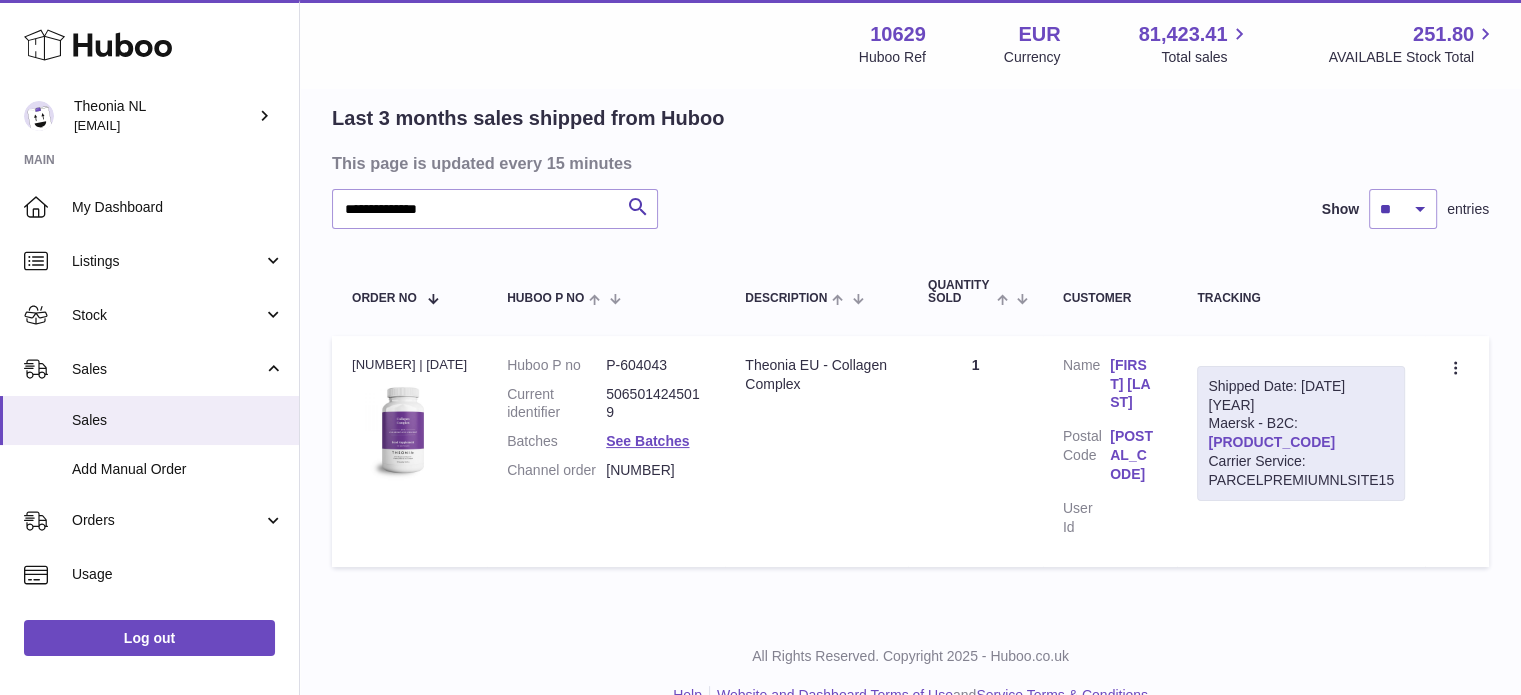 click on "TYPQWPI00430092" at bounding box center (1271, 442) 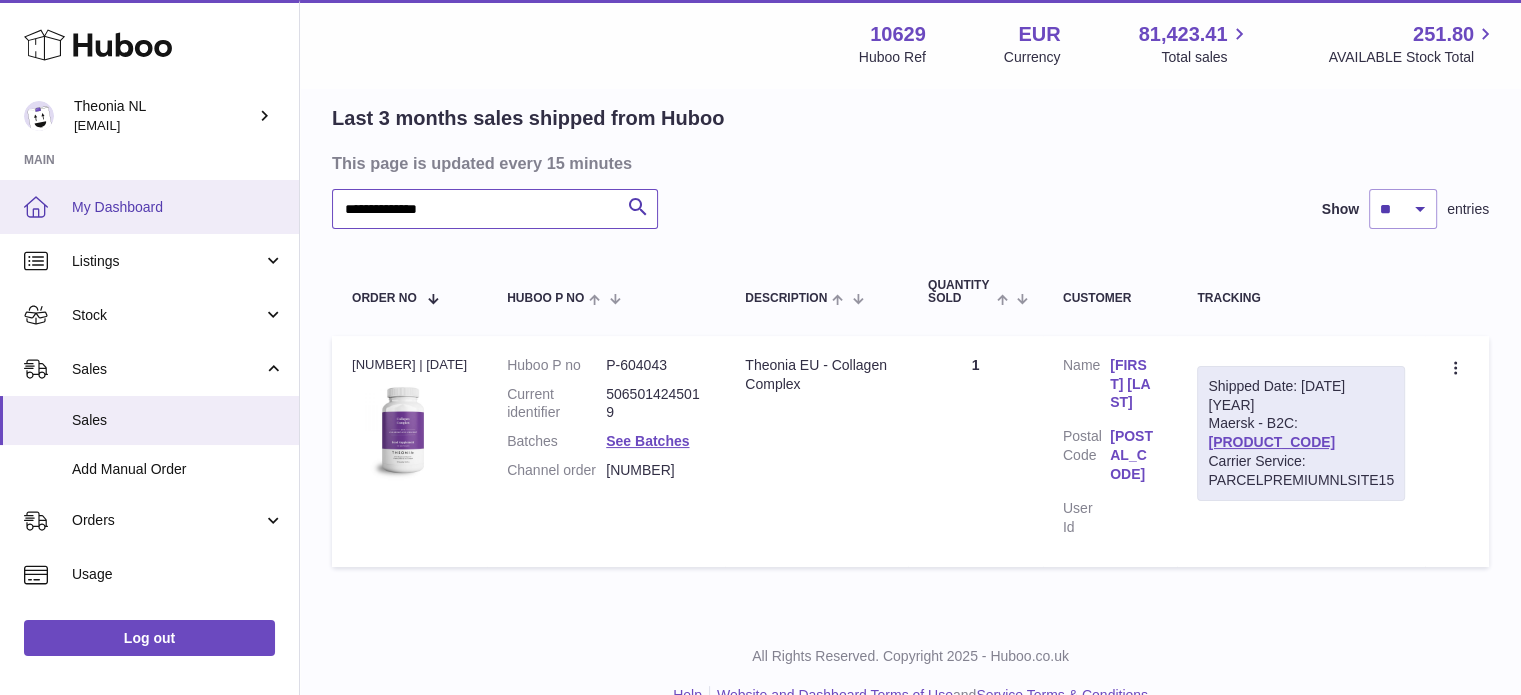 drag, startPoint x: 527, startPoint y: 213, endPoint x: 75, endPoint y: 199, distance: 452.21677 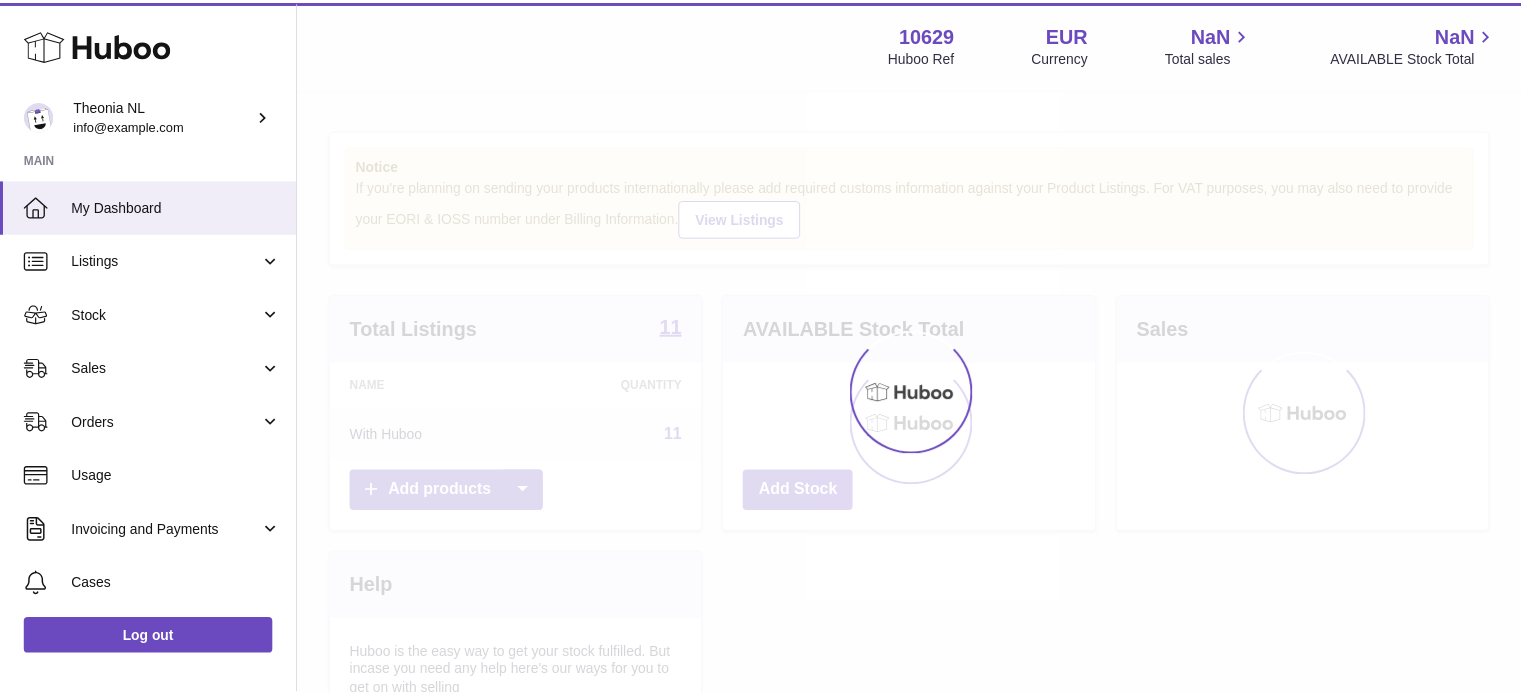 scroll, scrollTop: 0, scrollLeft: 0, axis: both 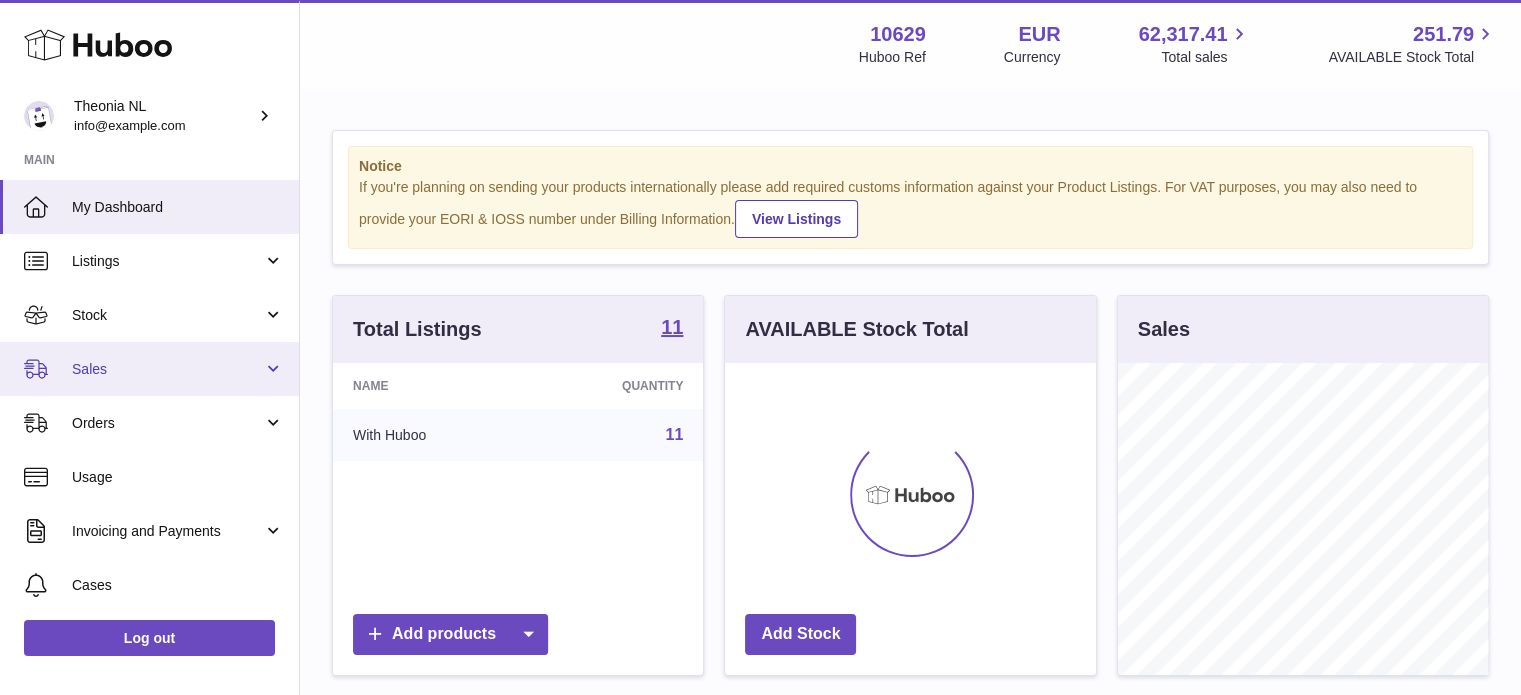 click on "Sales" at bounding box center (167, 369) 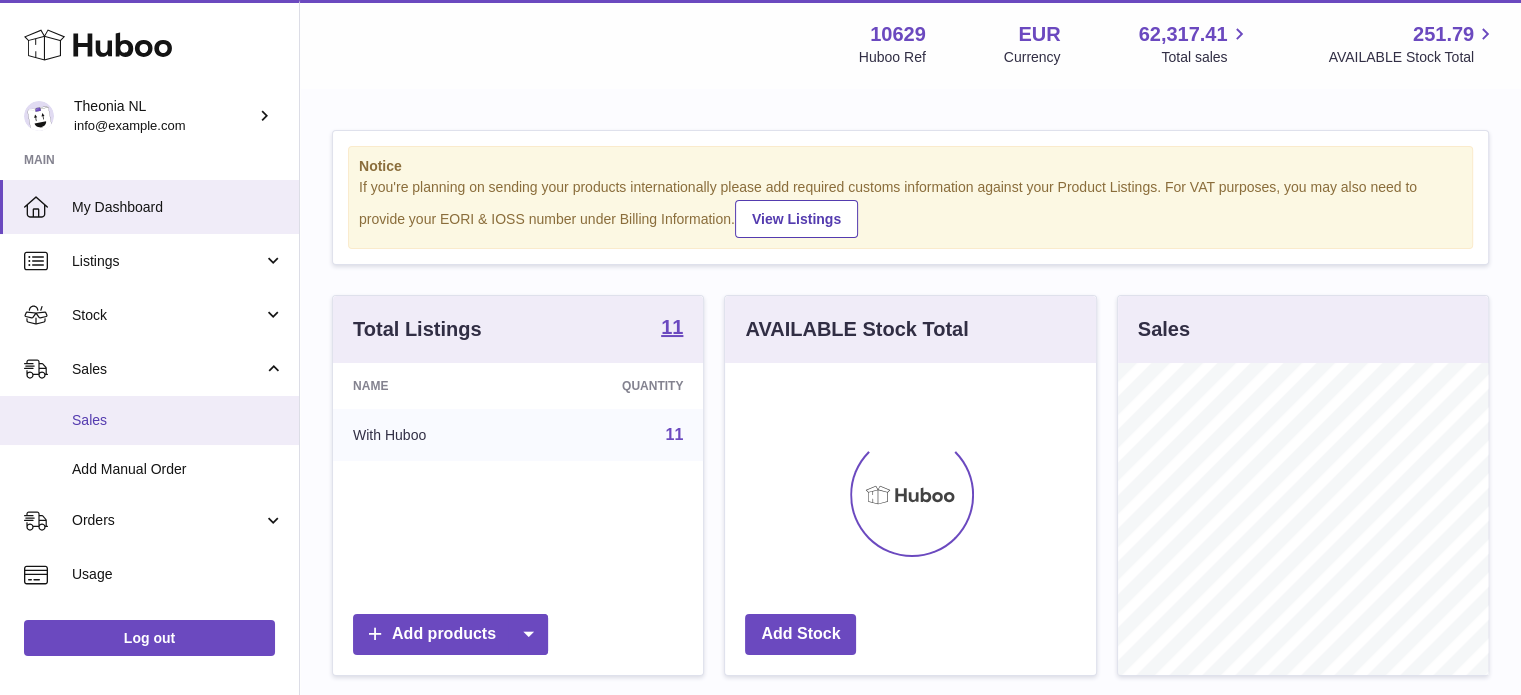 click on "Sales" at bounding box center [178, 420] 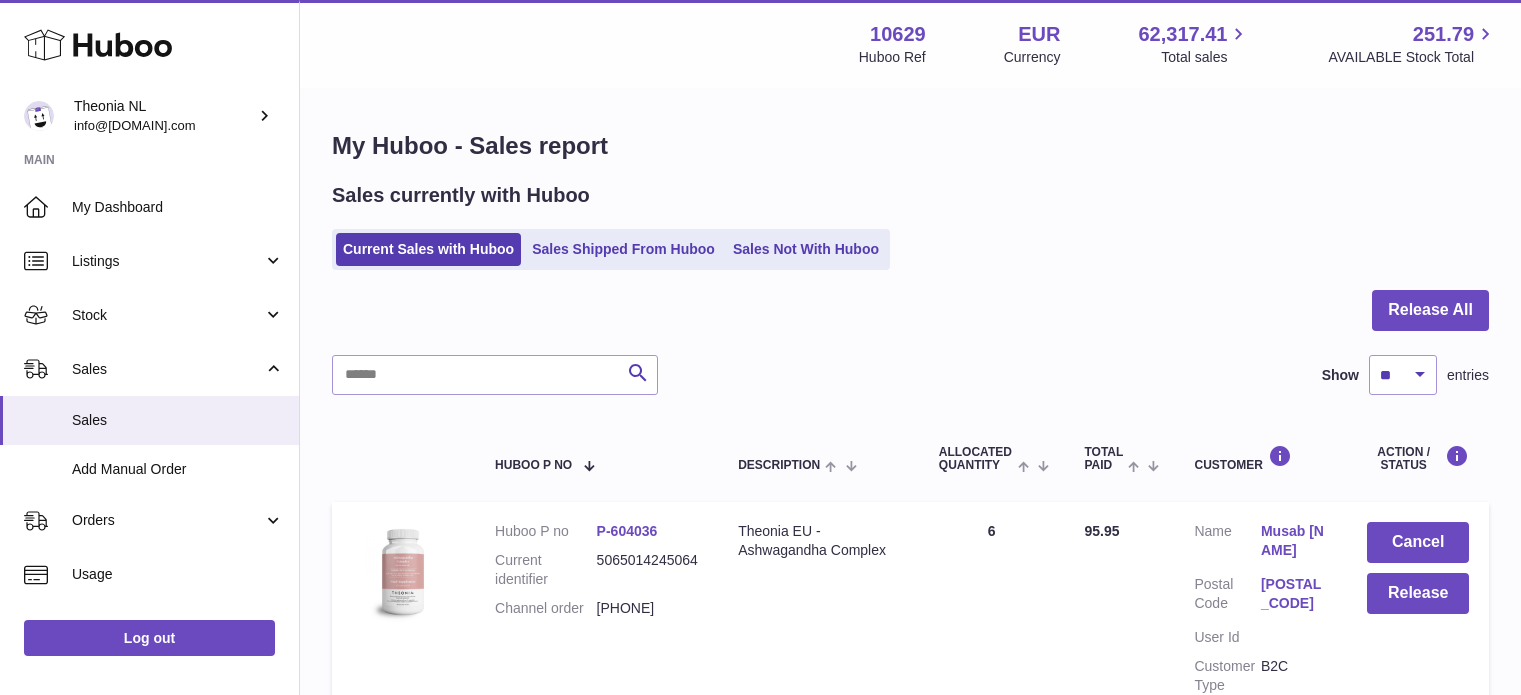 scroll, scrollTop: 0, scrollLeft: 0, axis: both 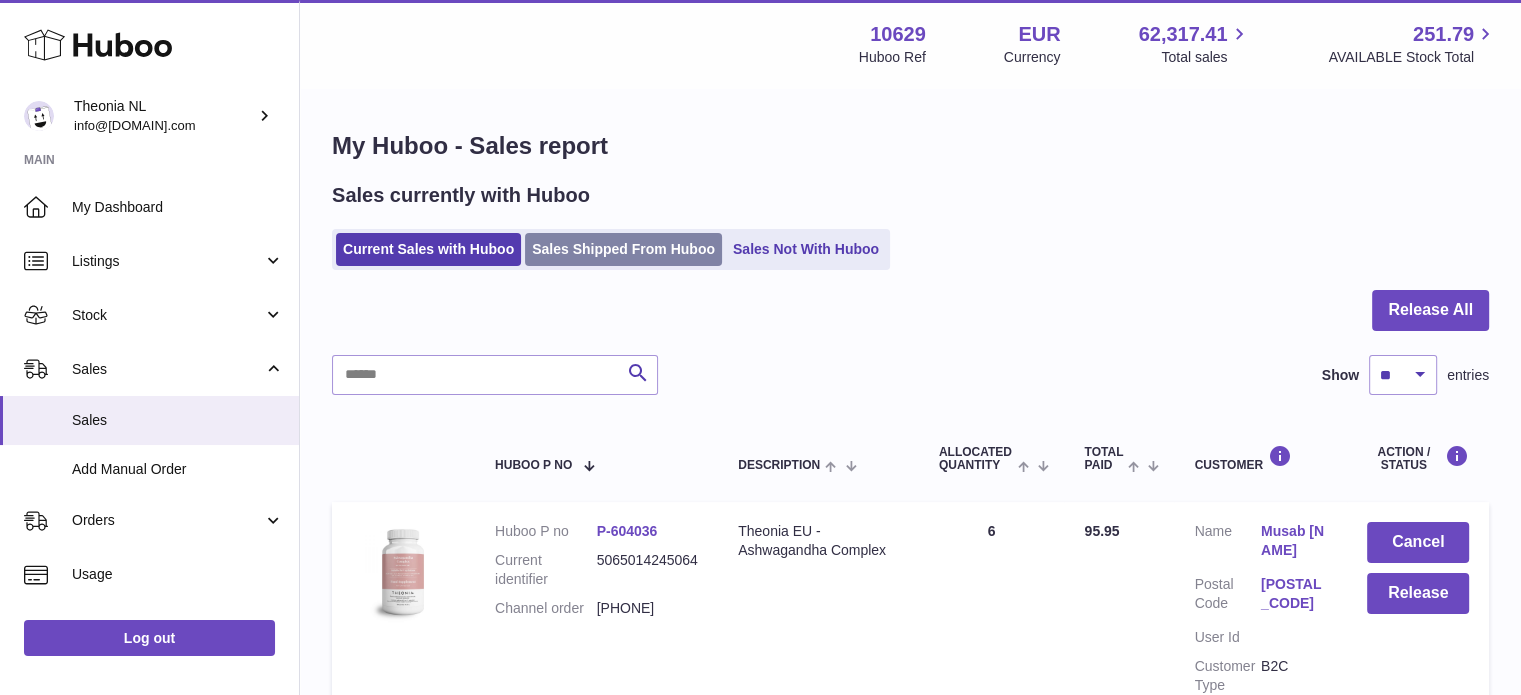 click on "Sales Shipped From Huboo" at bounding box center (623, 249) 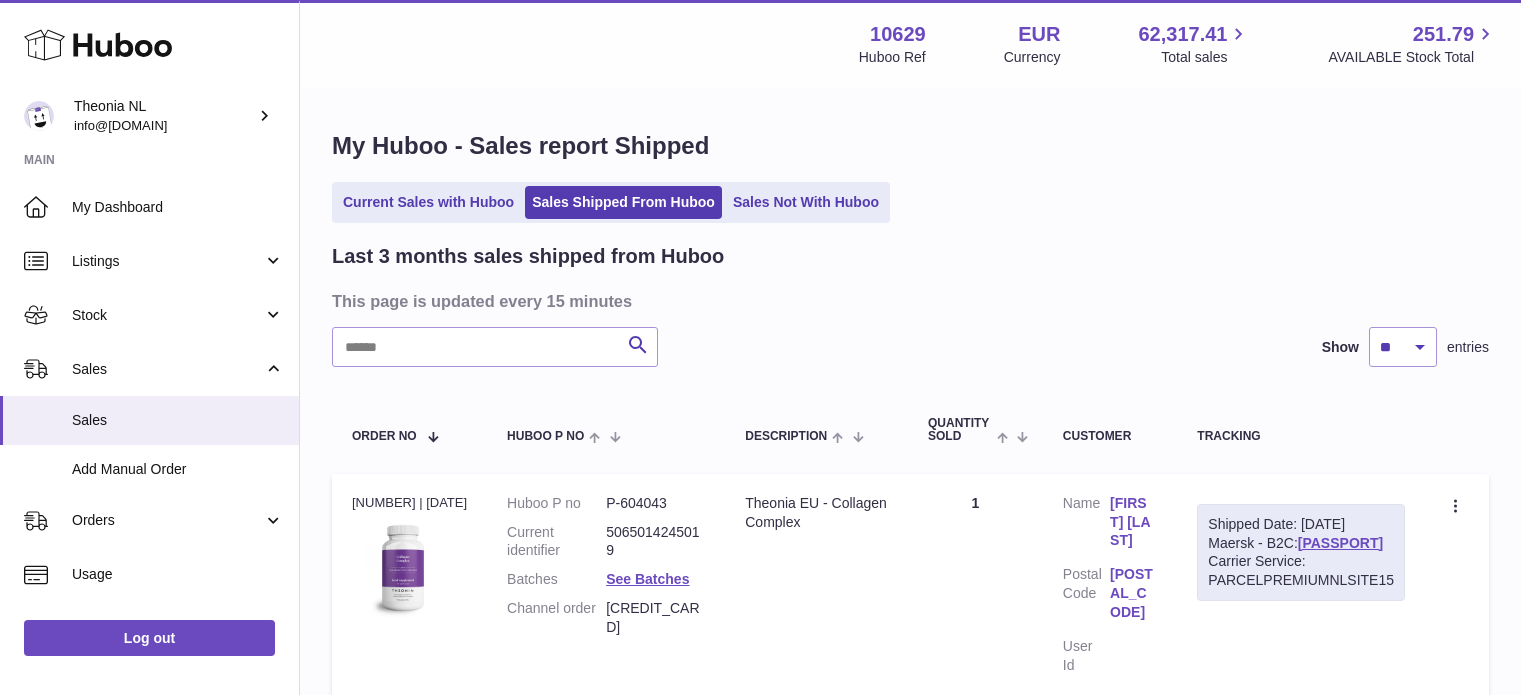 scroll, scrollTop: 0, scrollLeft: 0, axis: both 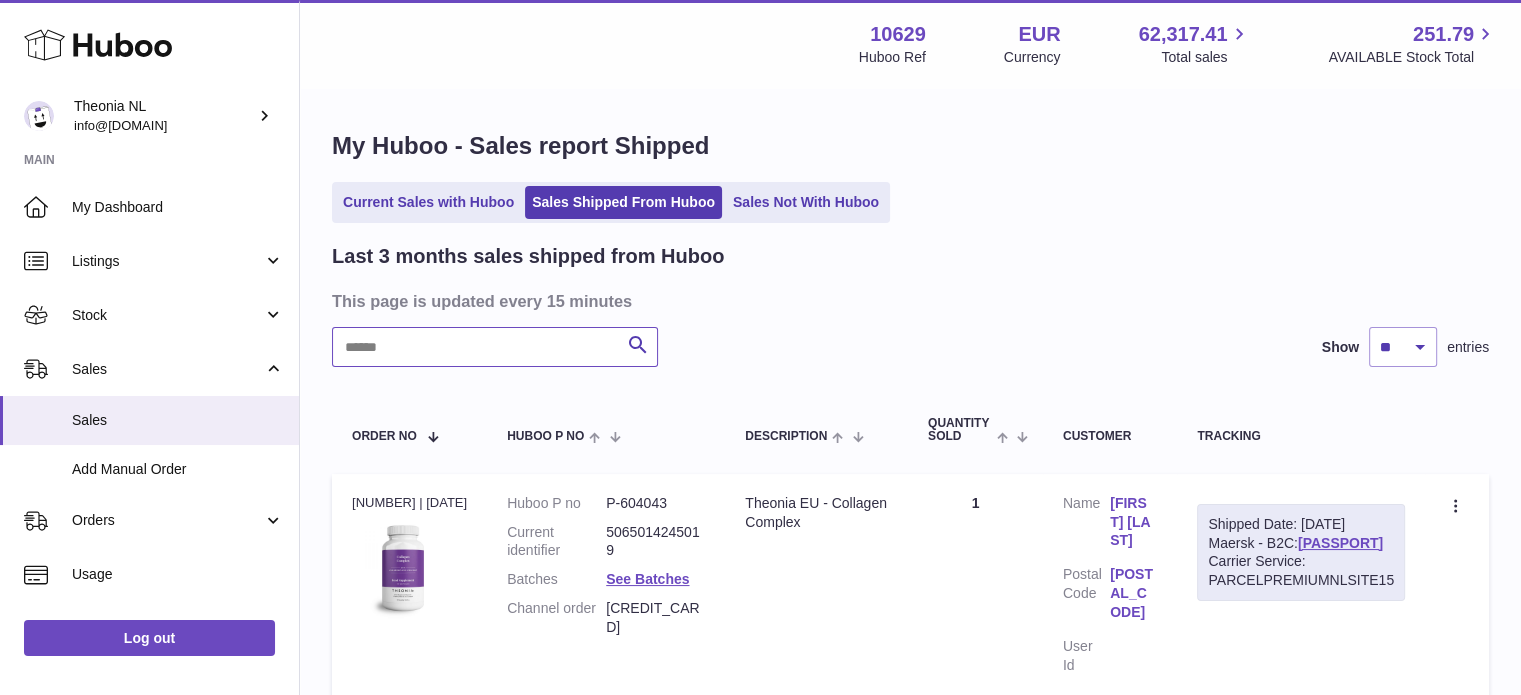 click at bounding box center [495, 347] 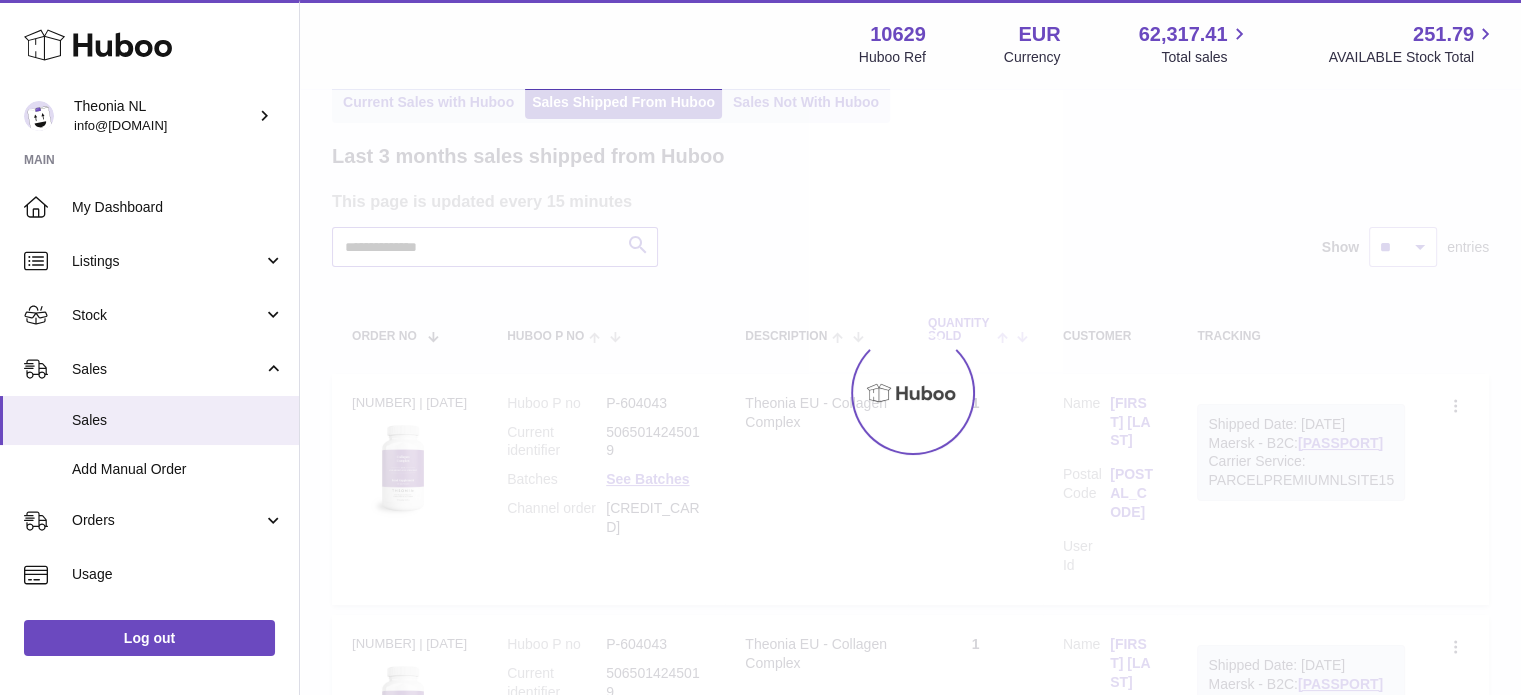 scroll, scrollTop: 157, scrollLeft: 0, axis: vertical 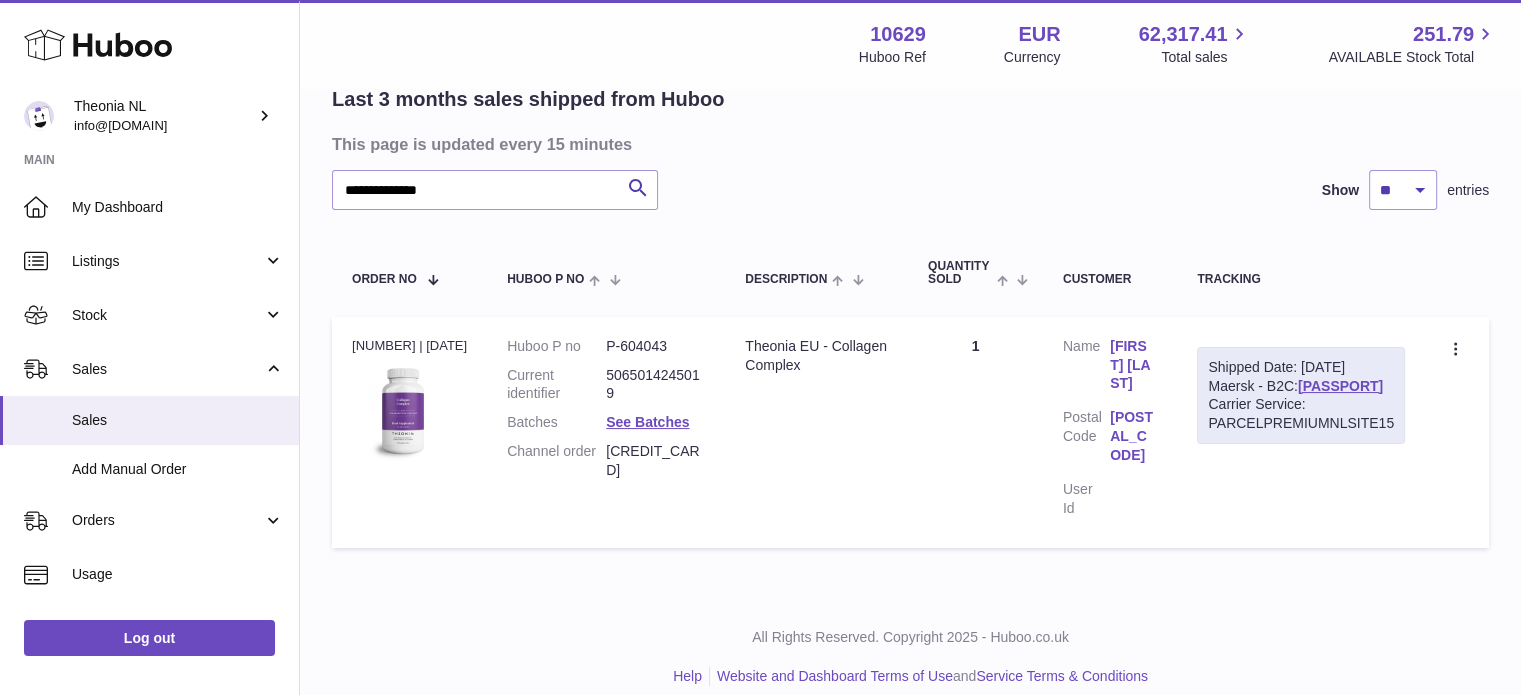 click on "Carrier Service: PARCELPREMIUMNLSITE15" at bounding box center (1301, 414) 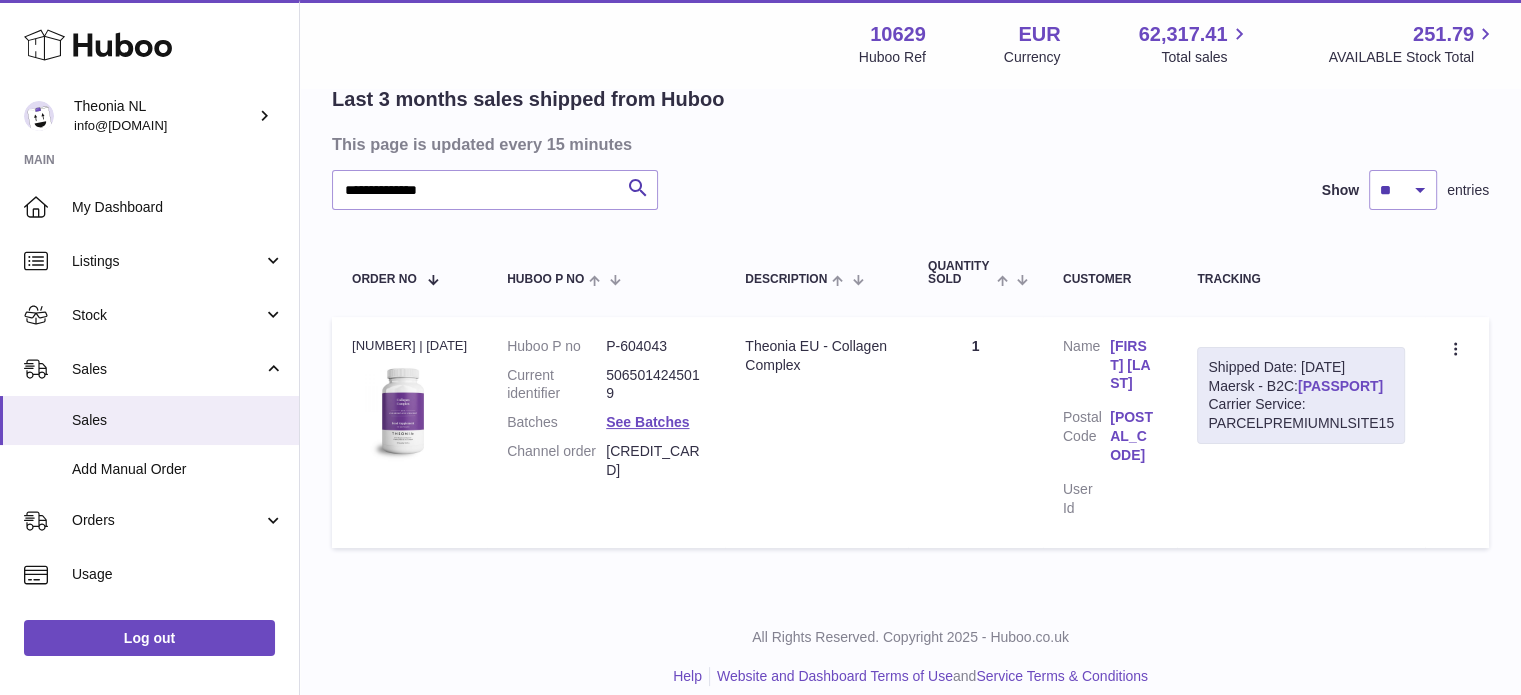 click on "TYPQWPI00432985" at bounding box center [1340, 386] 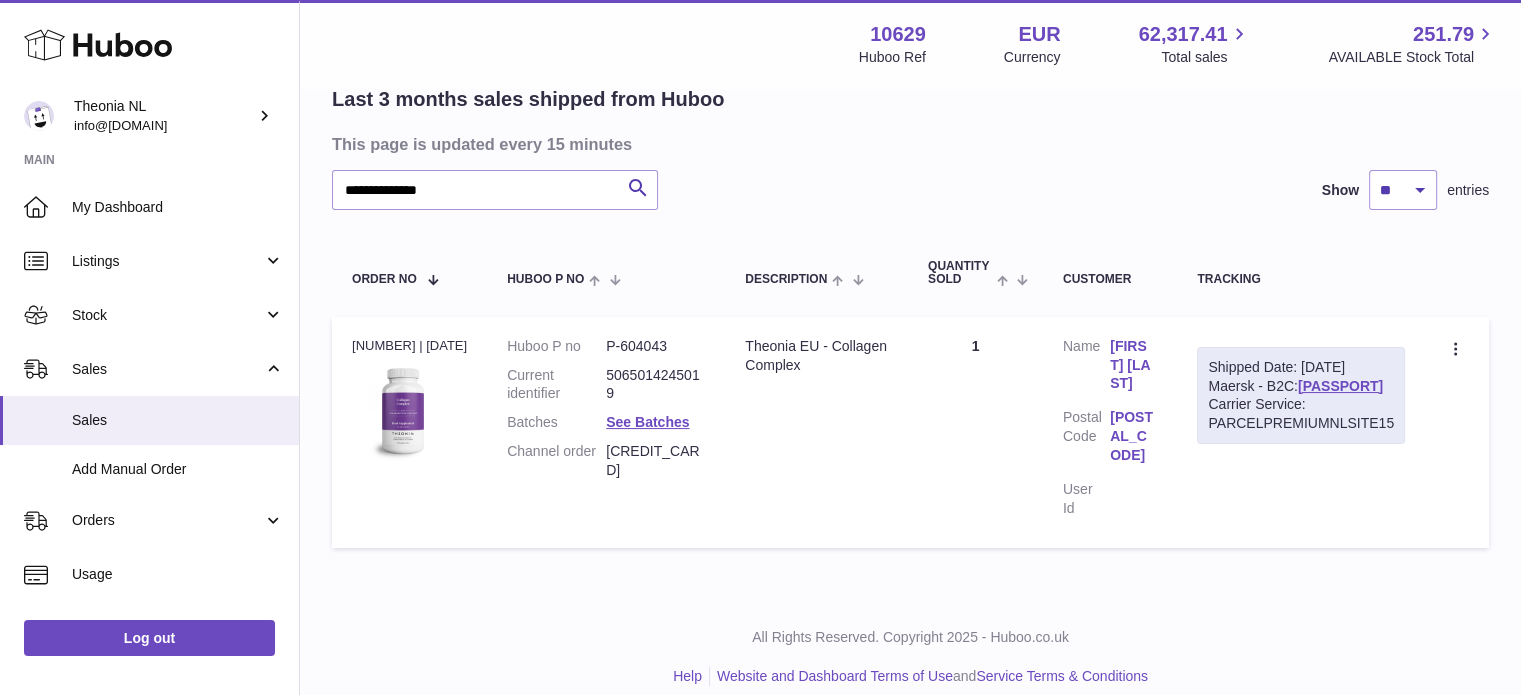 scroll, scrollTop: 57, scrollLeft: 0, axis: vertical 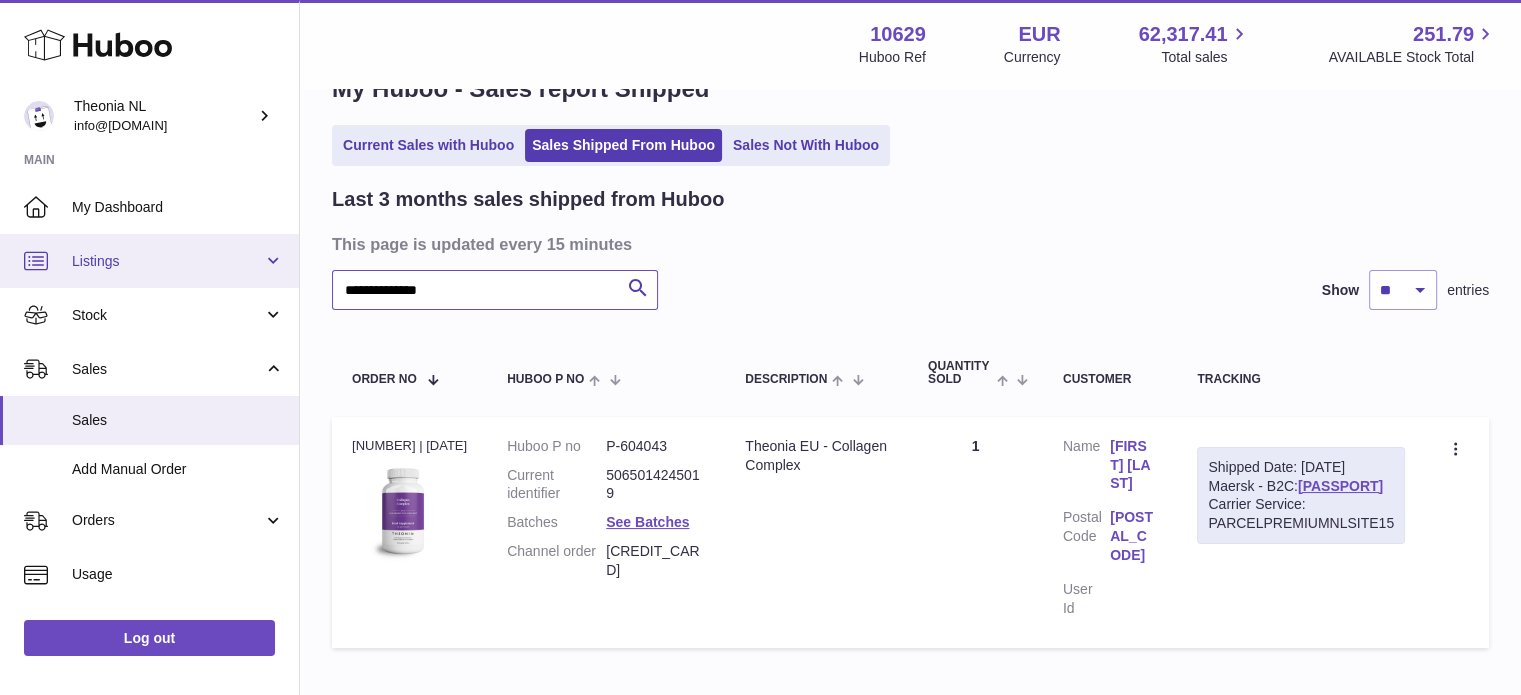 drag, startPoint x: 567, startPoint y: 285, endPoint x: 13, endPoint y: 265, distance: 554.3609 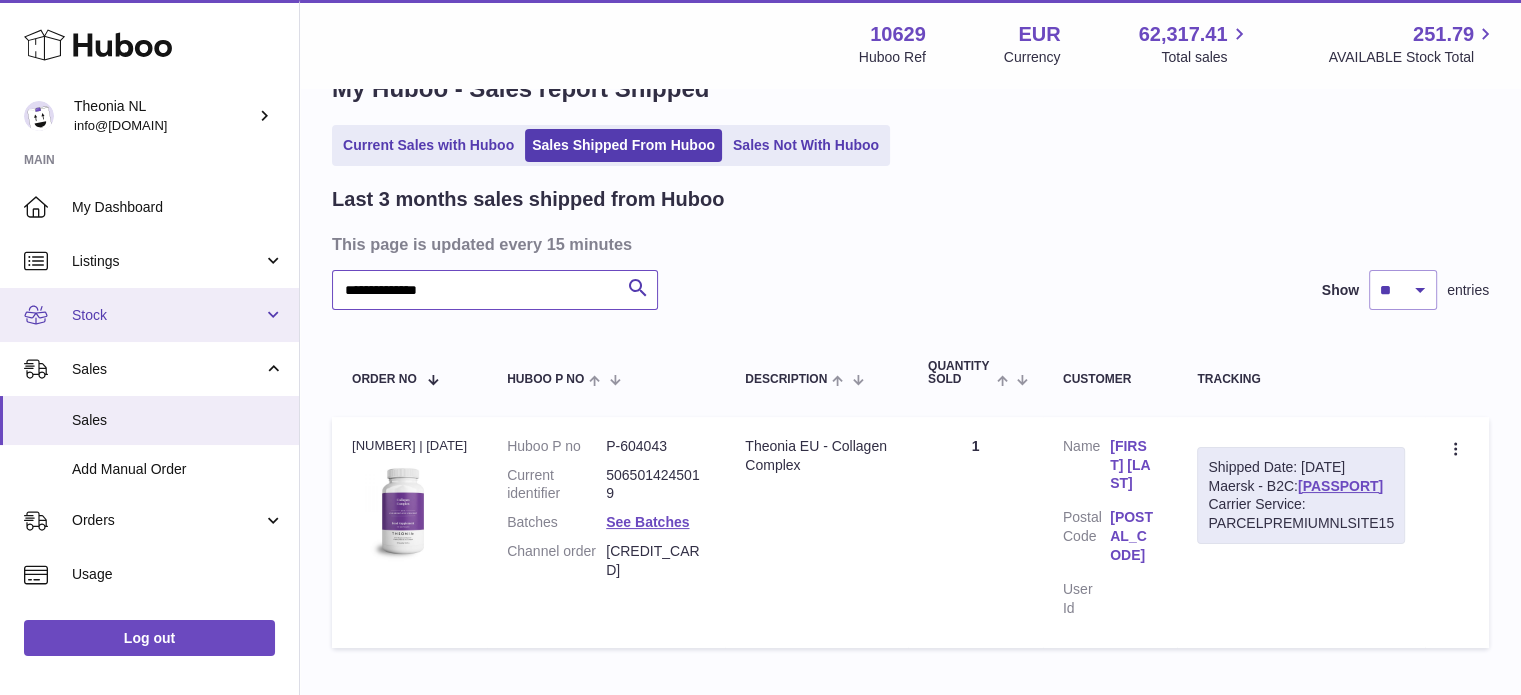 paste 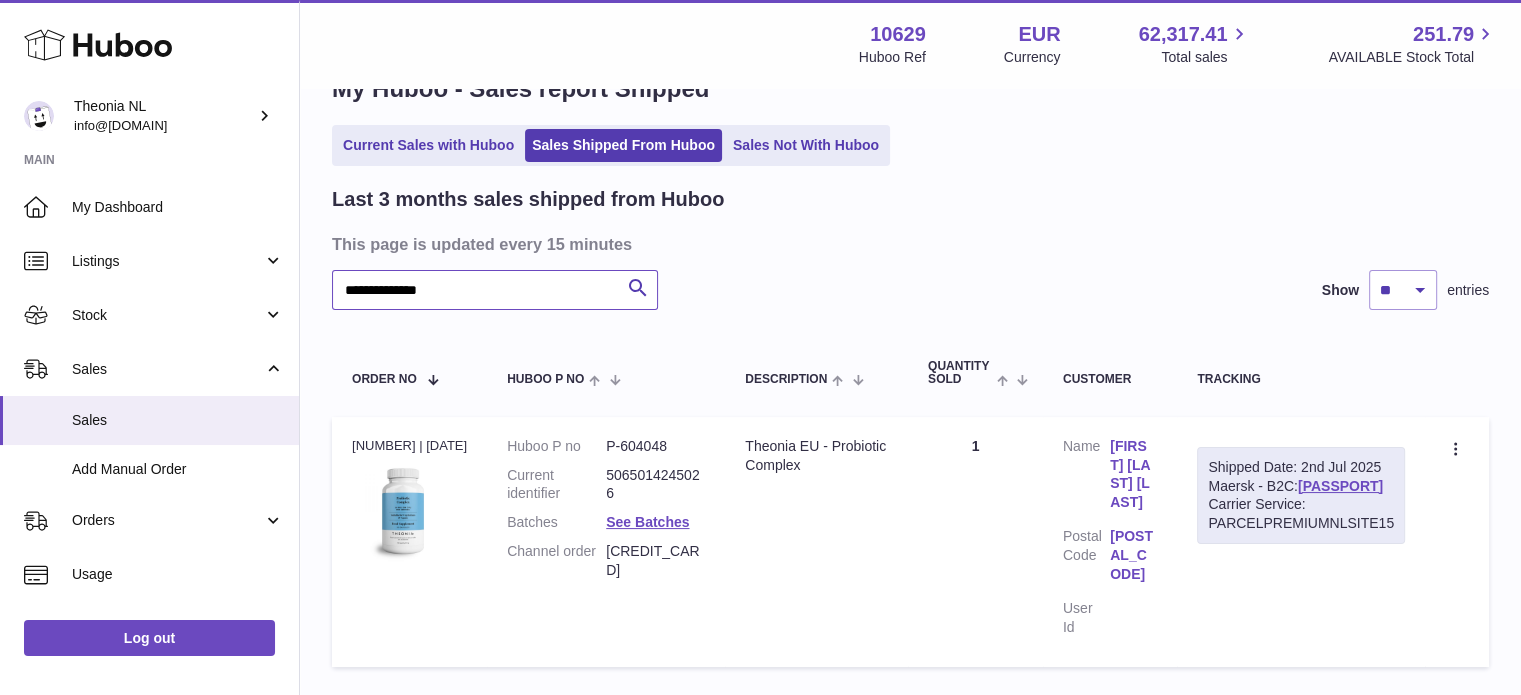 scroll, scrollTop: 176, scrollLeft: 0, axis: vertical 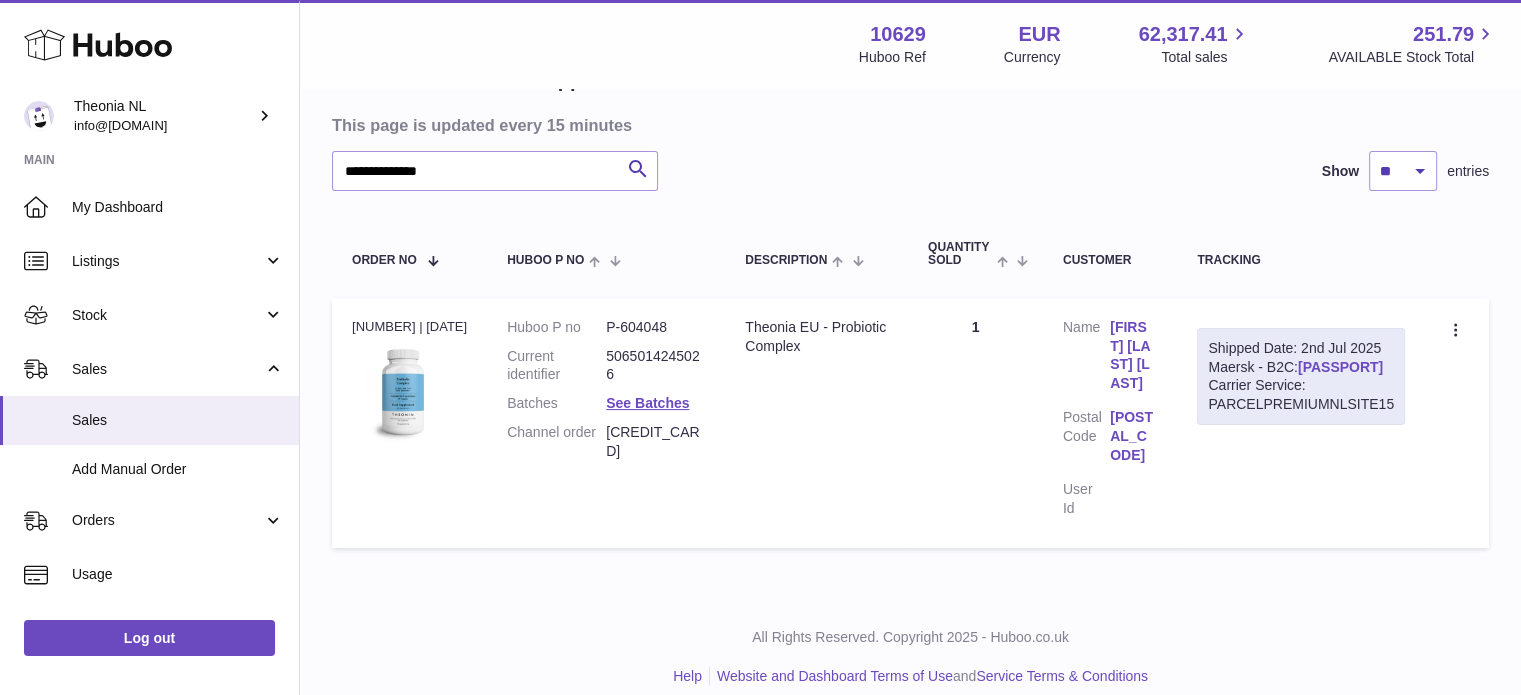 click on "TYPQWPI00428707" at bounding box center [1340, 367] 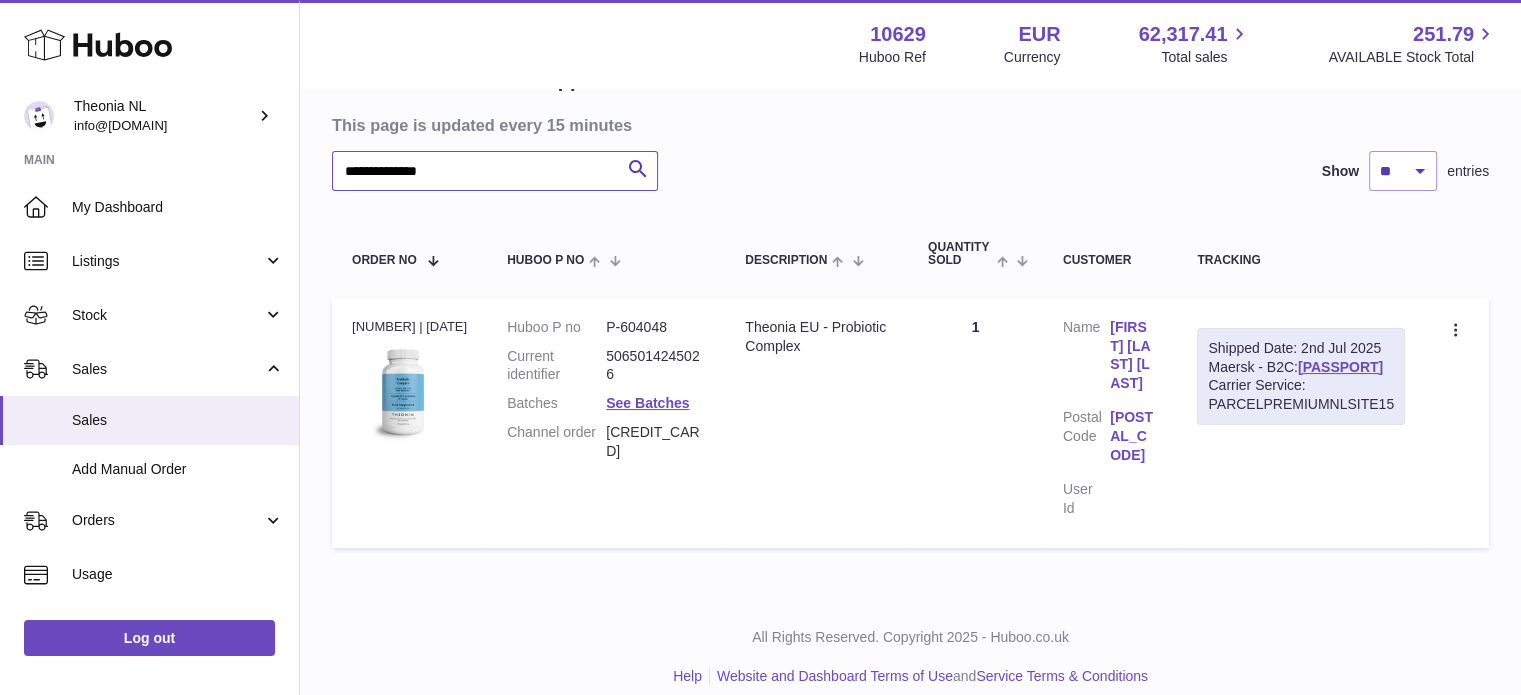 drag, startPoint x: 540, startPoint y: 178, endPoint x: 0, endPoint y: 171, distance: 540.04535 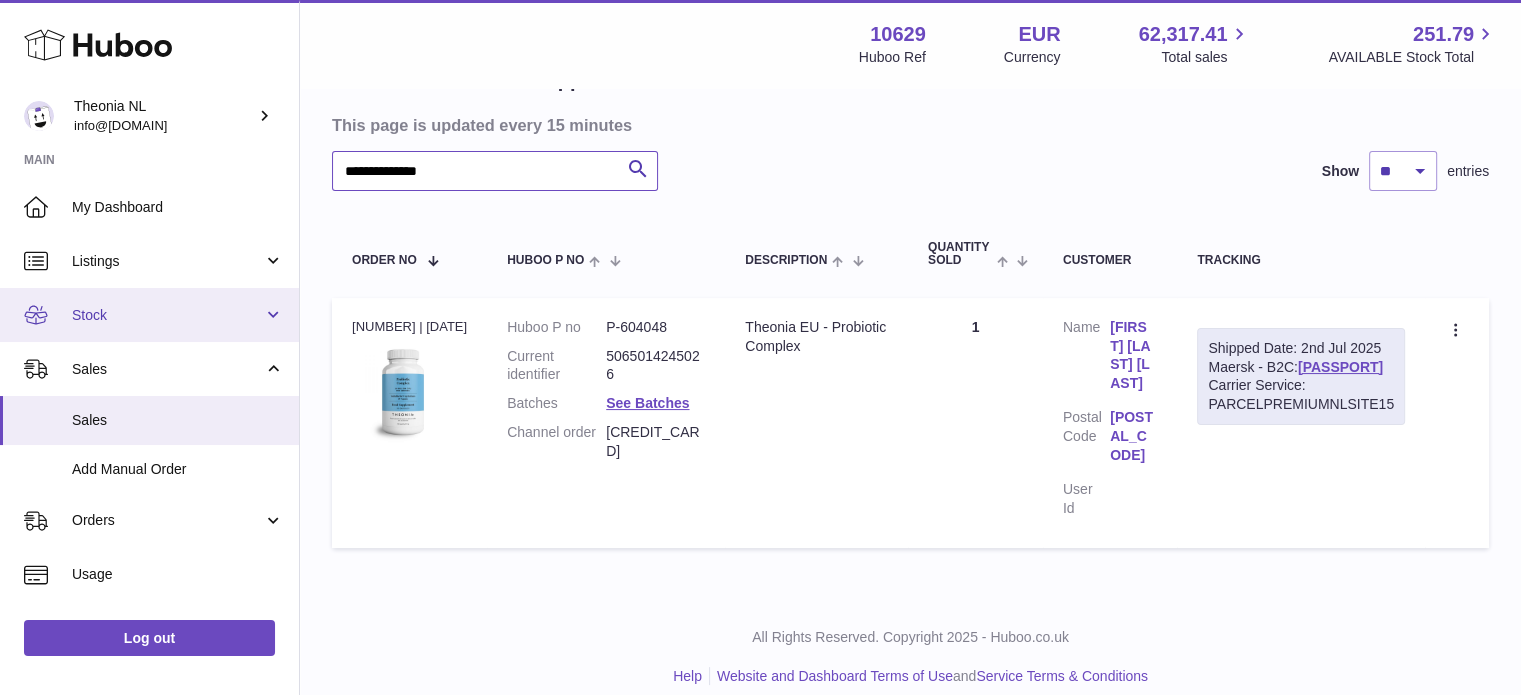 paste 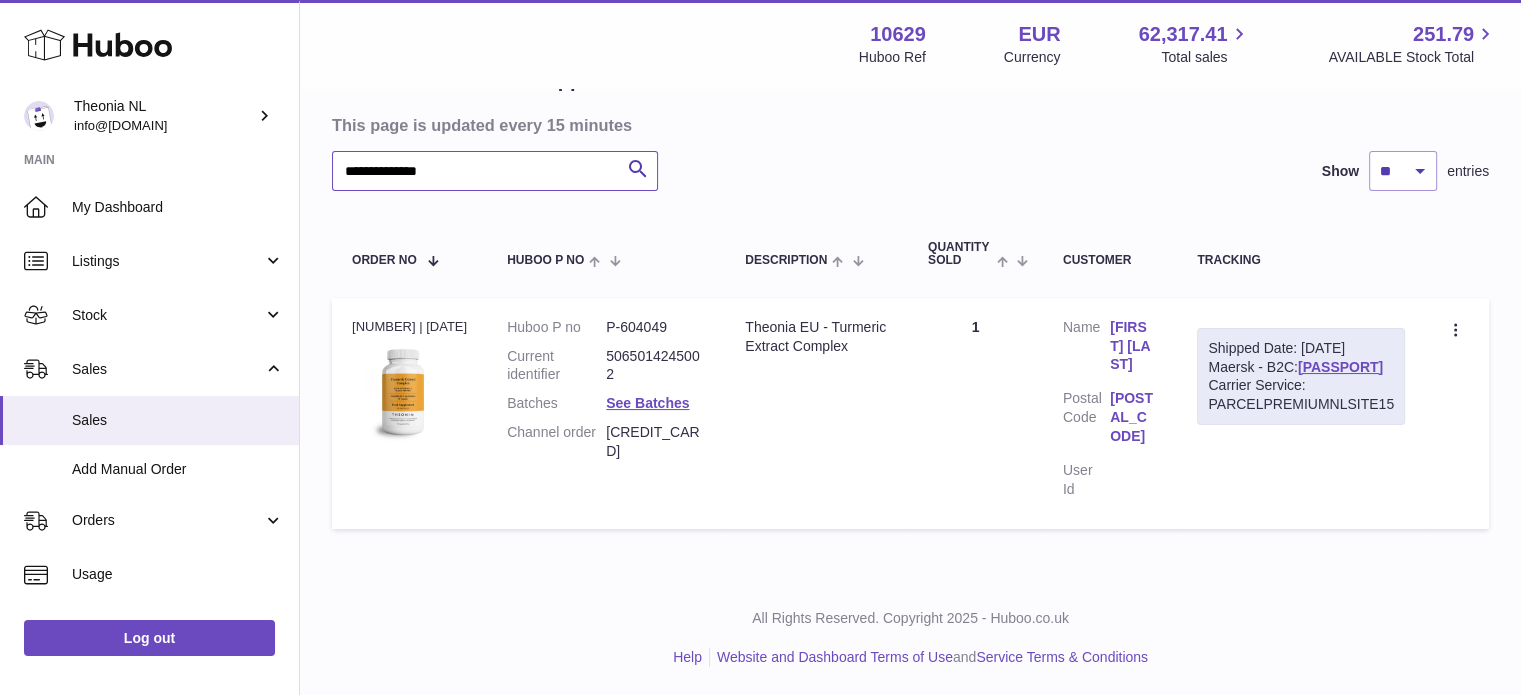 scroll, scrollTop: 157, scrollLeft: 0, axis: vertical 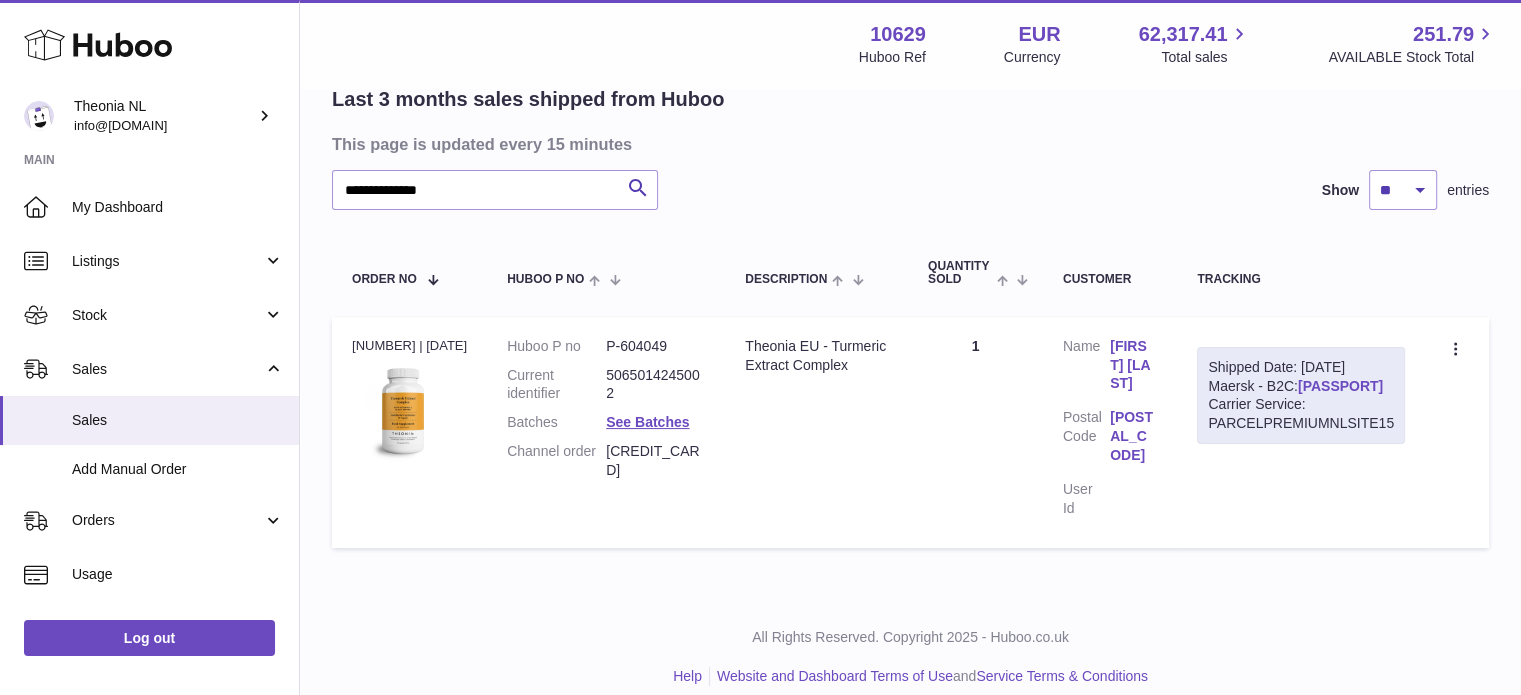 click on "TYPQWPI00430784" at bounding box center (1340, 386) 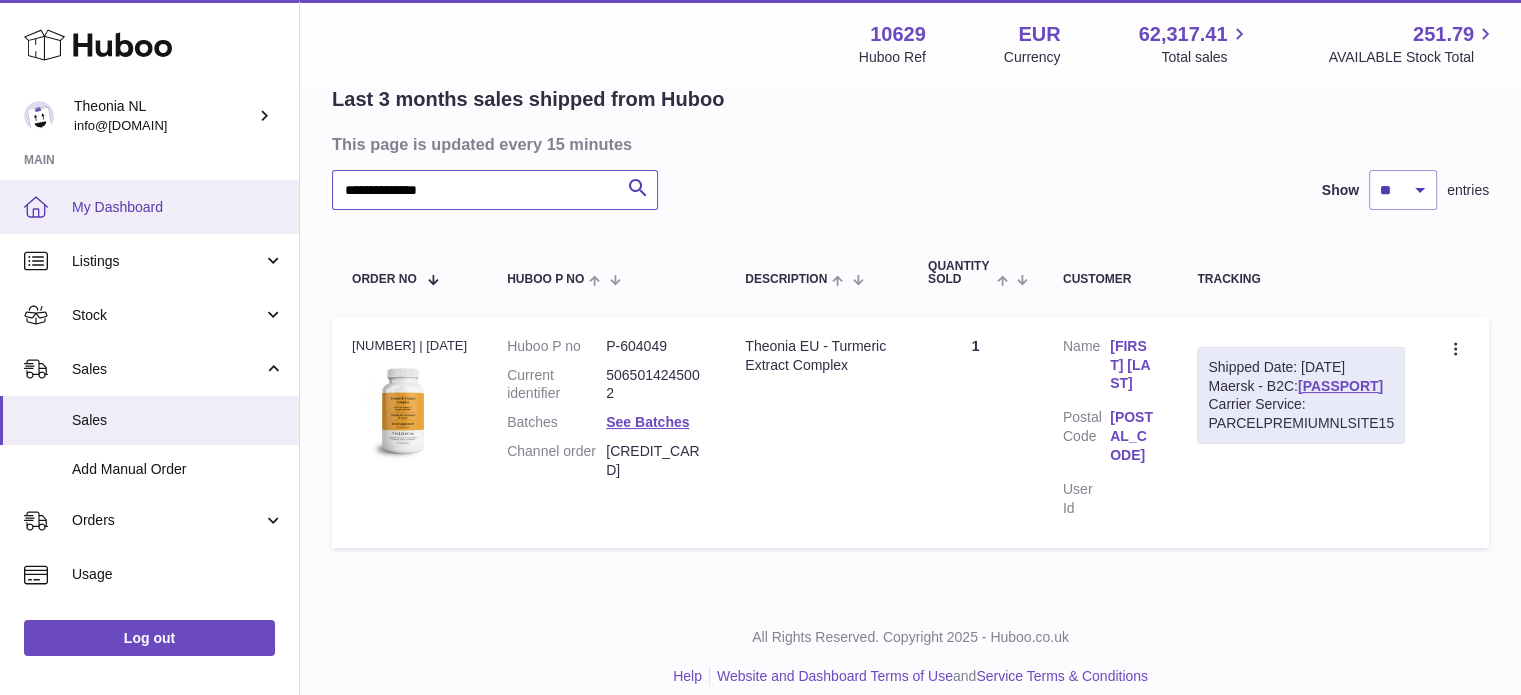 drag, startPoint x: 528, startPoint y: 195, endPoint x: 112, endPoint y: 183, distance: 416.17303 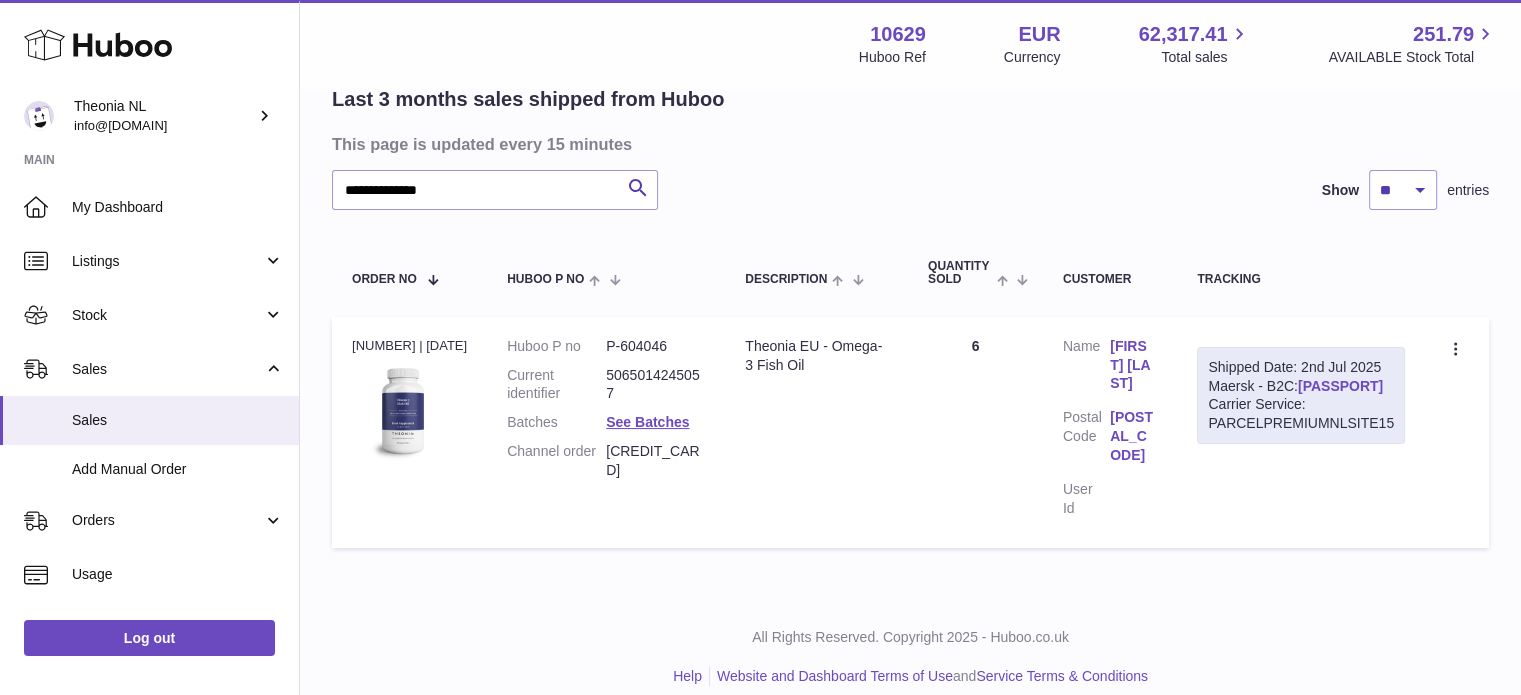 click on "TYPQWPI00428641" at bounding box center [1340, 386] 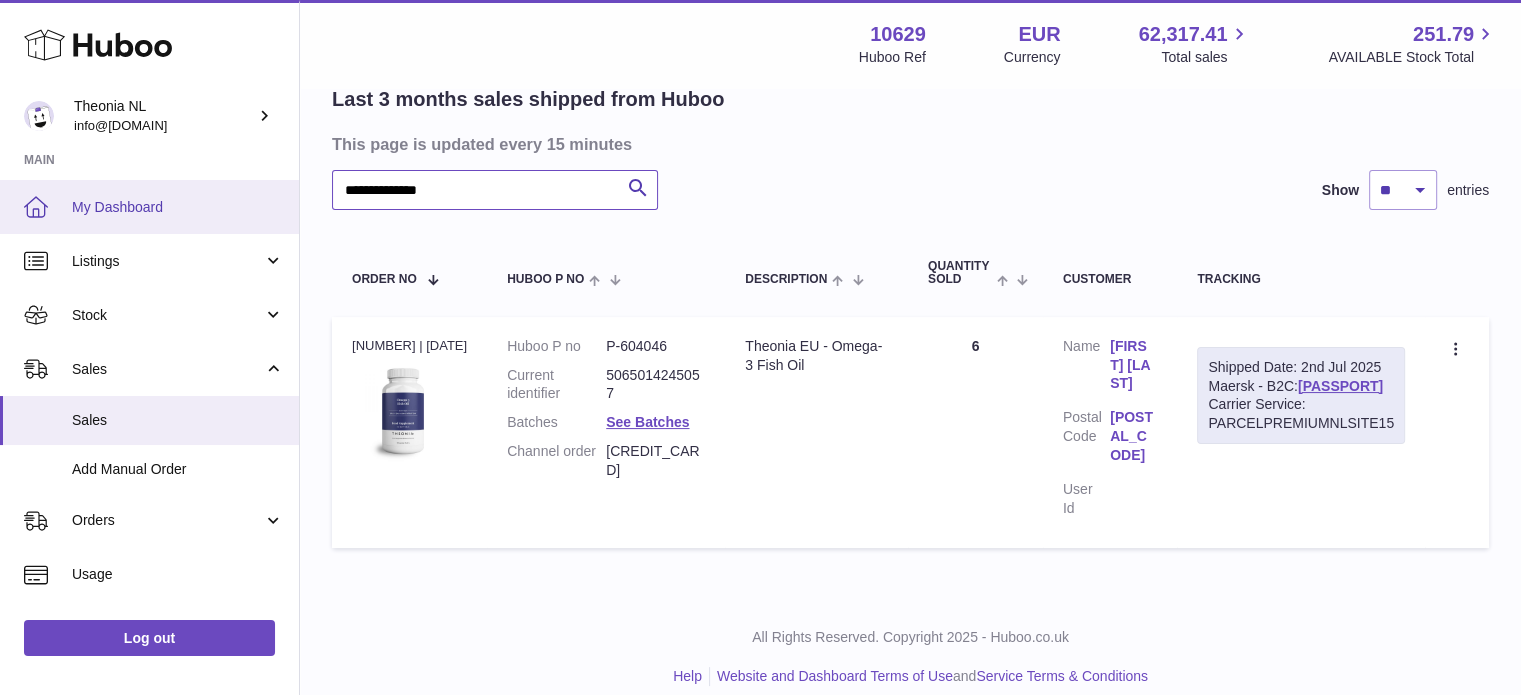 drag, startPoint x: 580, startPoint y: 201, endPoint x: 0, endPoint y: 216, distance: 580.1939 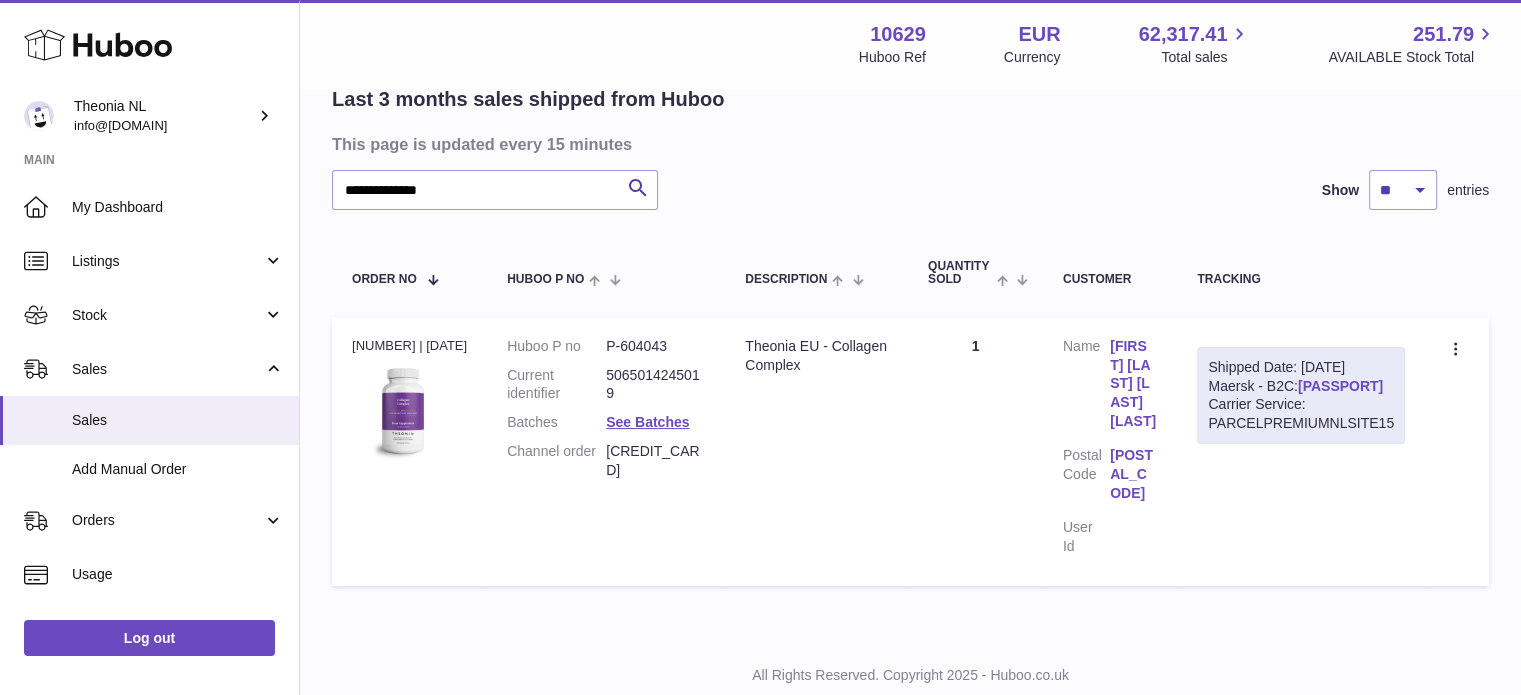 click on "TYPQWPI00429340" at bounding box center (1340, 386) 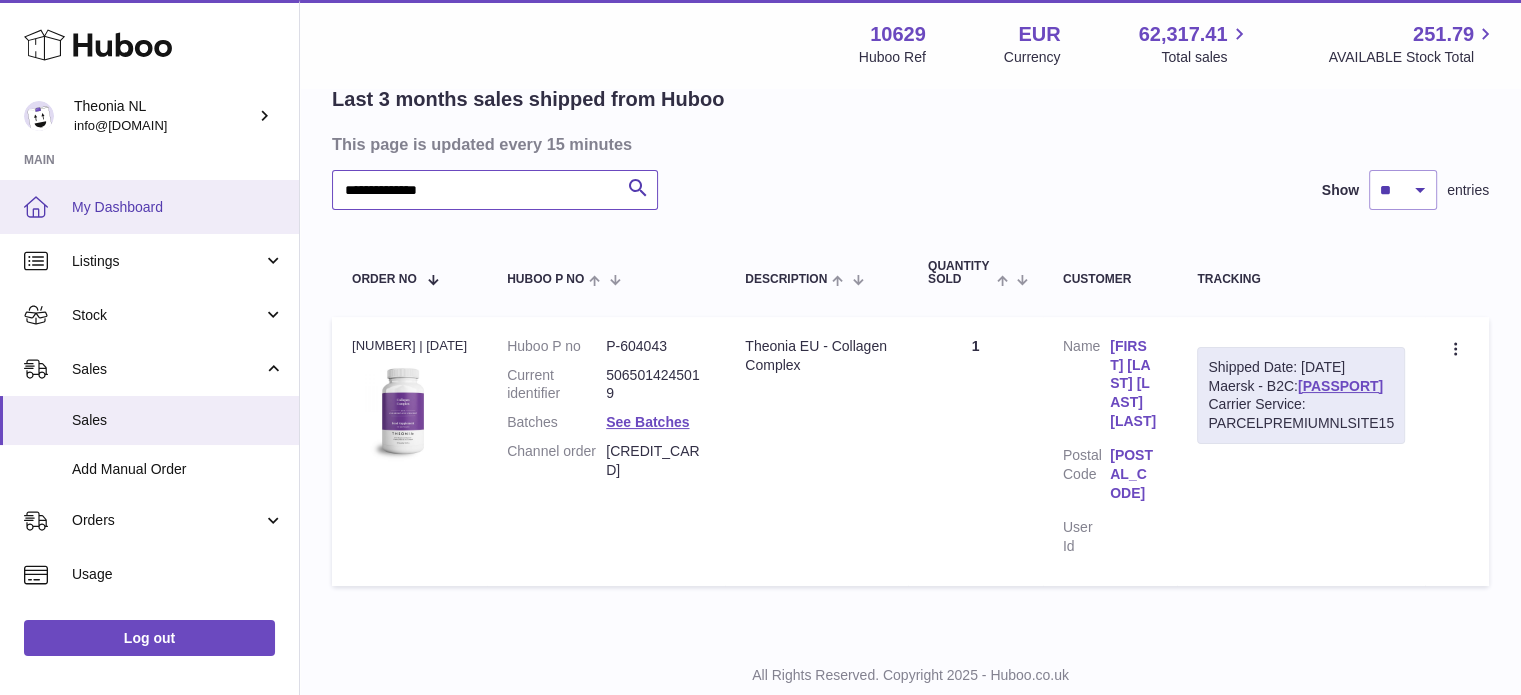 drag, startPoint x: 602, startPoint y: 209, endPoint x: 27, endPoint y: 211, distance: 575.0035 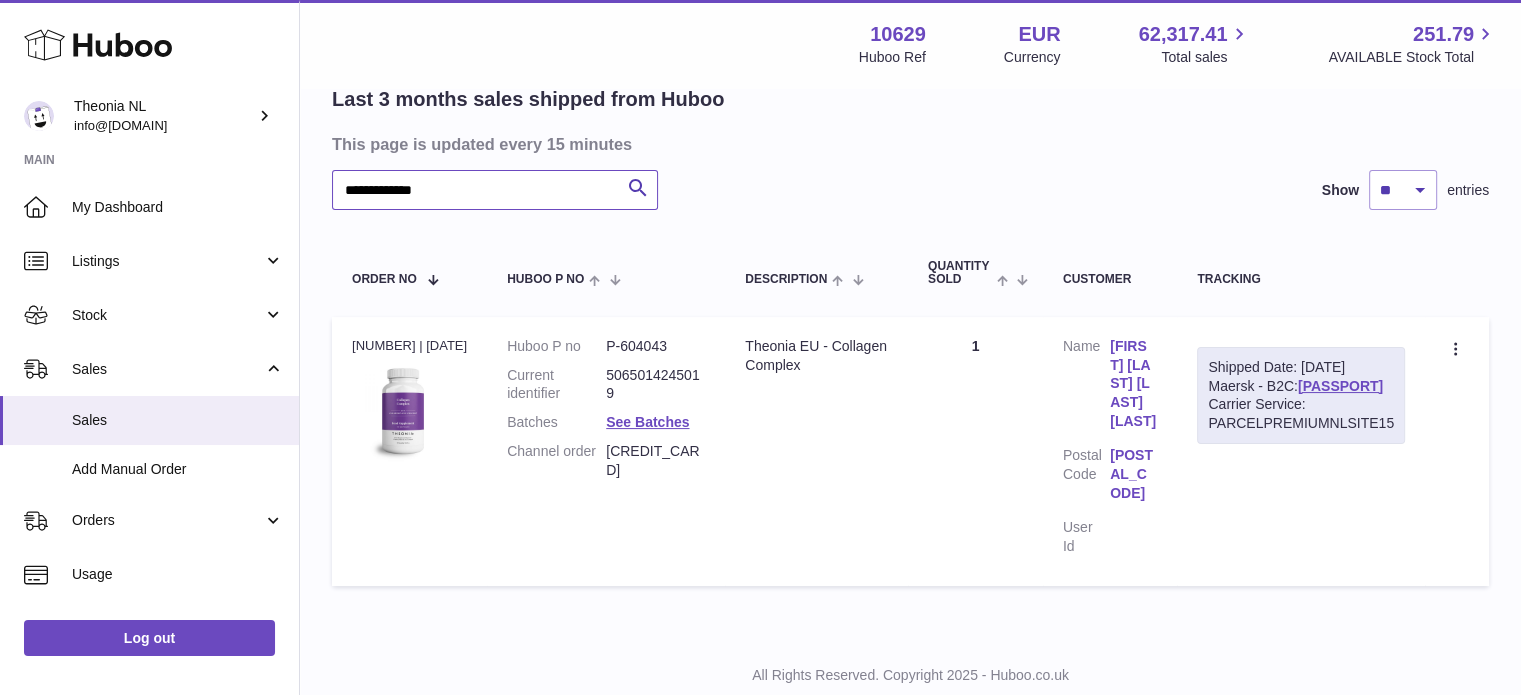 scroll, scrollTop: 0, scrollLeft: 0, axis: both 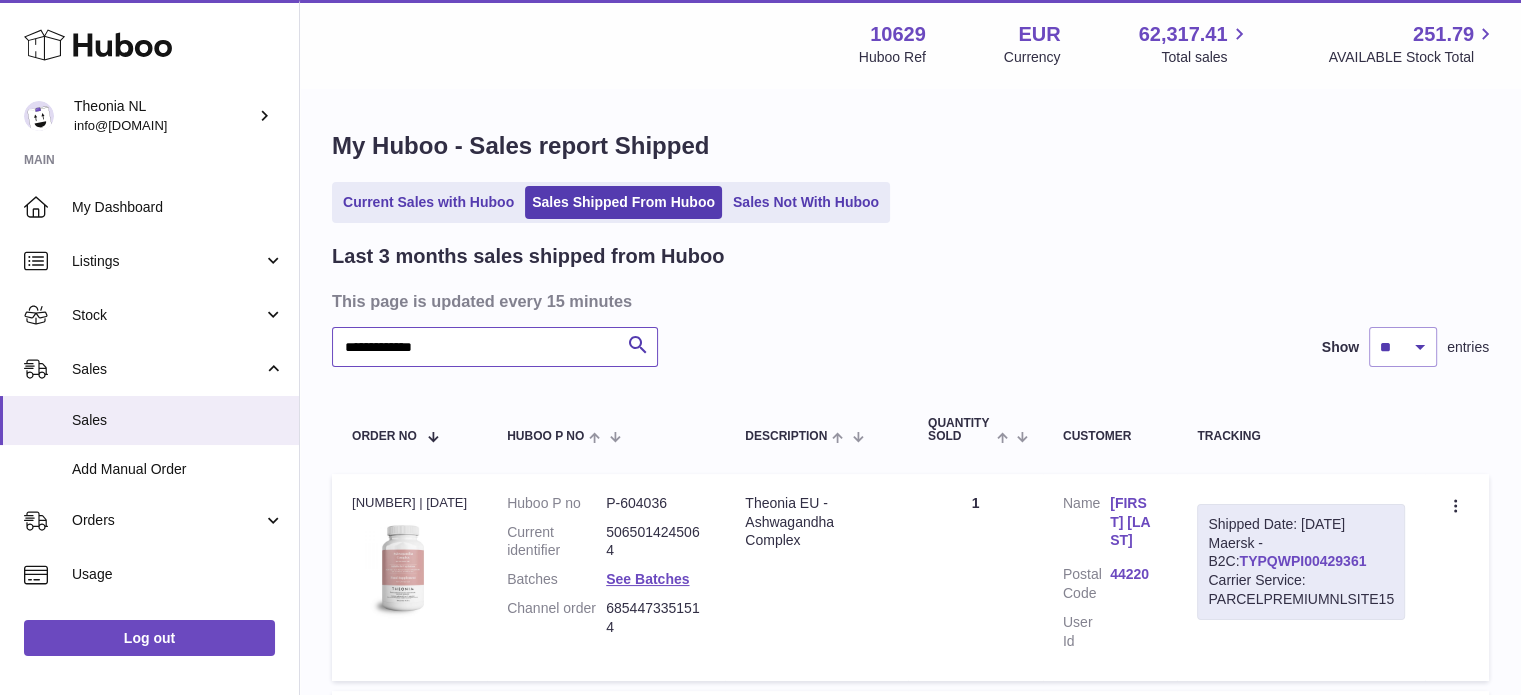 type on "**********" 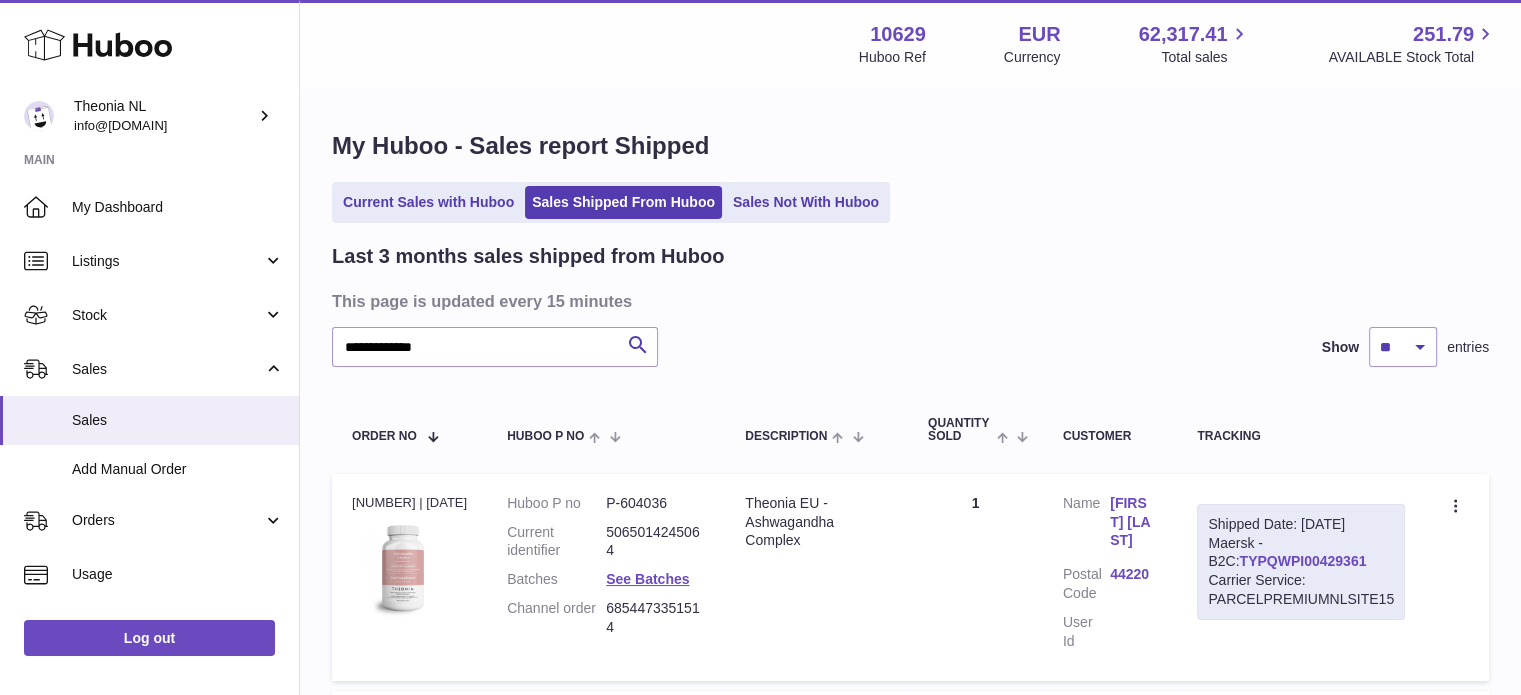click on "TYPQWPI00429361" at bounding box center (1302, 561) 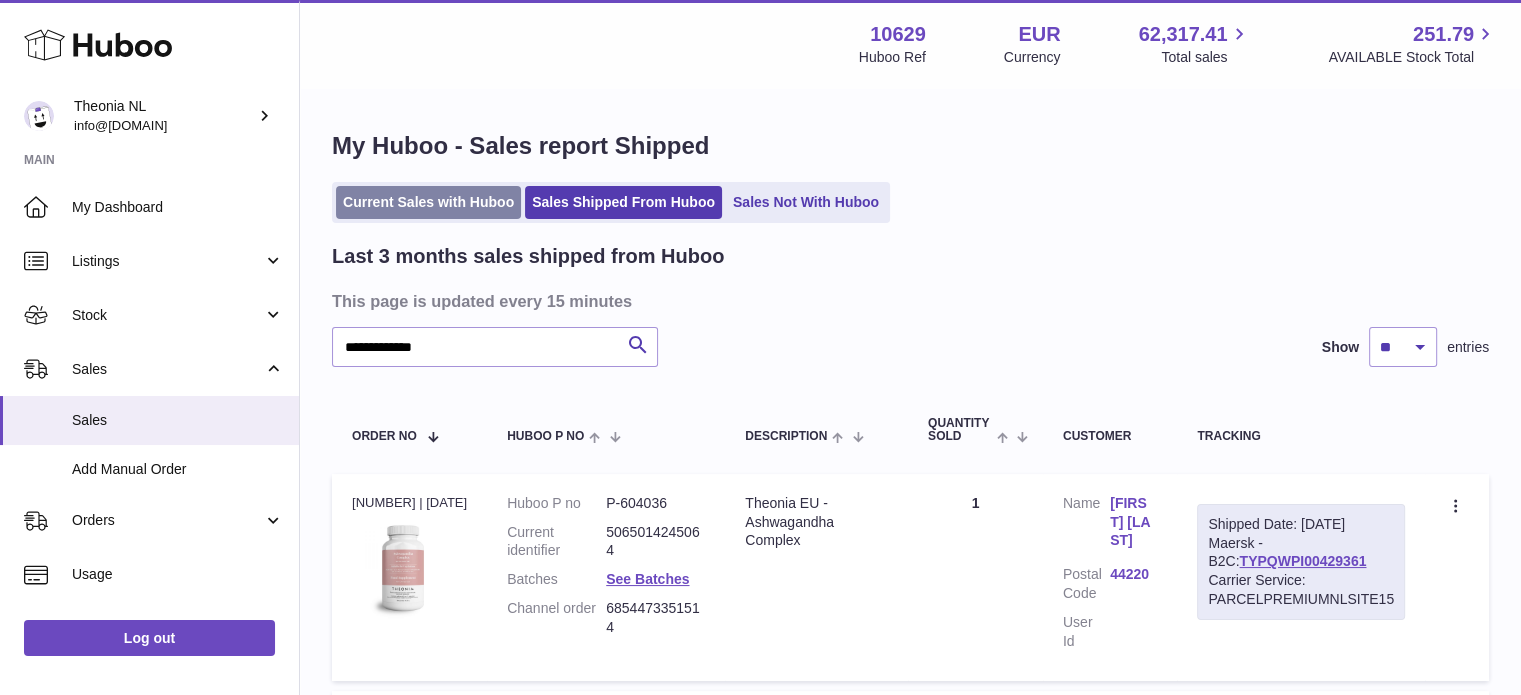 click on "Current Sales with Huboo" at bounding box center [428, 202] 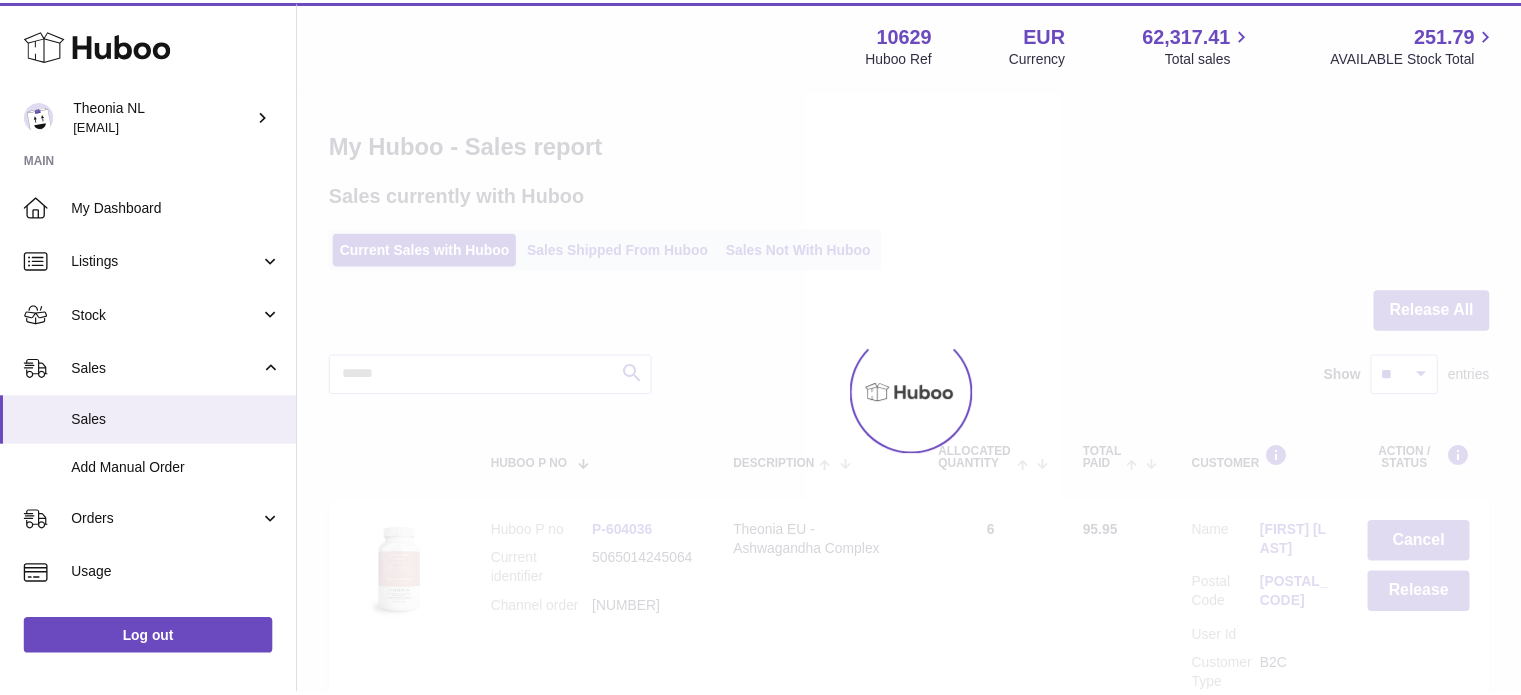 scroll, scrollTop: 0, scrollLeft: 0, axis: both 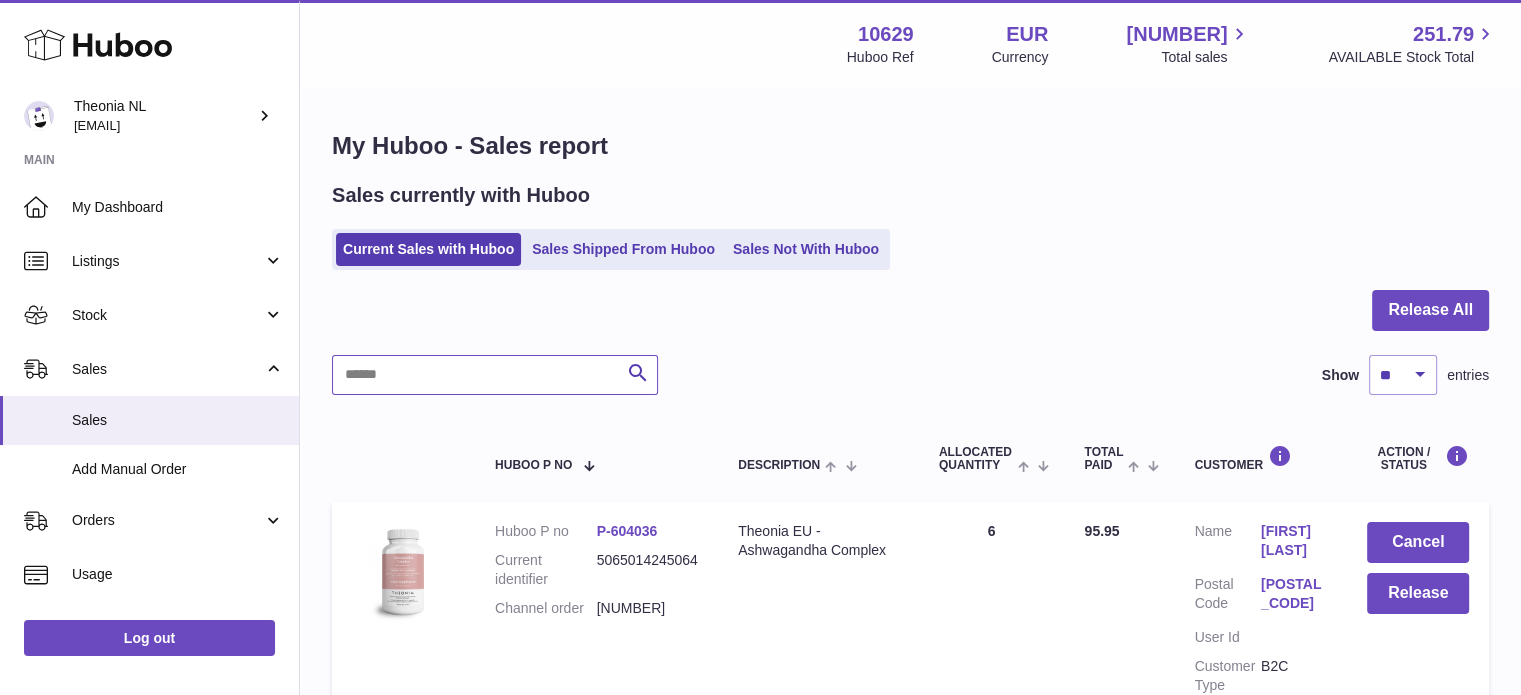 click at bounding box center [495, 375] 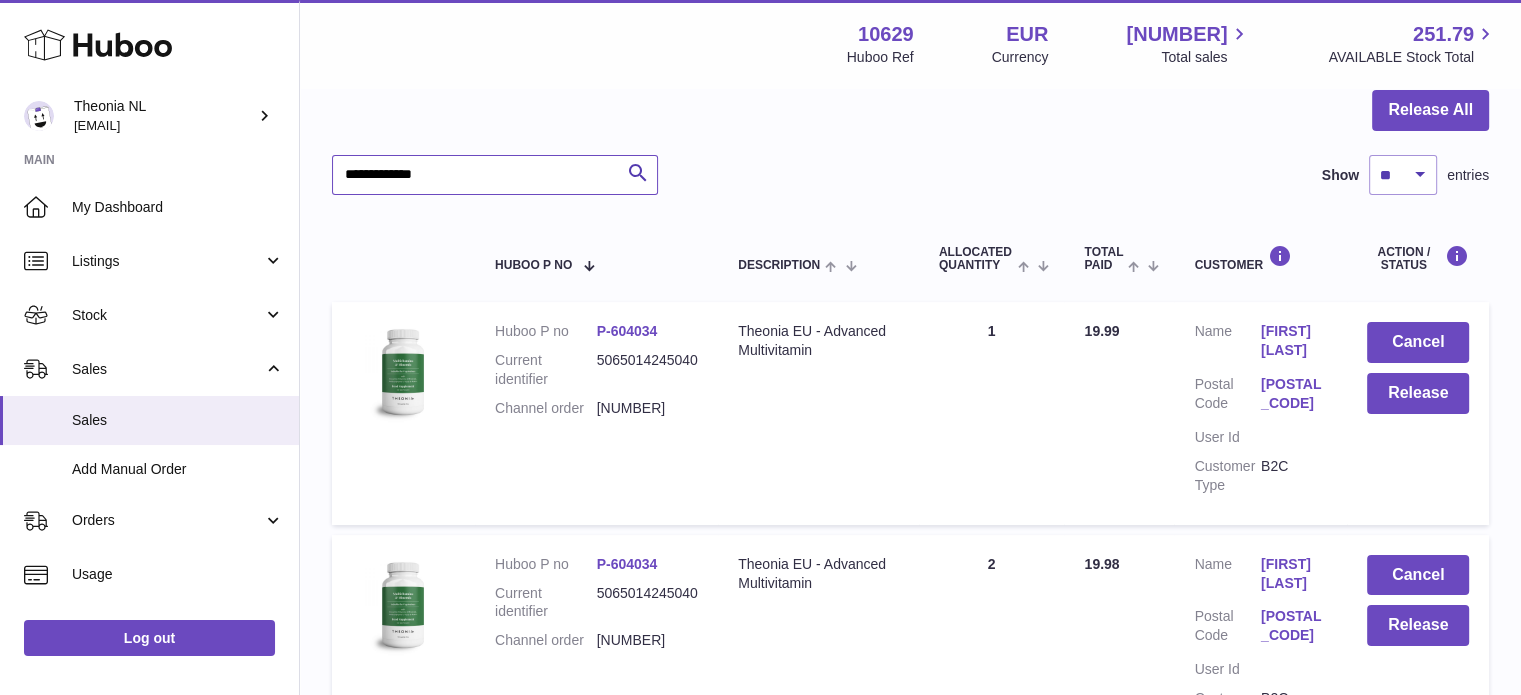 scroll, scrollTop: 300, scrollLeft: 0, axis: vertical 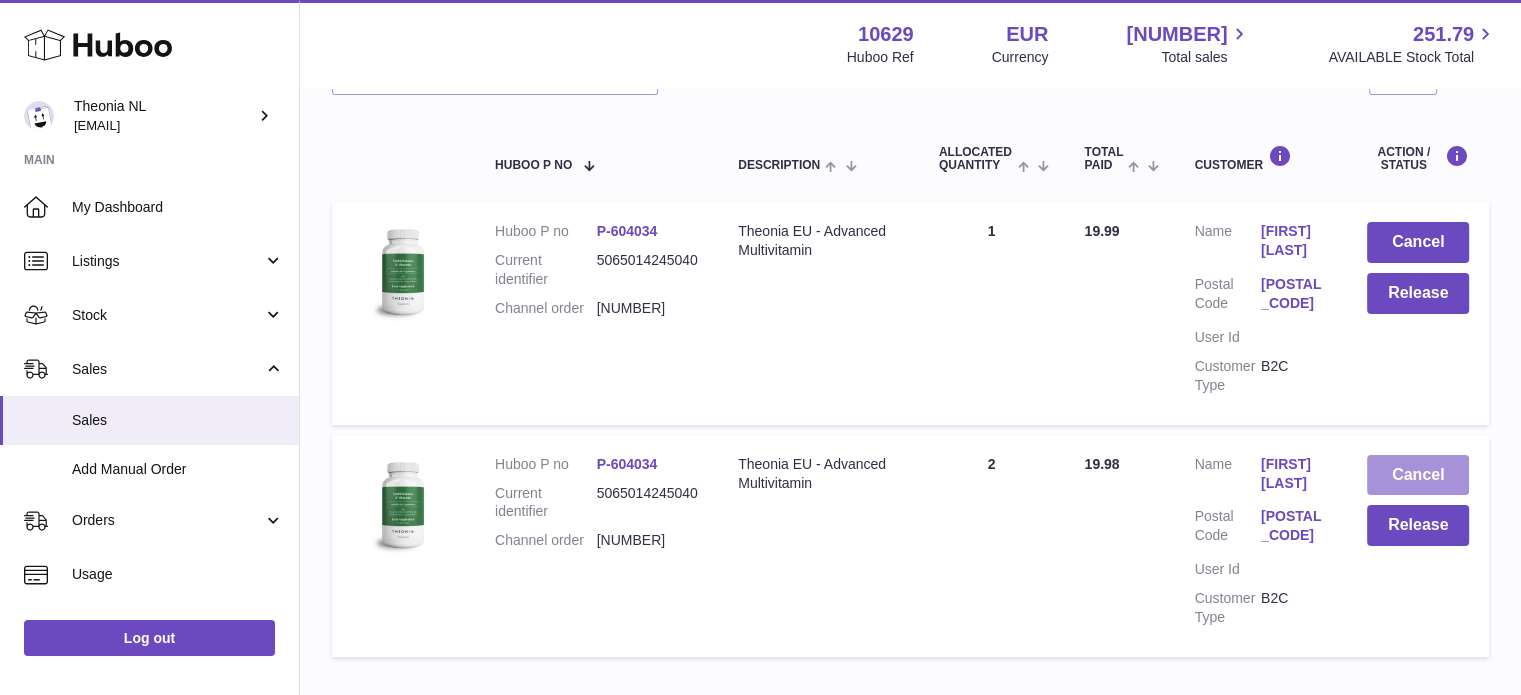 click on "Cancel" at bounding box center [1418, 475] 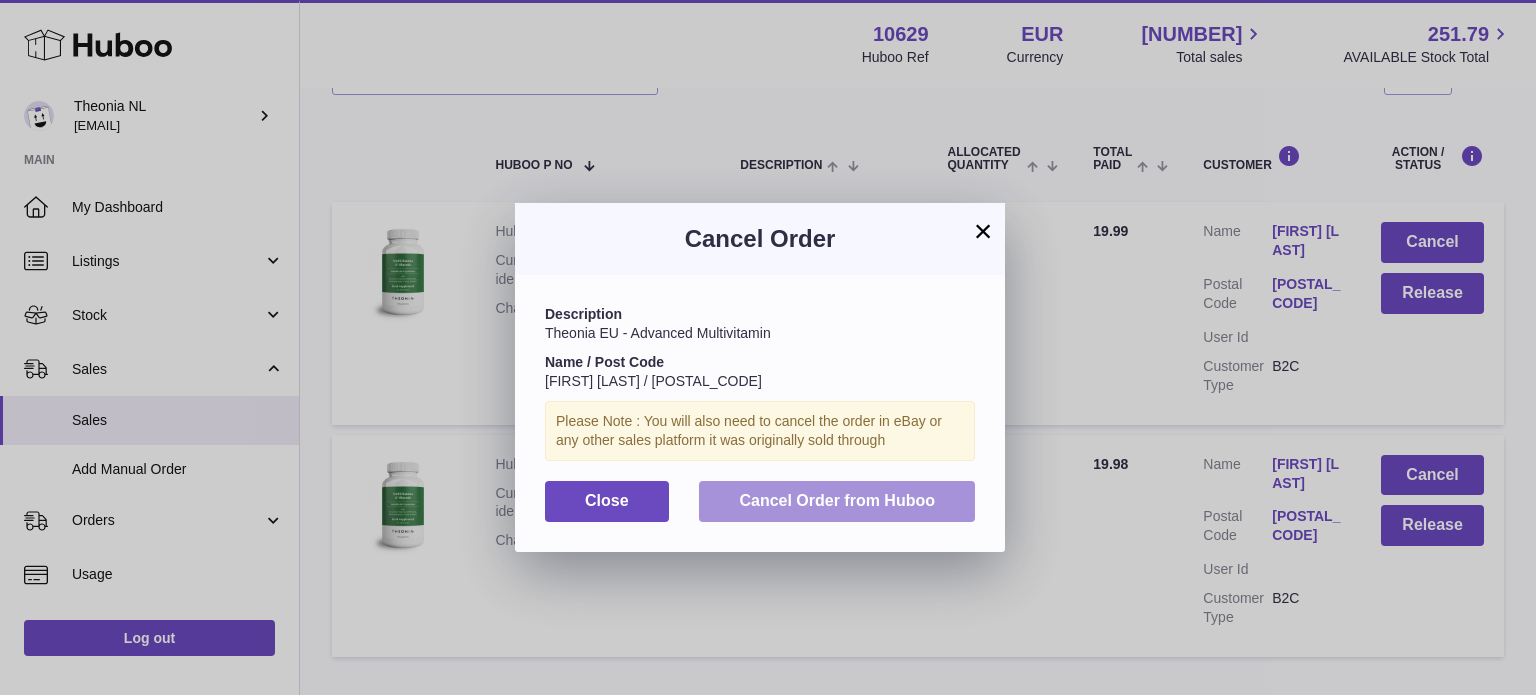 click on "Cancel Order from Huboo" at bounding box center [837, 500] 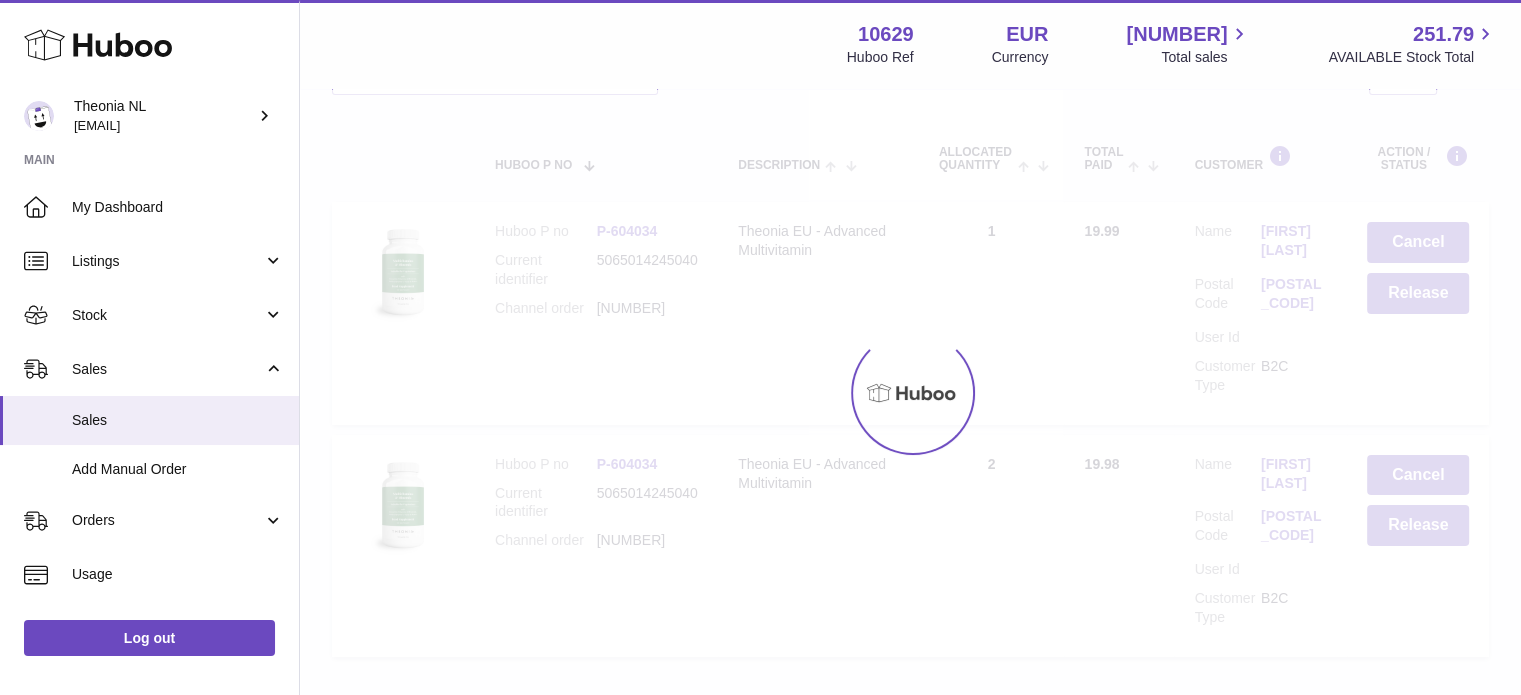 scroll, scrollTop: 209, scrollLeft: 0, axis: vertical 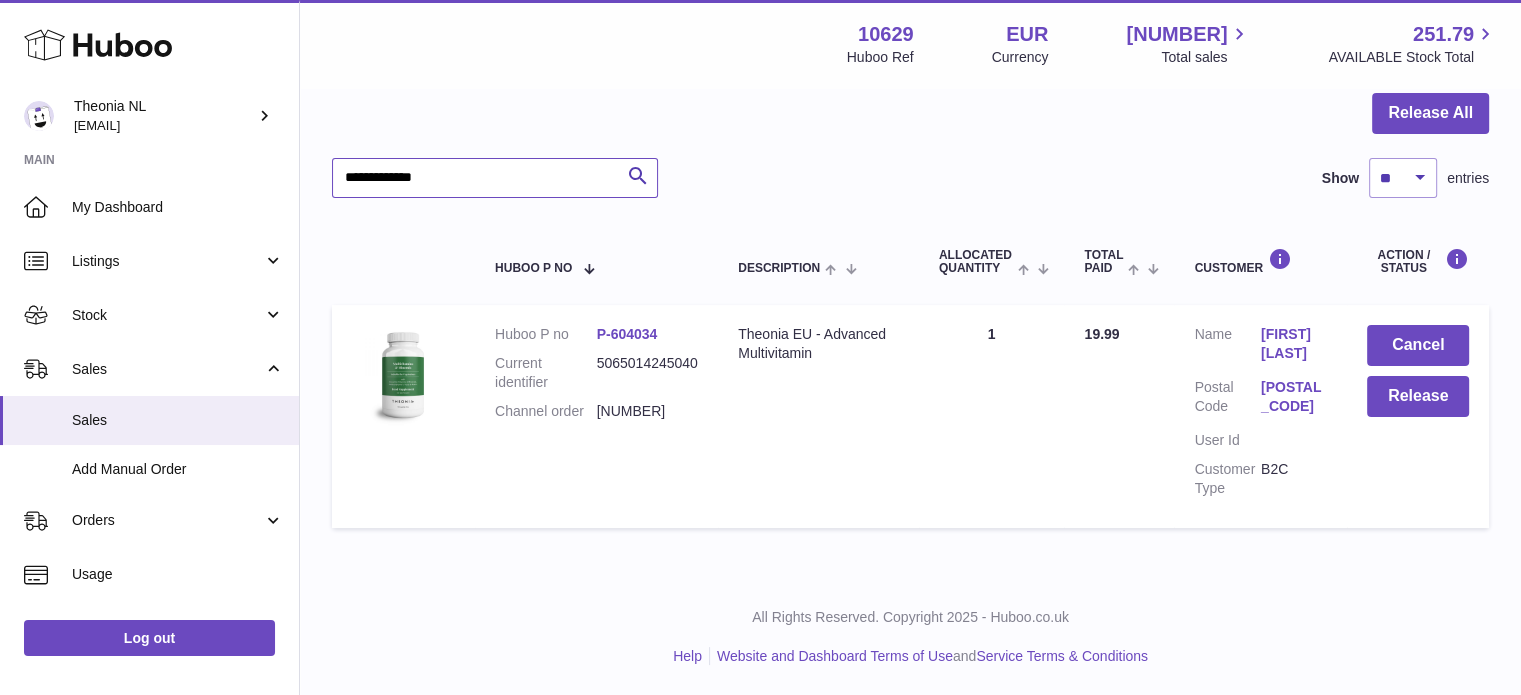 drag, startPoint x: 572, startPoint y: 166, endPoint x: 181, endPoint y: 171, distance: 391.03198 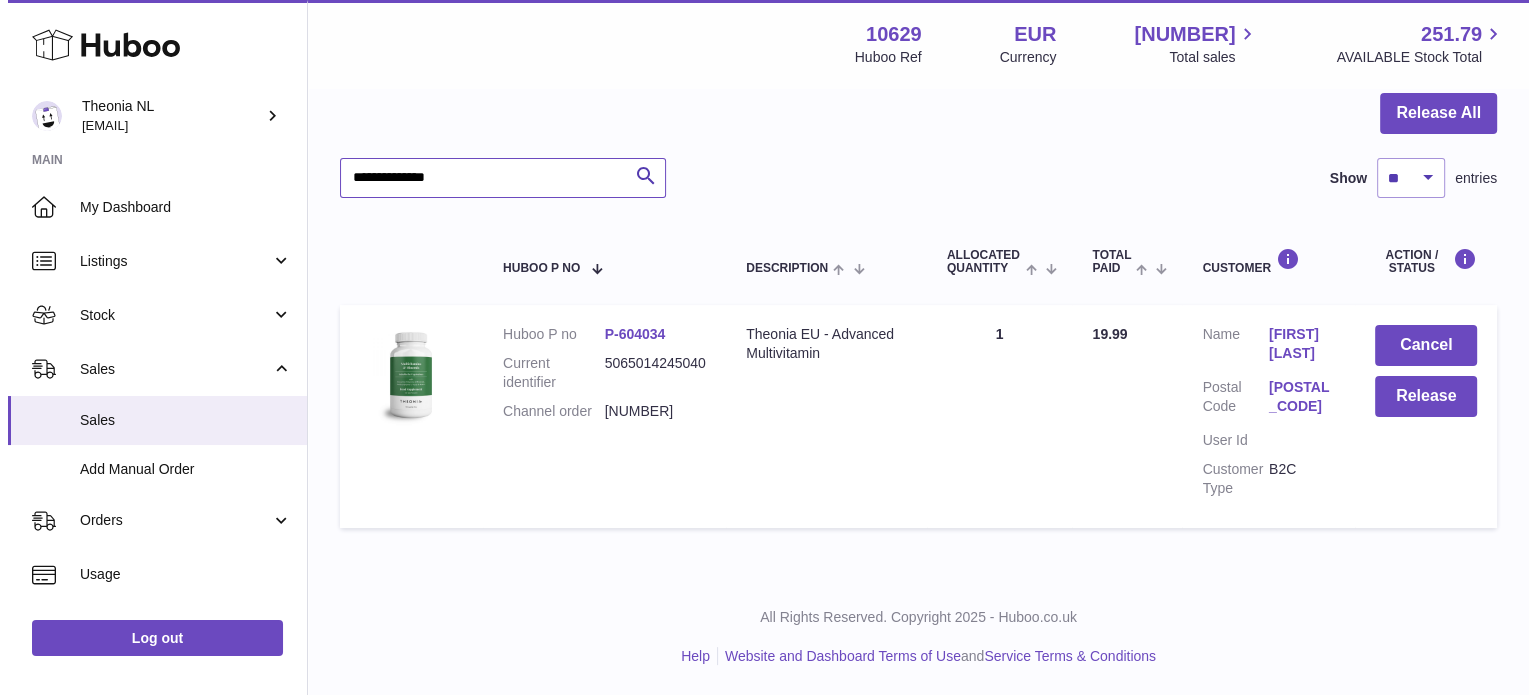 scroll, scrollTop: 0, scrollLeft: 0, axis: both 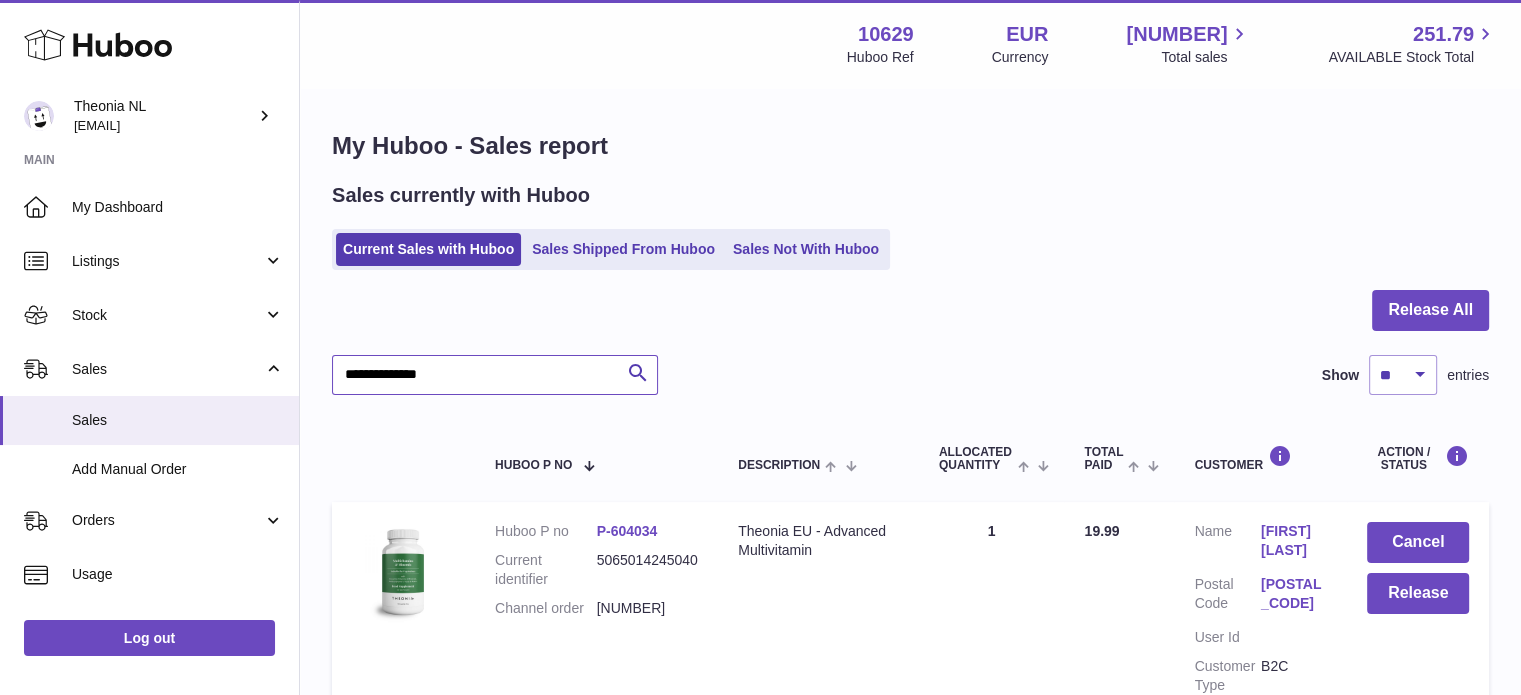 type on "**********" 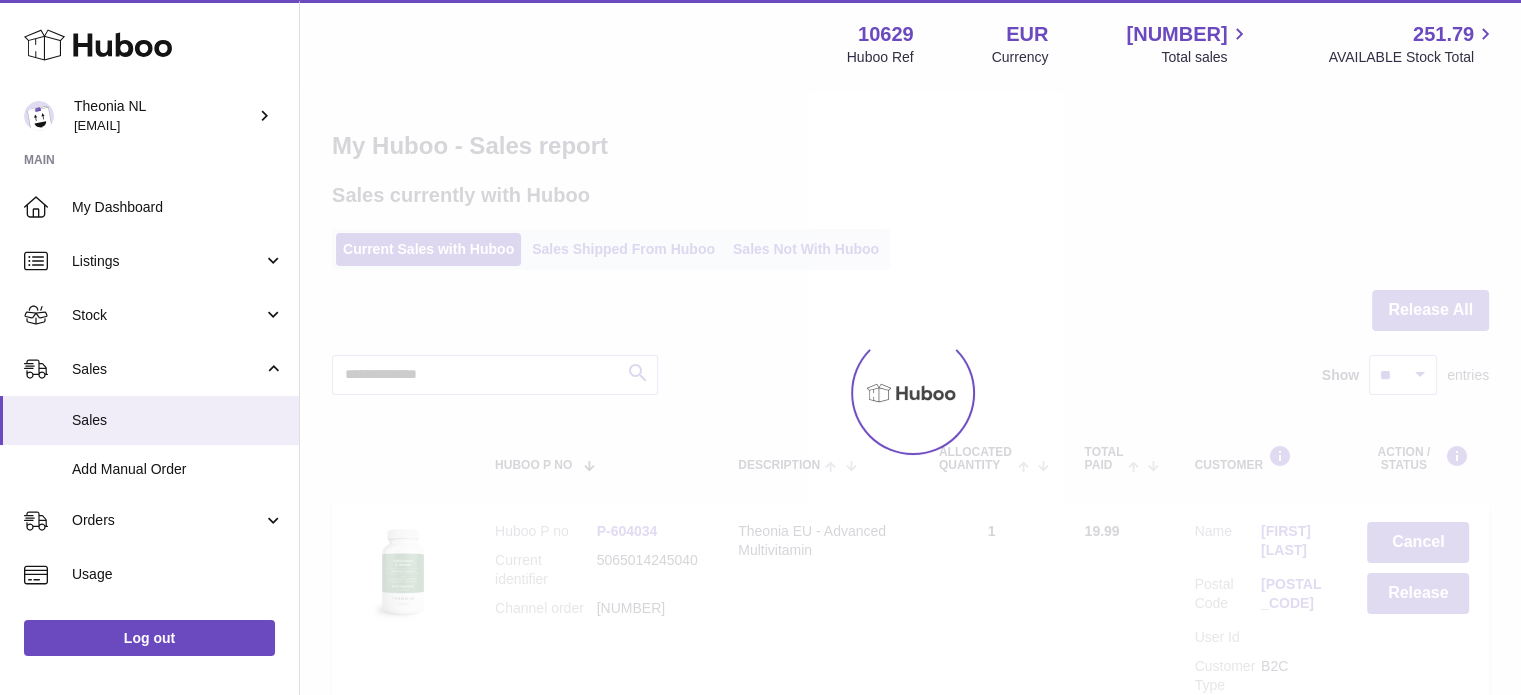 click at bounding box center (910, 392) 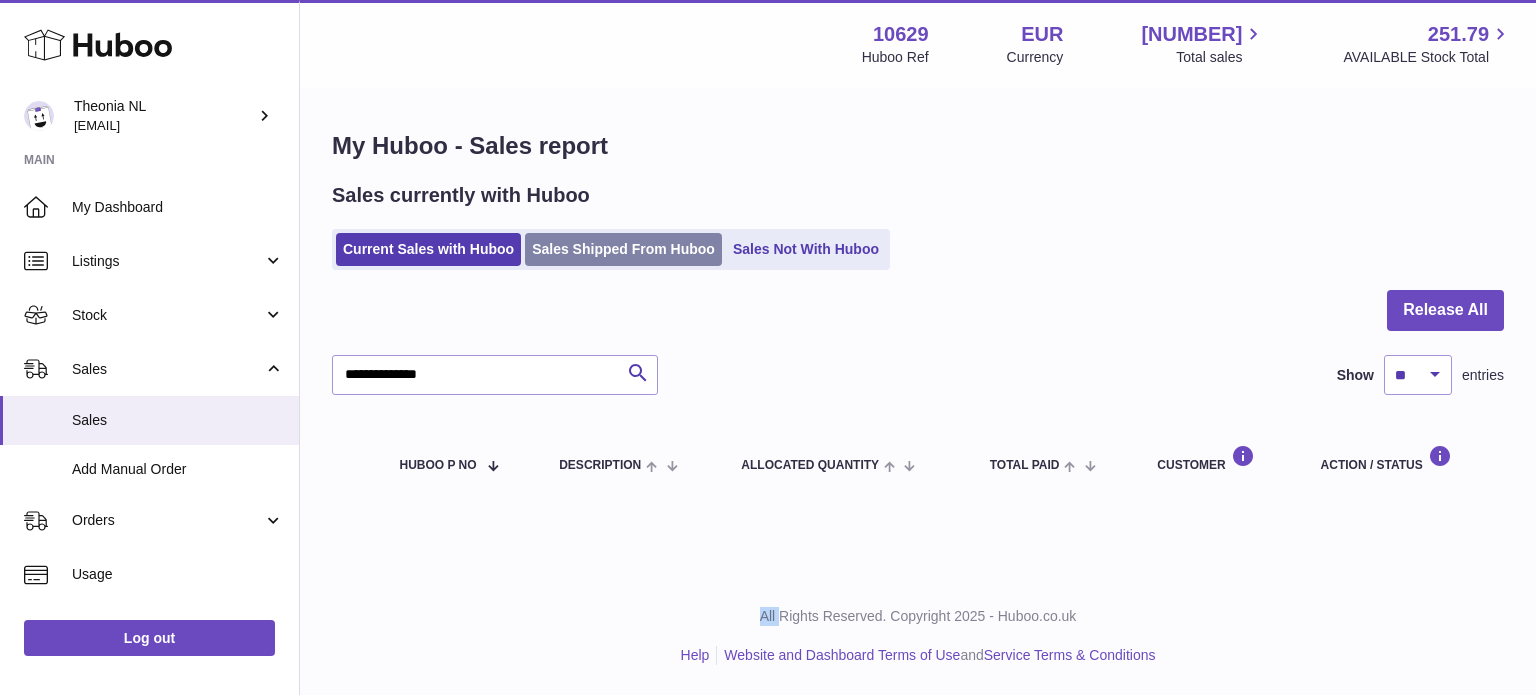 click on "Sales Shipped From Huboo" at bounding box center [623, 249] 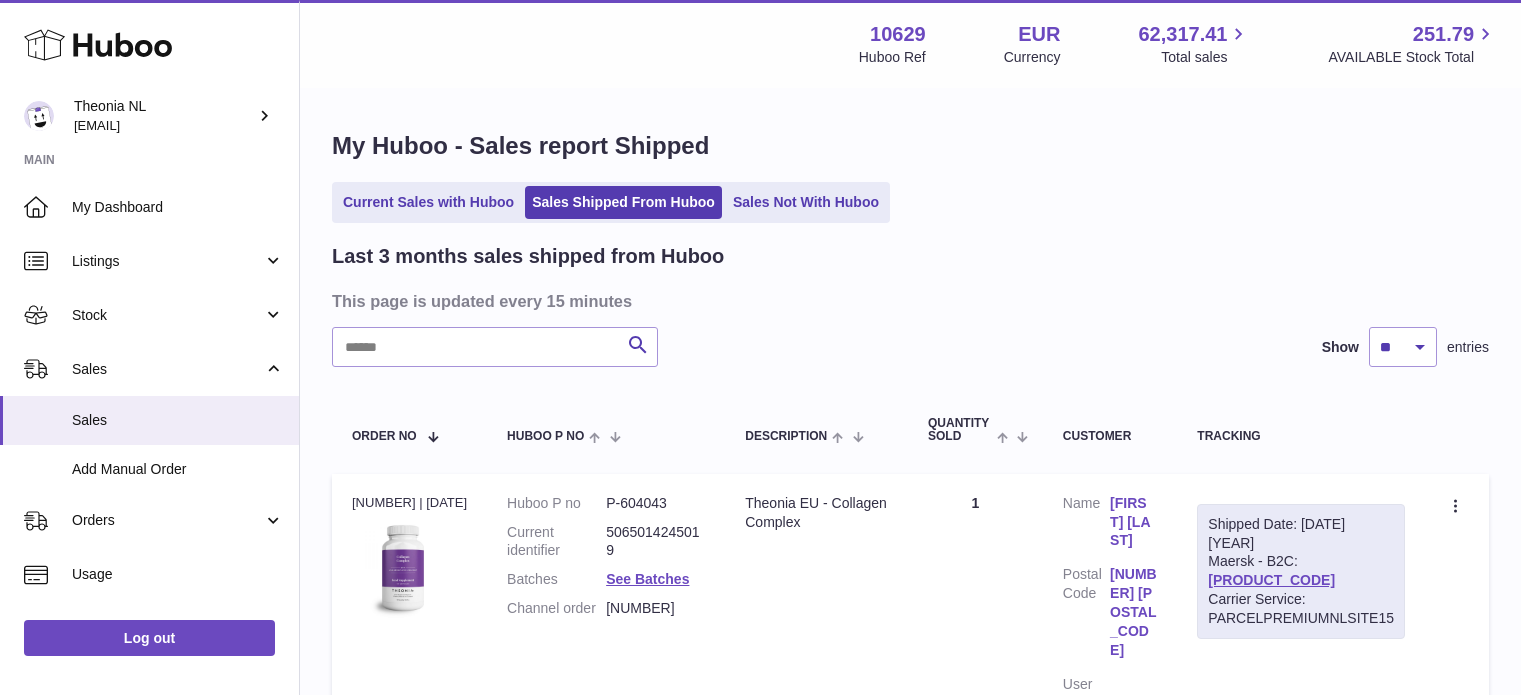 scroll, scrollTop: 0, scrollLeft: 0, axis: both 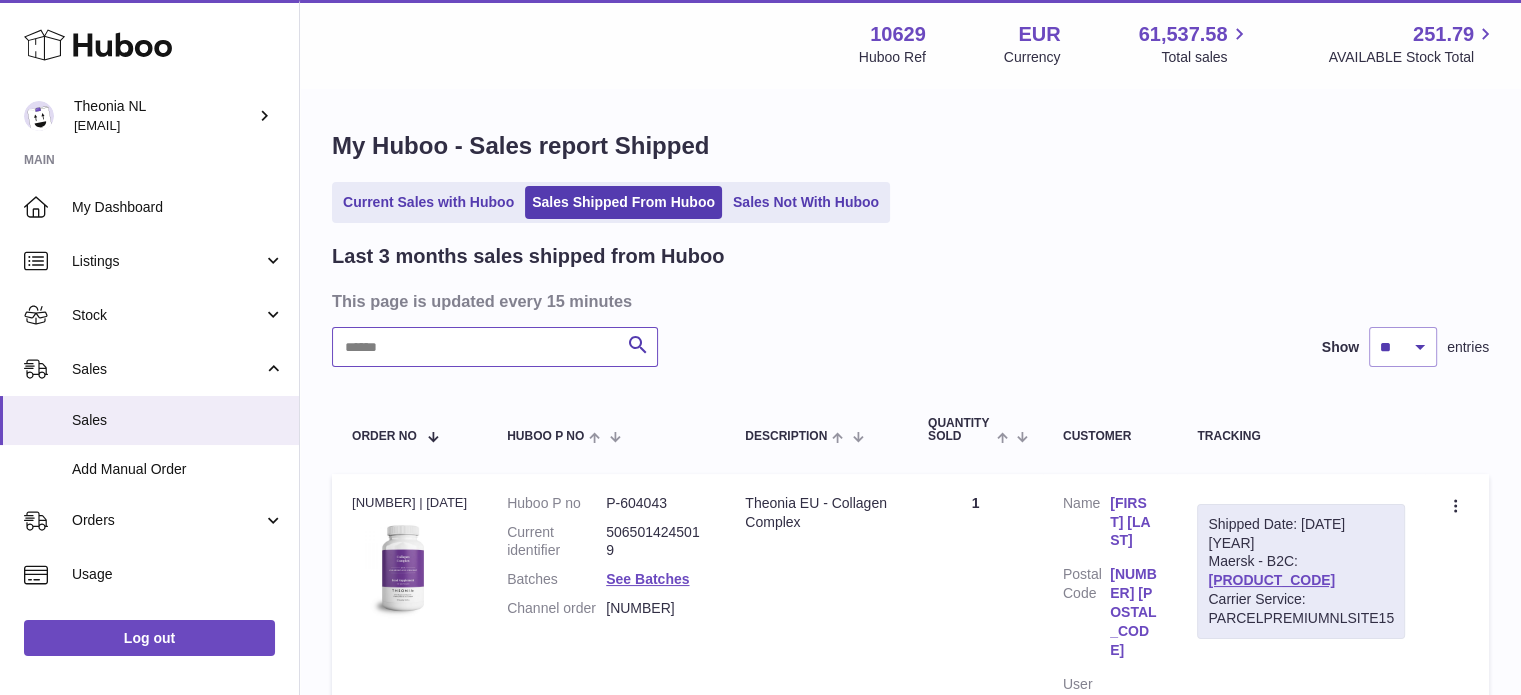 click at bounding box center (495, 347) 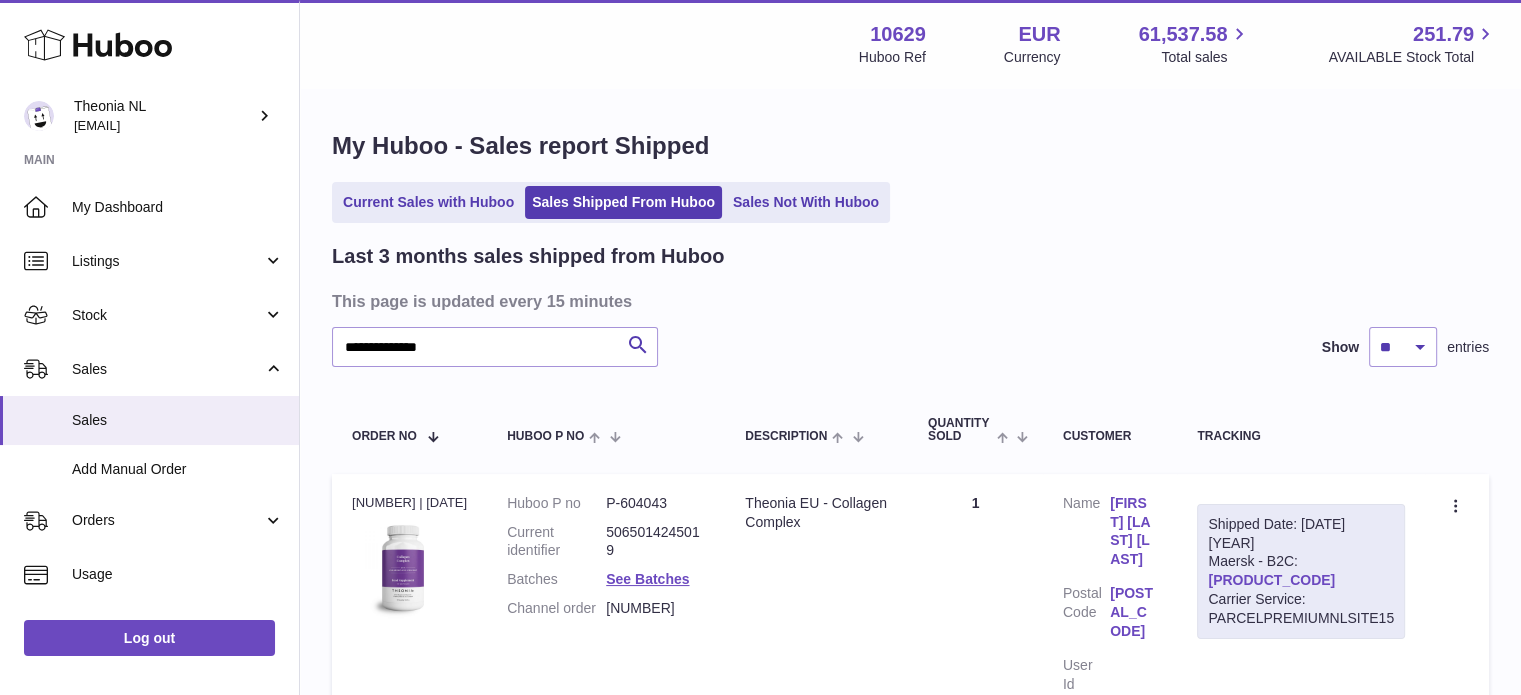 click on "[PRODUCT_CODE]" at bounding box center [1271, 580] 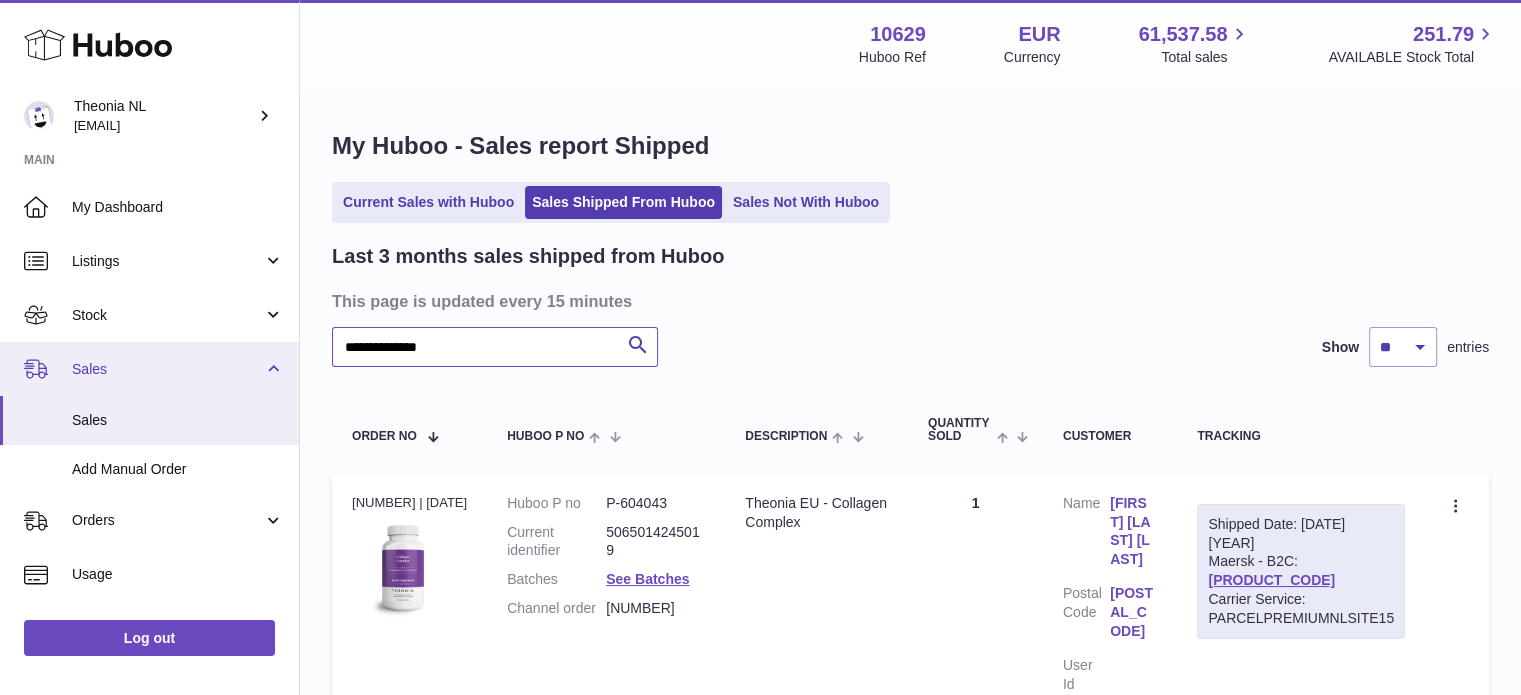 drag, startPoint x: 453, startPoint y: 370, endPoint x: 17, endPoint y: 394, distance: 436.66006 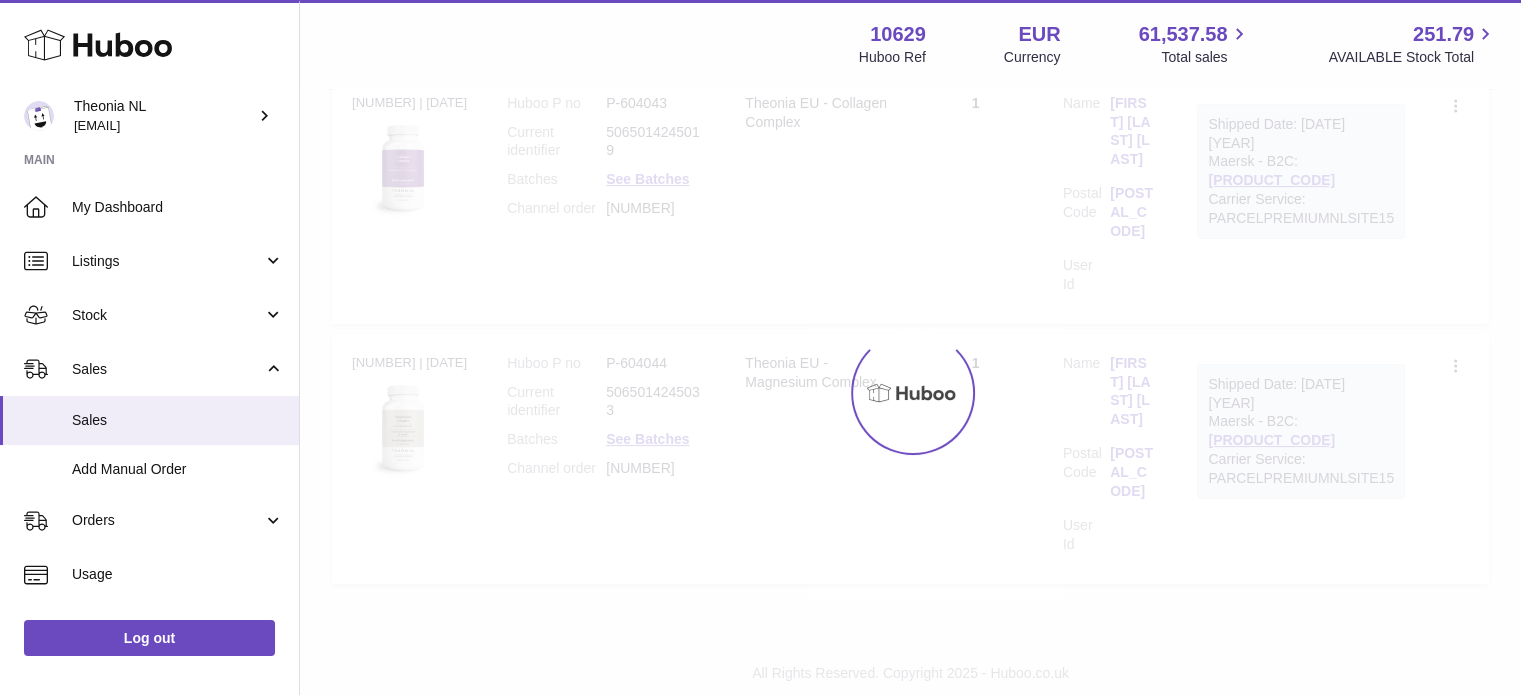 scroll, scrollTop: 138, scrollLeft: 0, axis: vertical 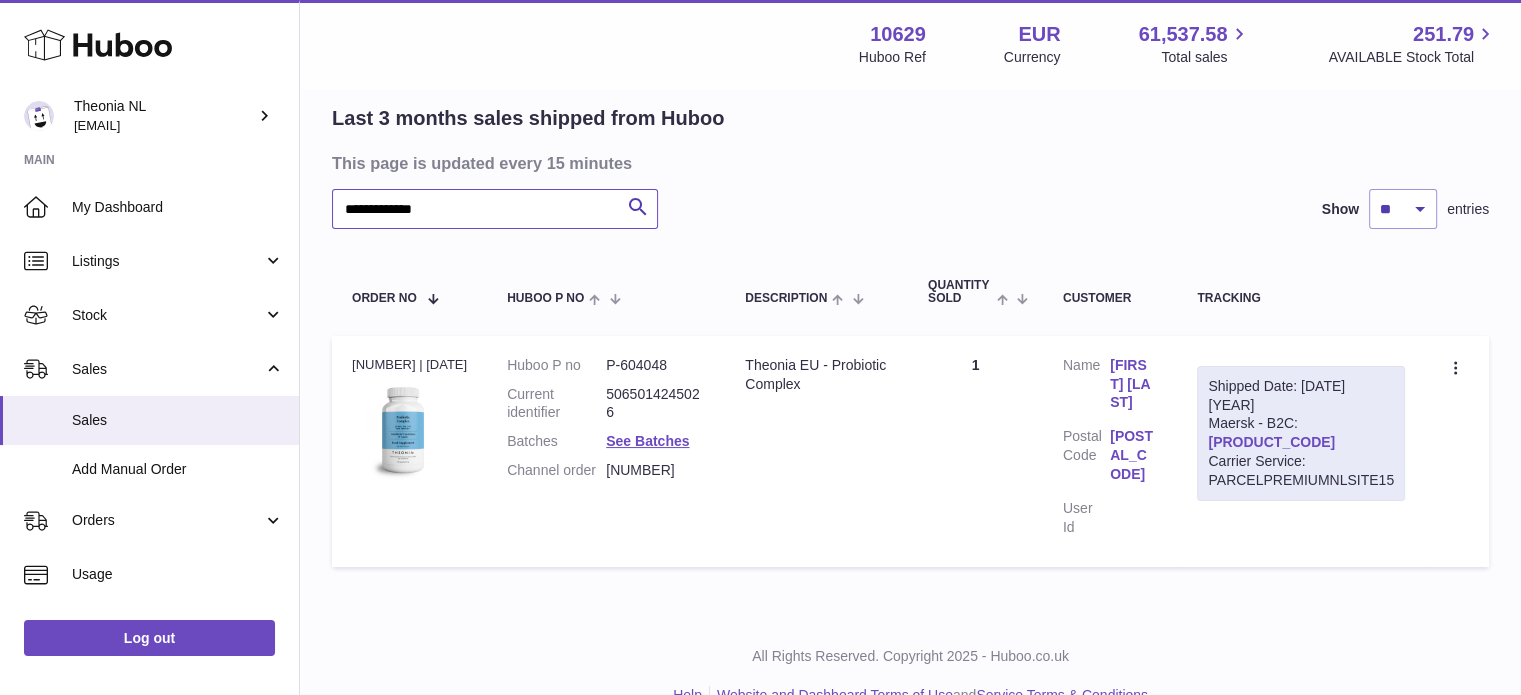 type on "**********" 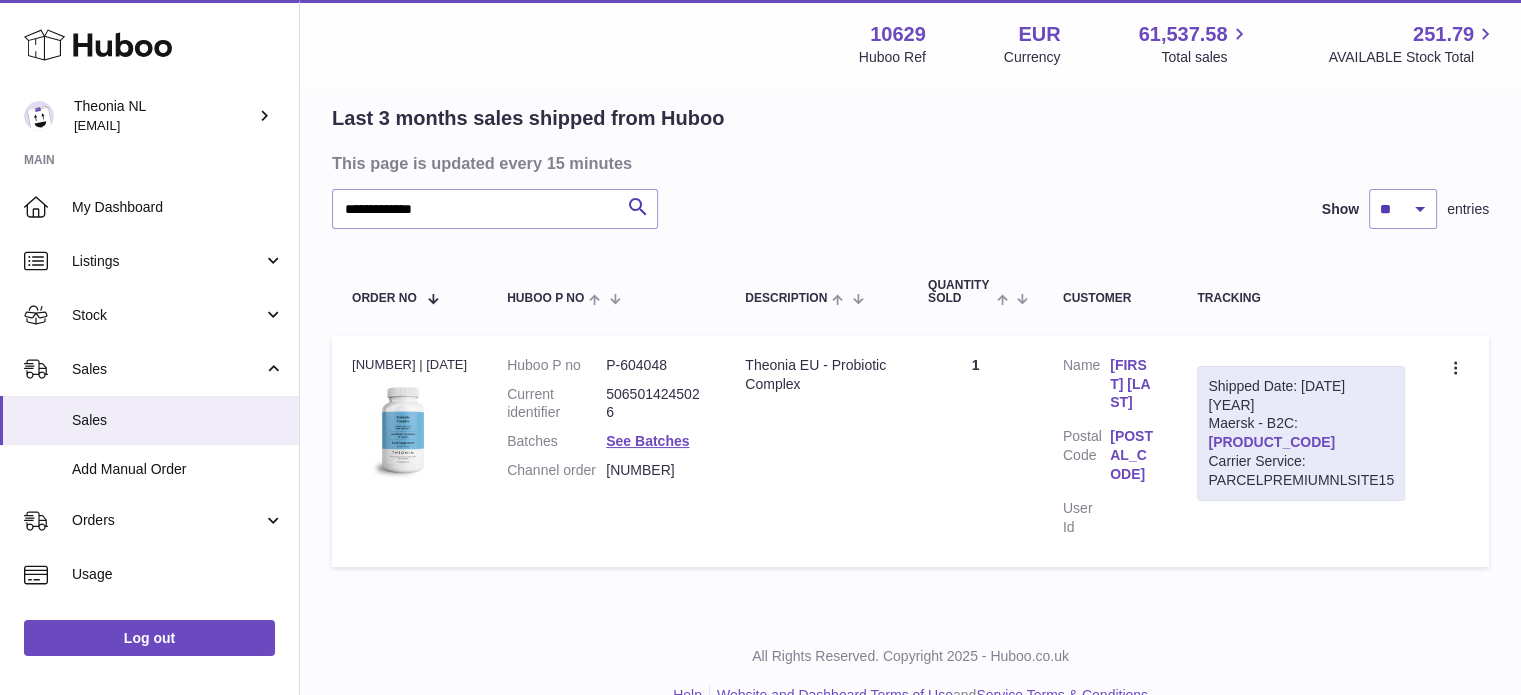 click on "[PRODUCT_CODE]" at bounding box center [1271, 442] 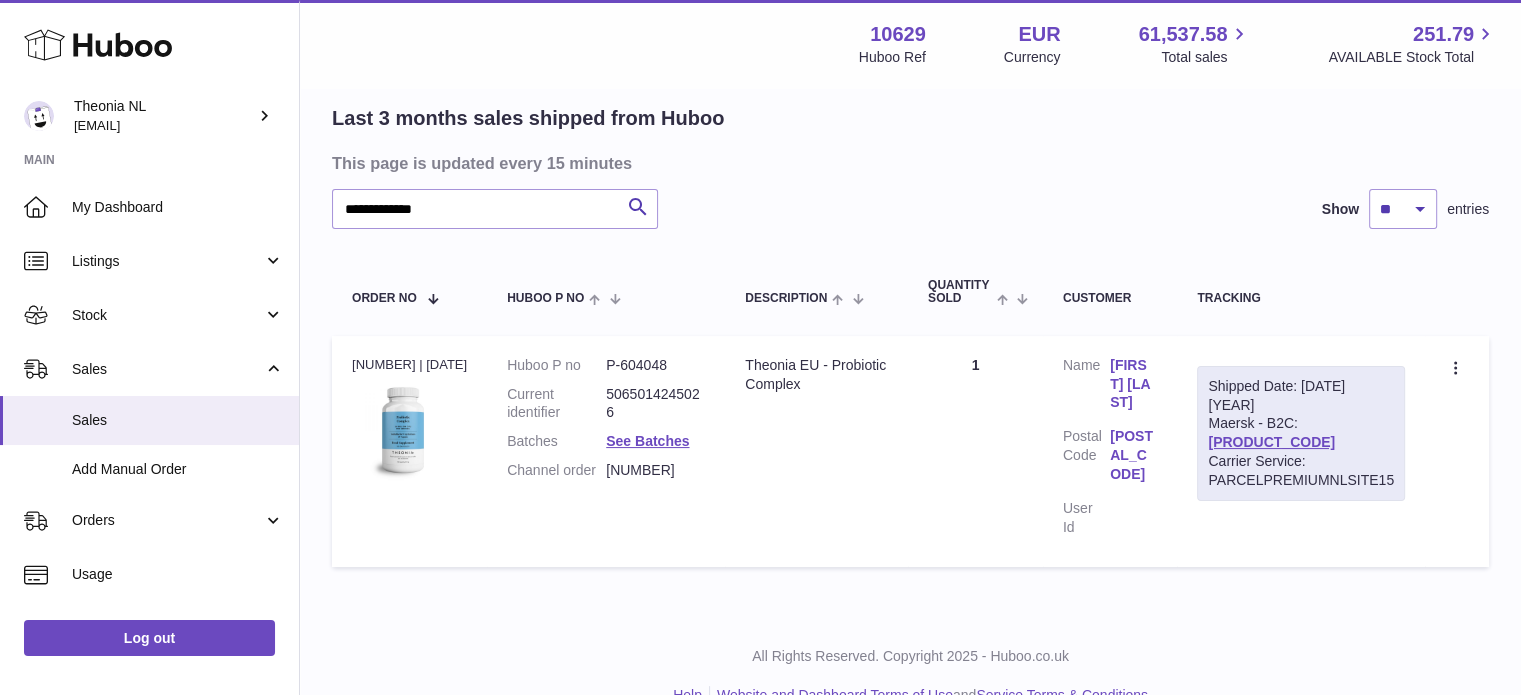 scroll, scrollTop: 0, scrollLeft: 0, axis: both 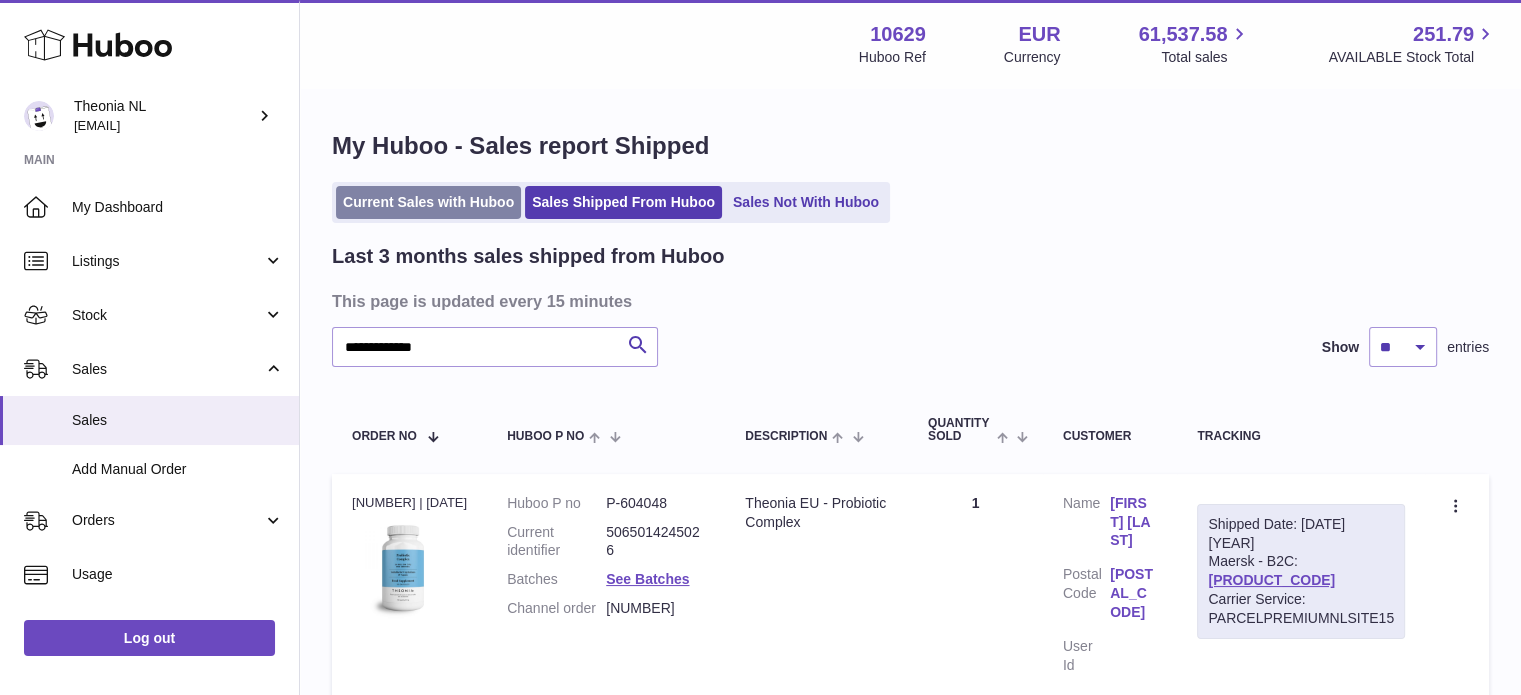 click on "Current Sales with Huboo" at bounding box center (428, 202) 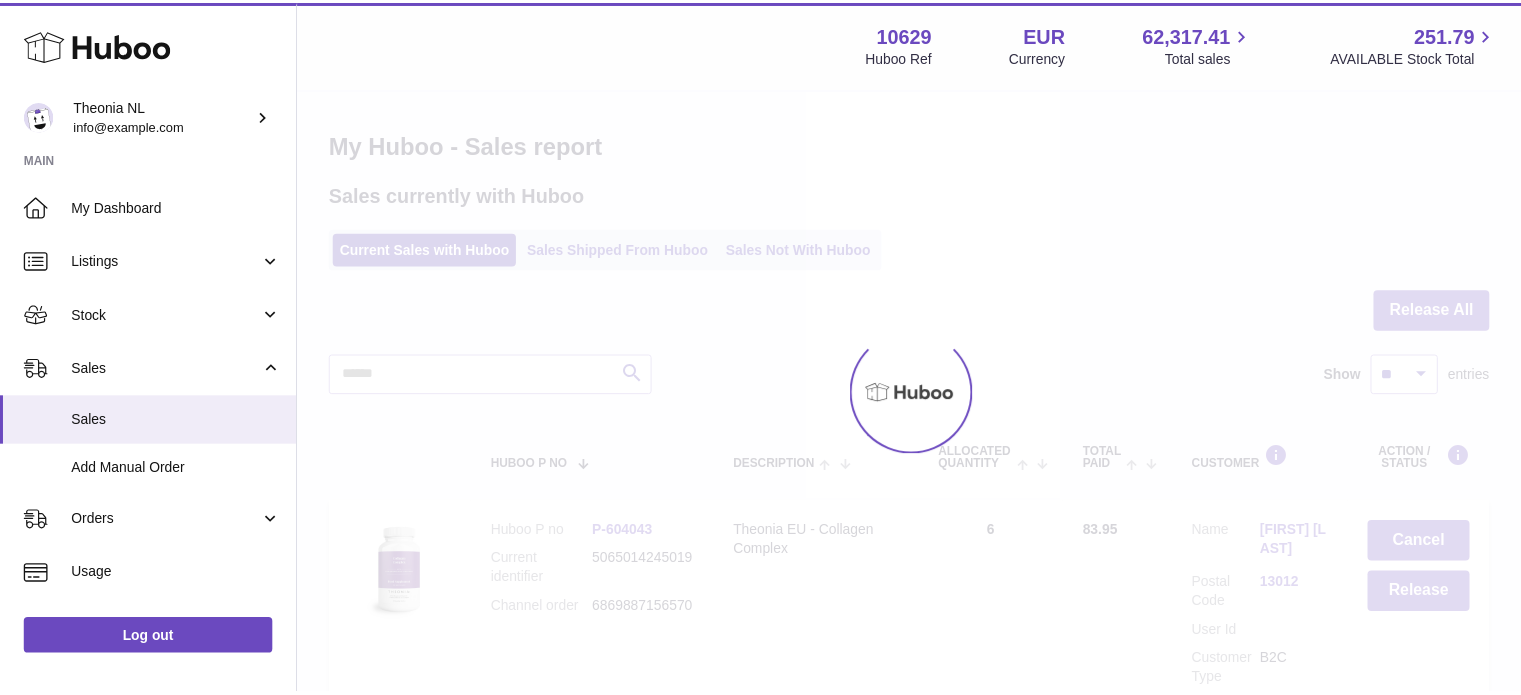 scroll, scrollTop: 0, scrollLeft: 0, axis: both 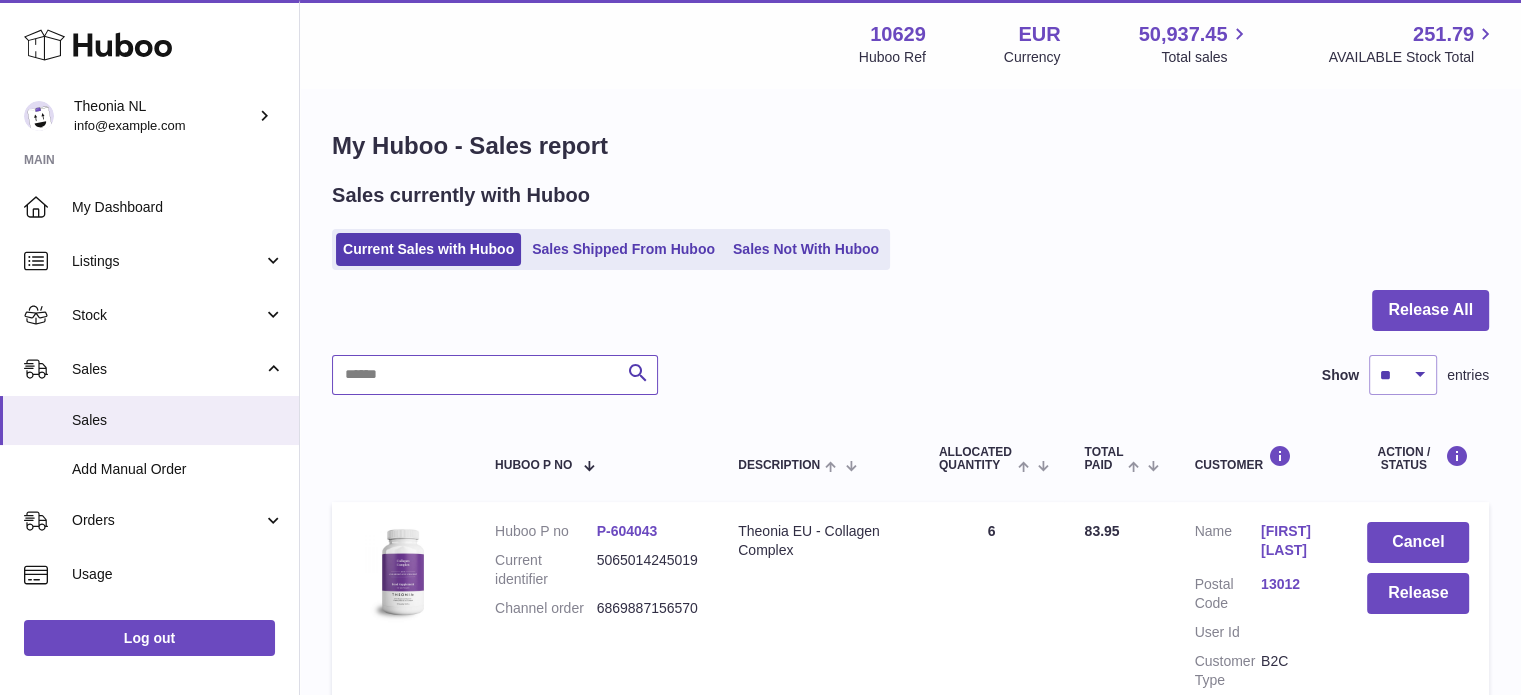 click at bounding box center (495, 375) 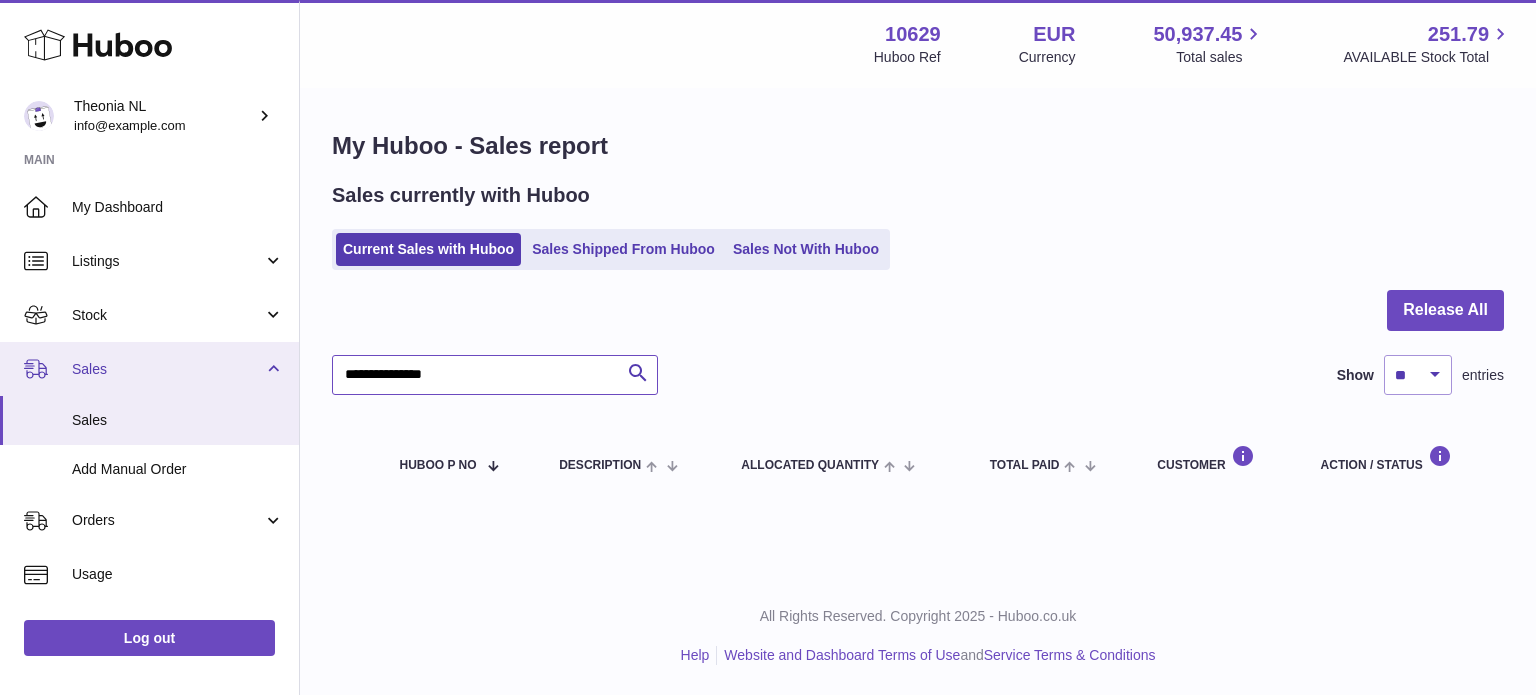 click on "Huboo
Theonia NL
info@wholesomegoods.eu     Main     My Dashboard       Listings     Not with Huboo Listings with Huboo Bundles   Stock     Stock Stock History Add Stock Delivery History ASN Uploads   Sales     Sales Add Manual Order   Orders     Orders Add Manual Order   Usage       Invoicing and Payments     Billing History Storage History Direct Debits Account Balance   Cases       Channels       Settings       Returns       Log out   Menu   Huboo     10629   Huboo Ref    EUR   Currency   50,937.45     Total sales   251.79     AVAILABLE Stock Total   Currency   EUR   Total sales   50,937.45   AVAILABLE Stock Total   251.79   My Huboo - Sales report   Sales currently with Huboo
Current Sales with Huboo
Sales Shipped From Huboo
Sales Not With Huboo
Release All
Search" at bounding box center [768, 347] 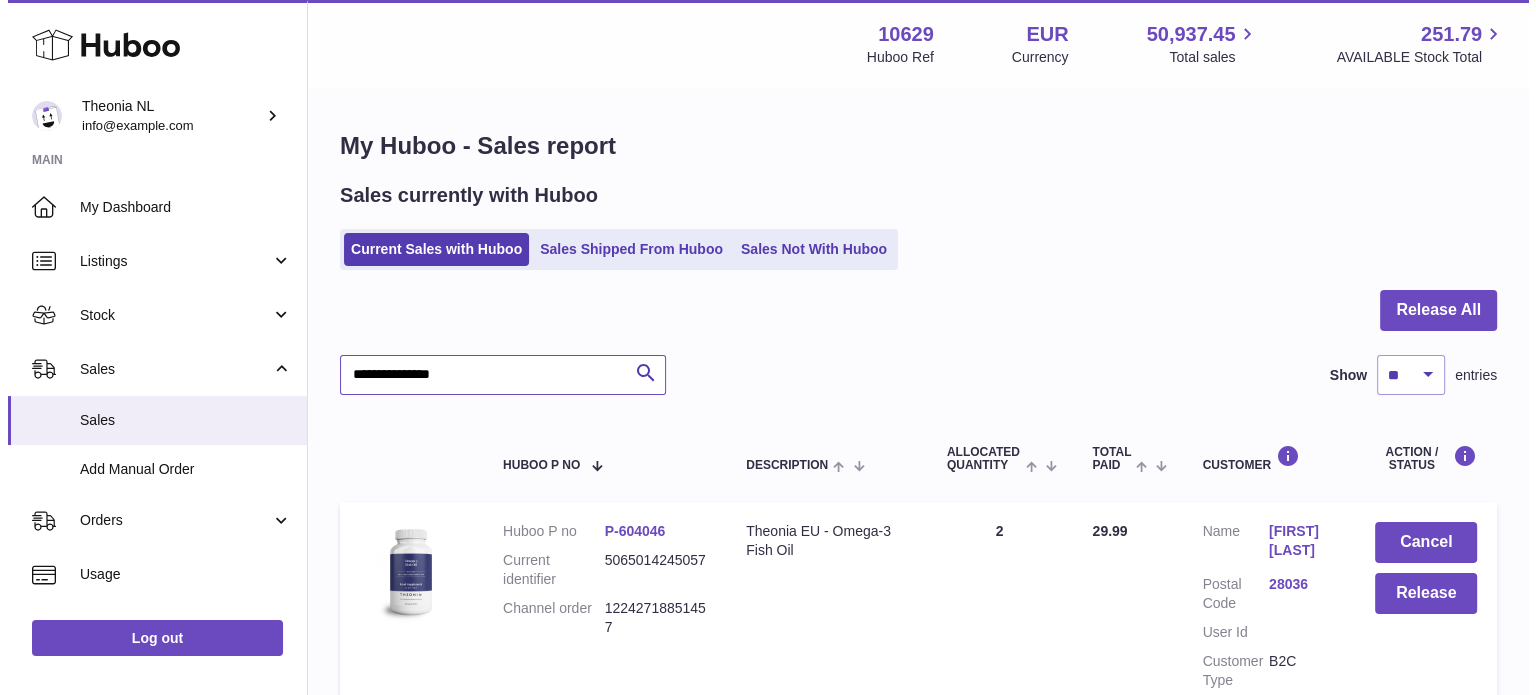 scroll, scrollTop: 200, scrollLeft: 0, axis: vertical 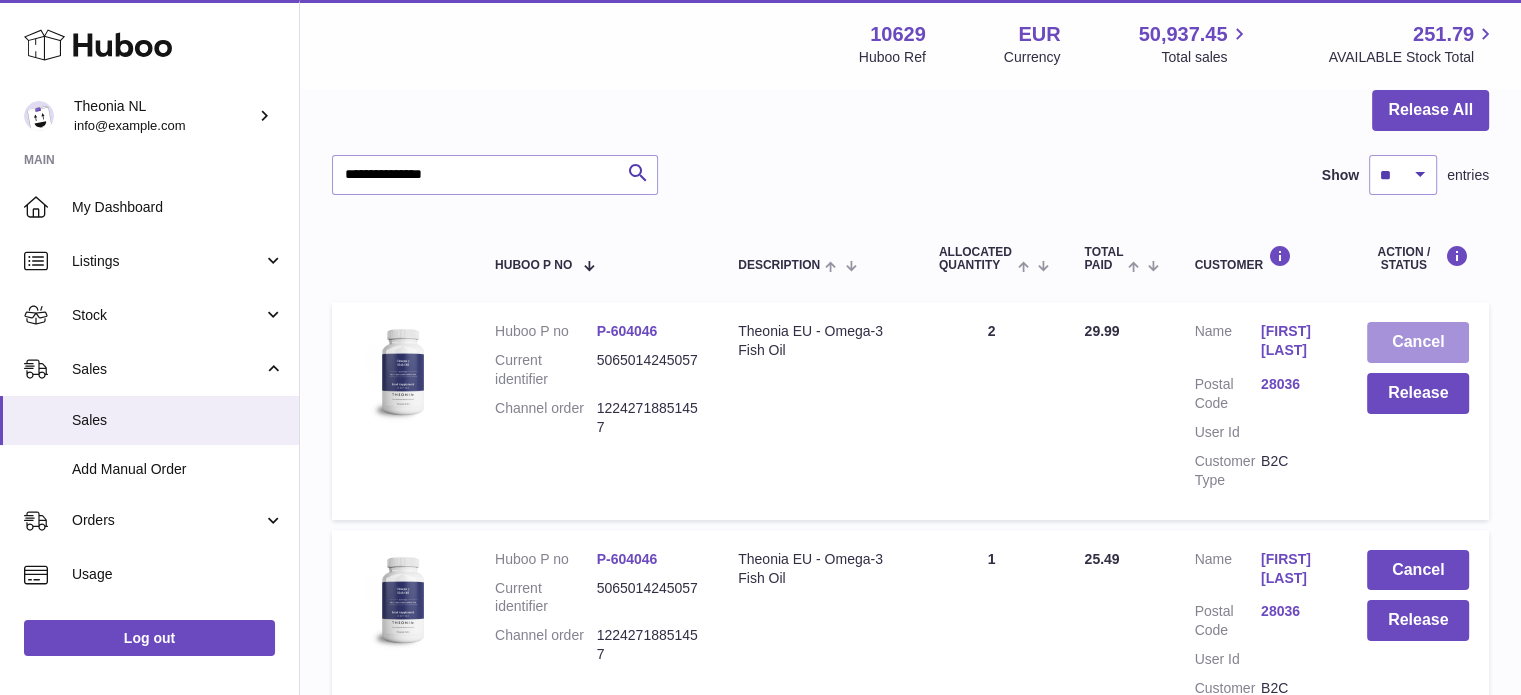 click on "Cancel" at bounding box center [1418, 342] 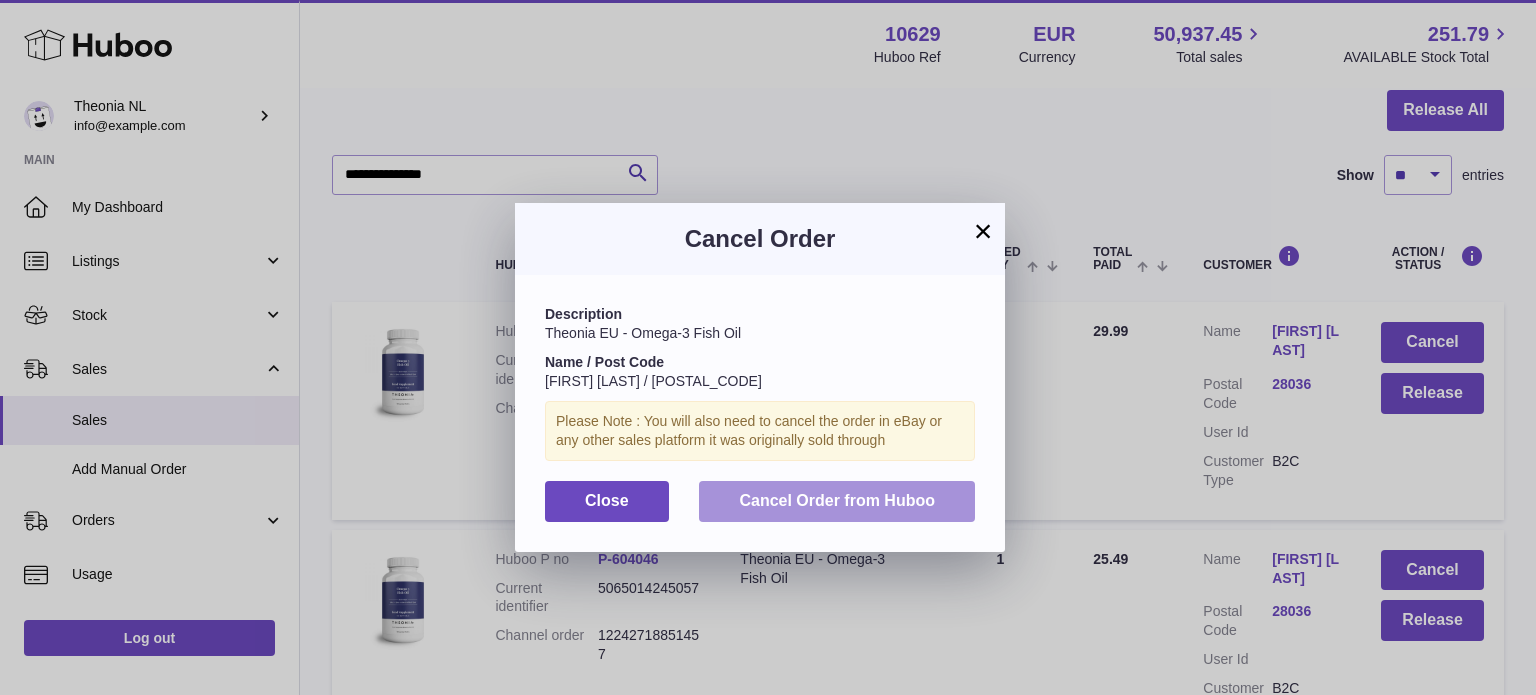 click on "Cancel Order from Huboo" at bounding box center (837, 501) 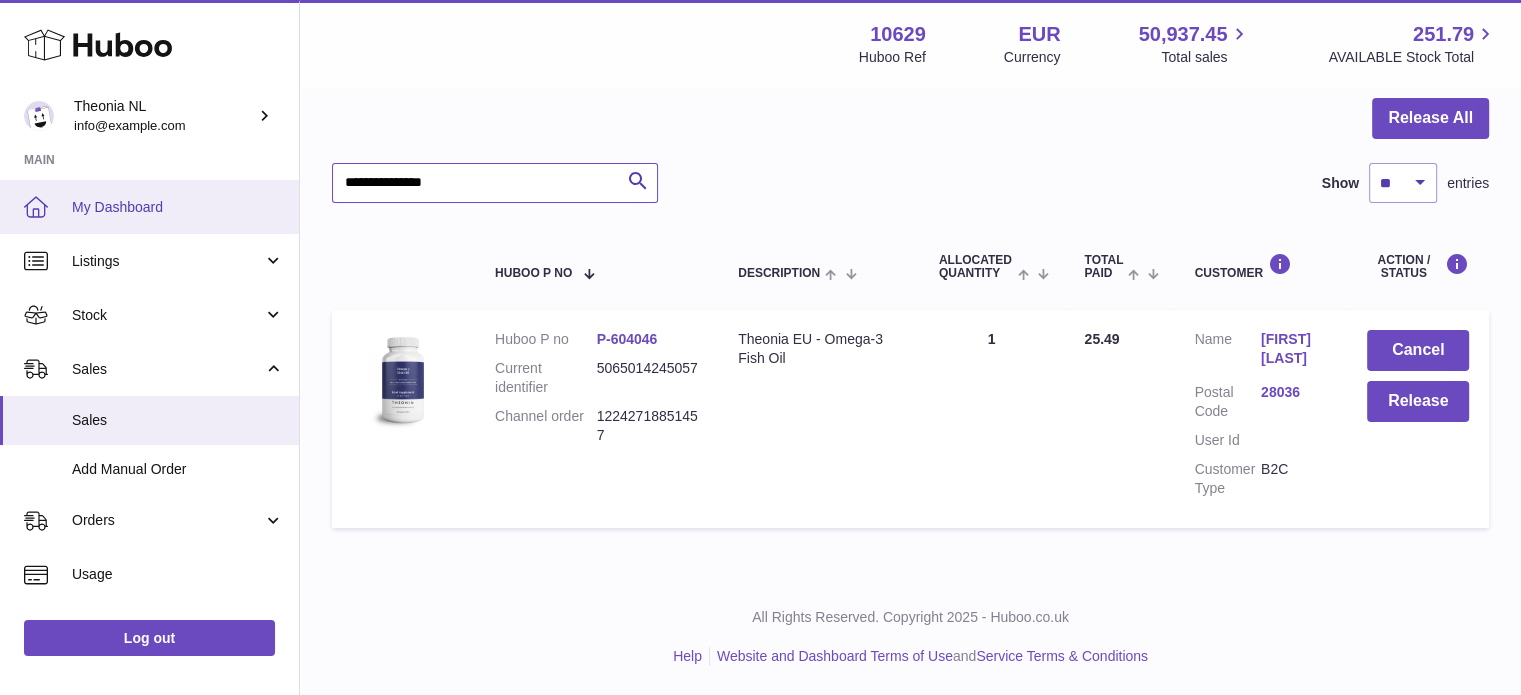 drag, startPoint x: 579, startPoint y: 177, endPoint x: 7, endPoint y: 182, distance: 572.02185 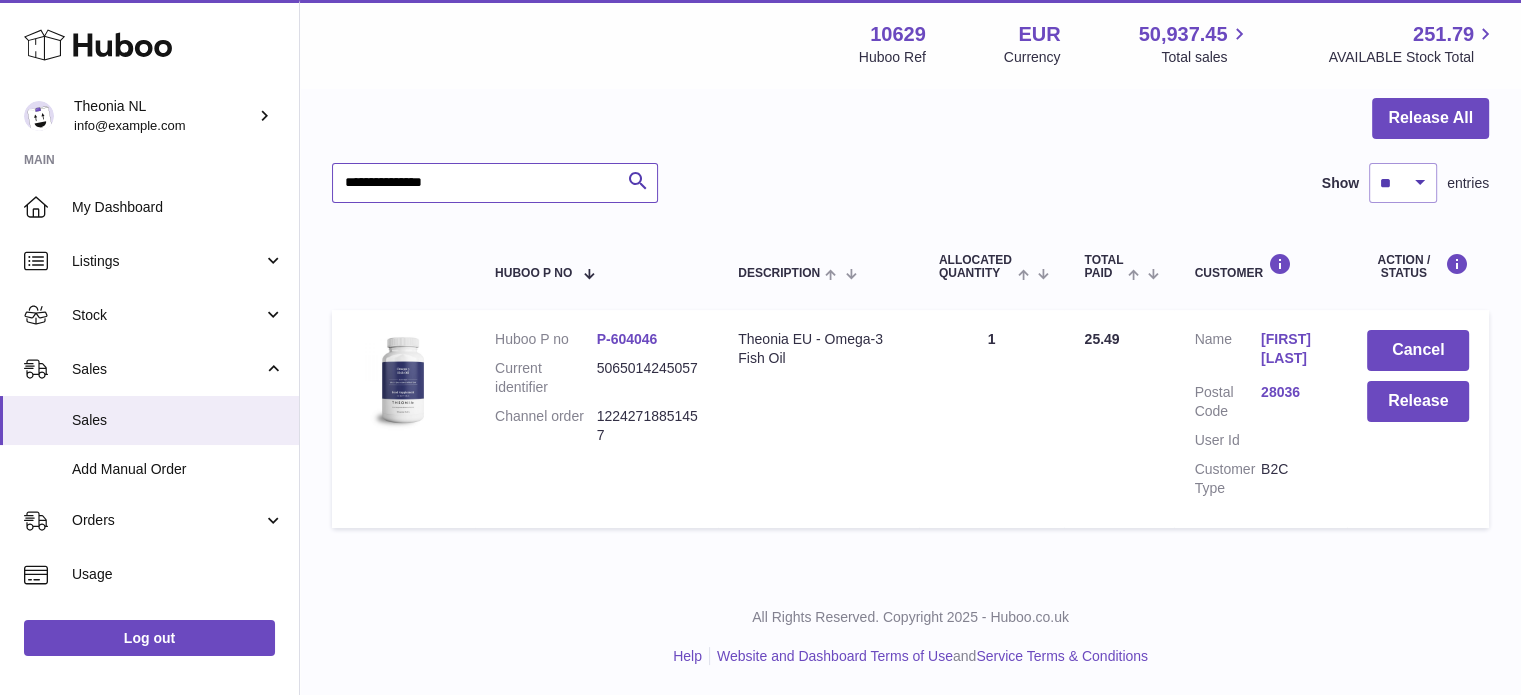 paste 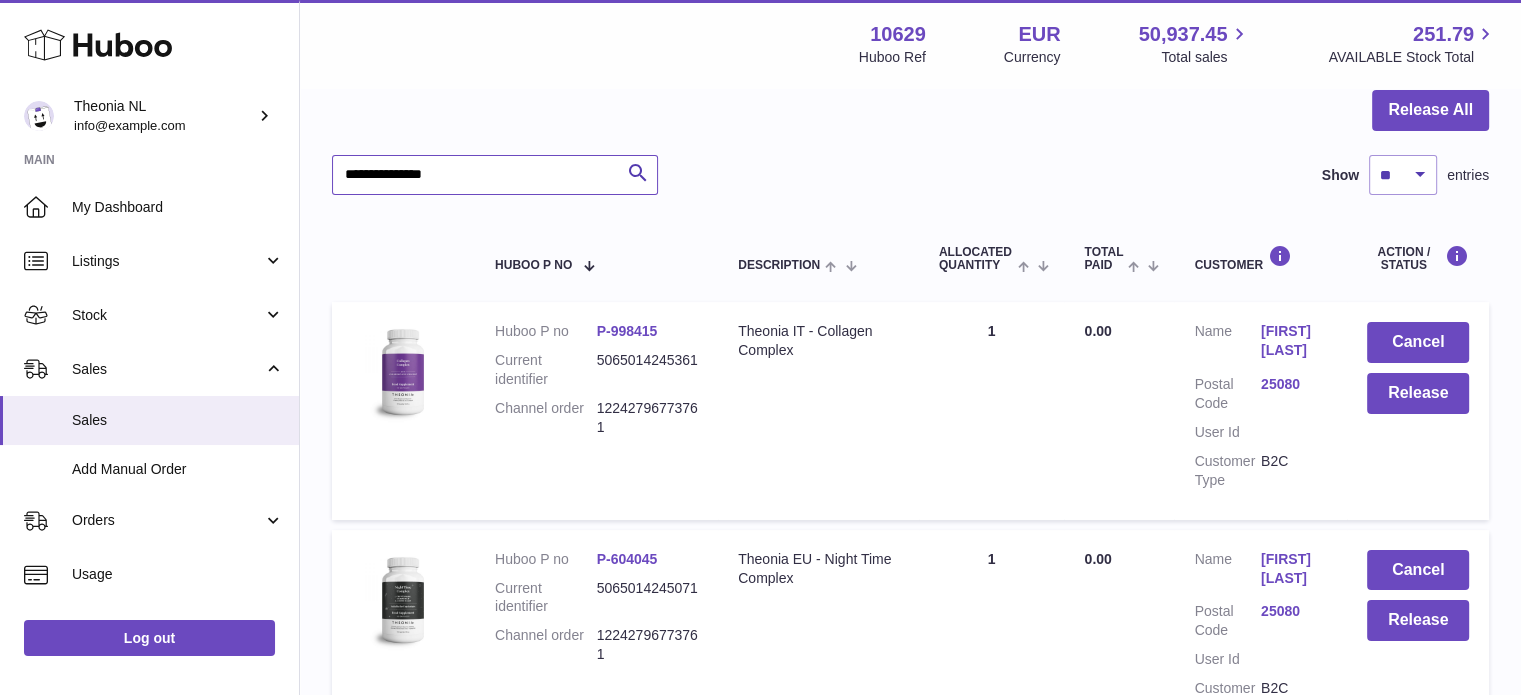 type on "**********" 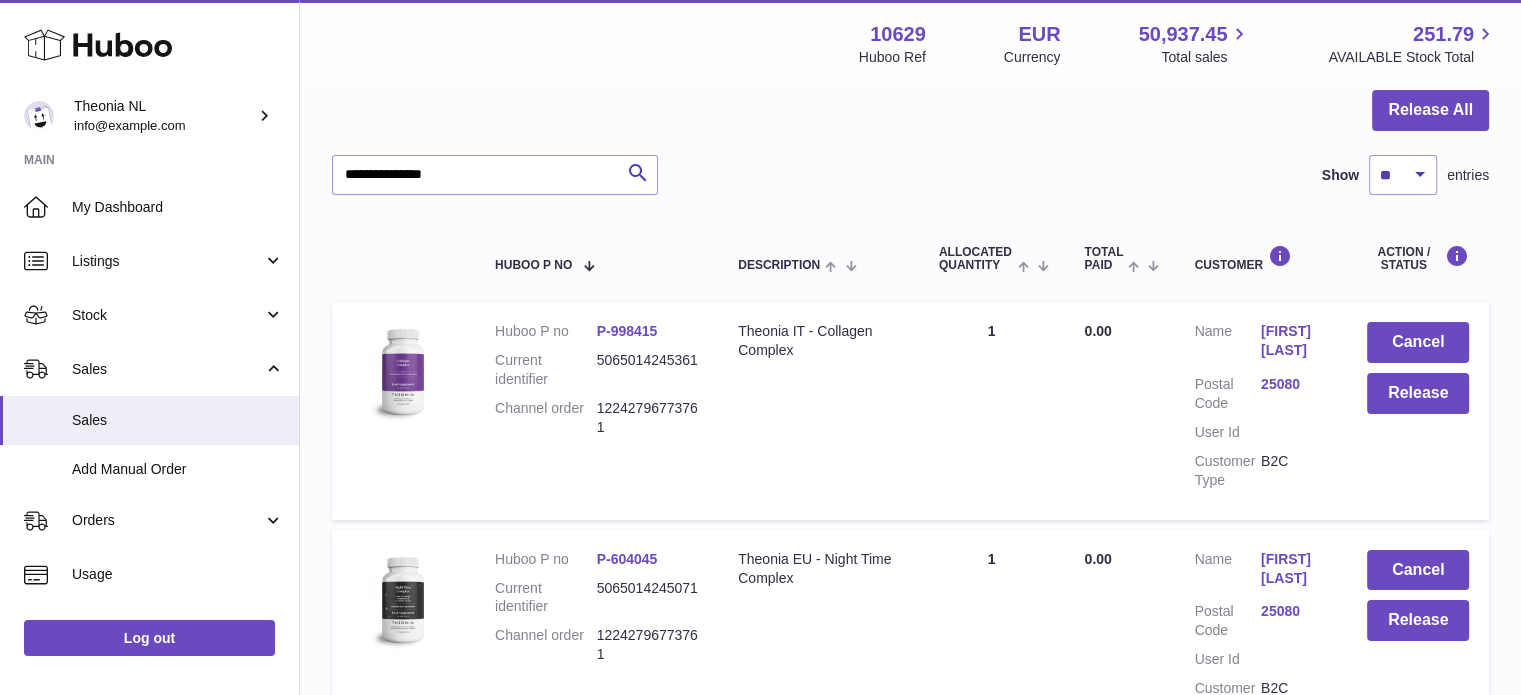 click on "25080" at bounding box center [1294, 384] 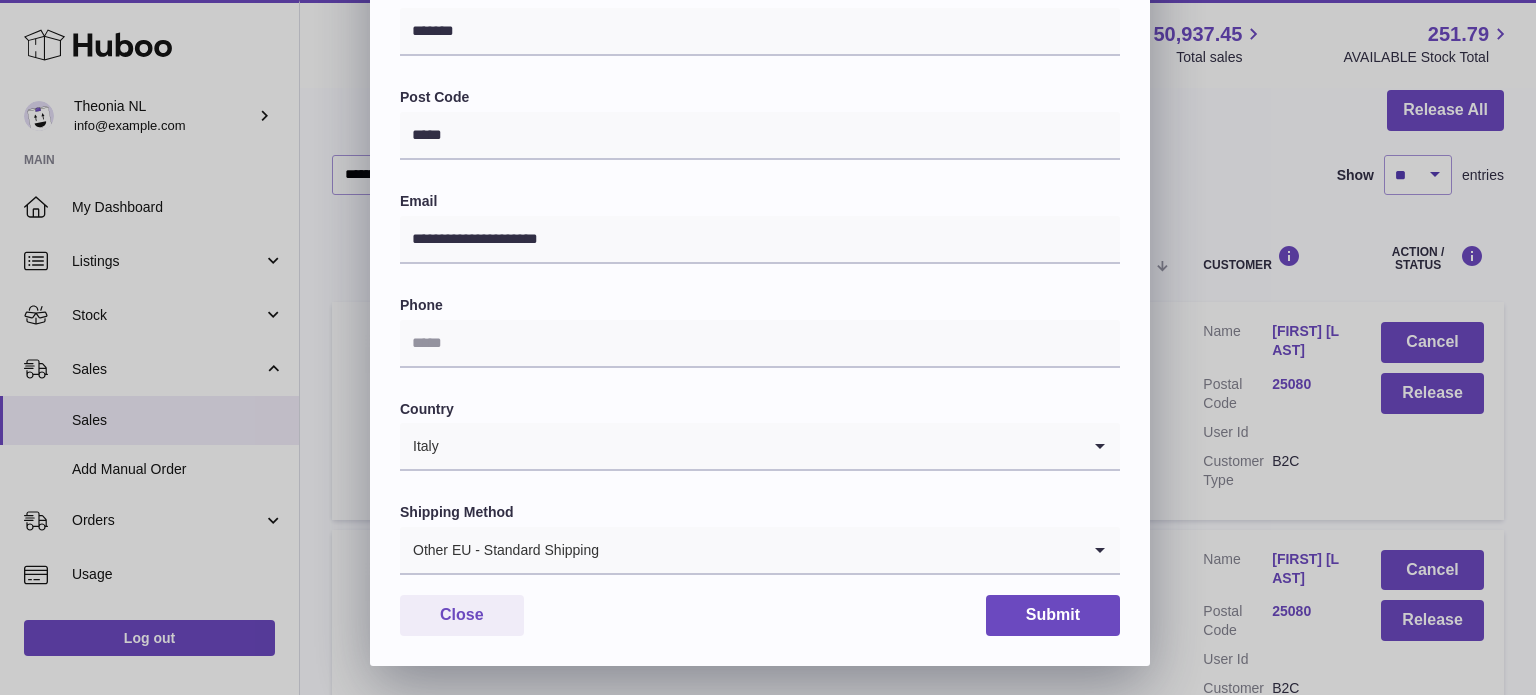 drag, startPoint x: 572, startPoint y: 516, endPoint x: 569, endPoint y: 527, distance: 11.401754 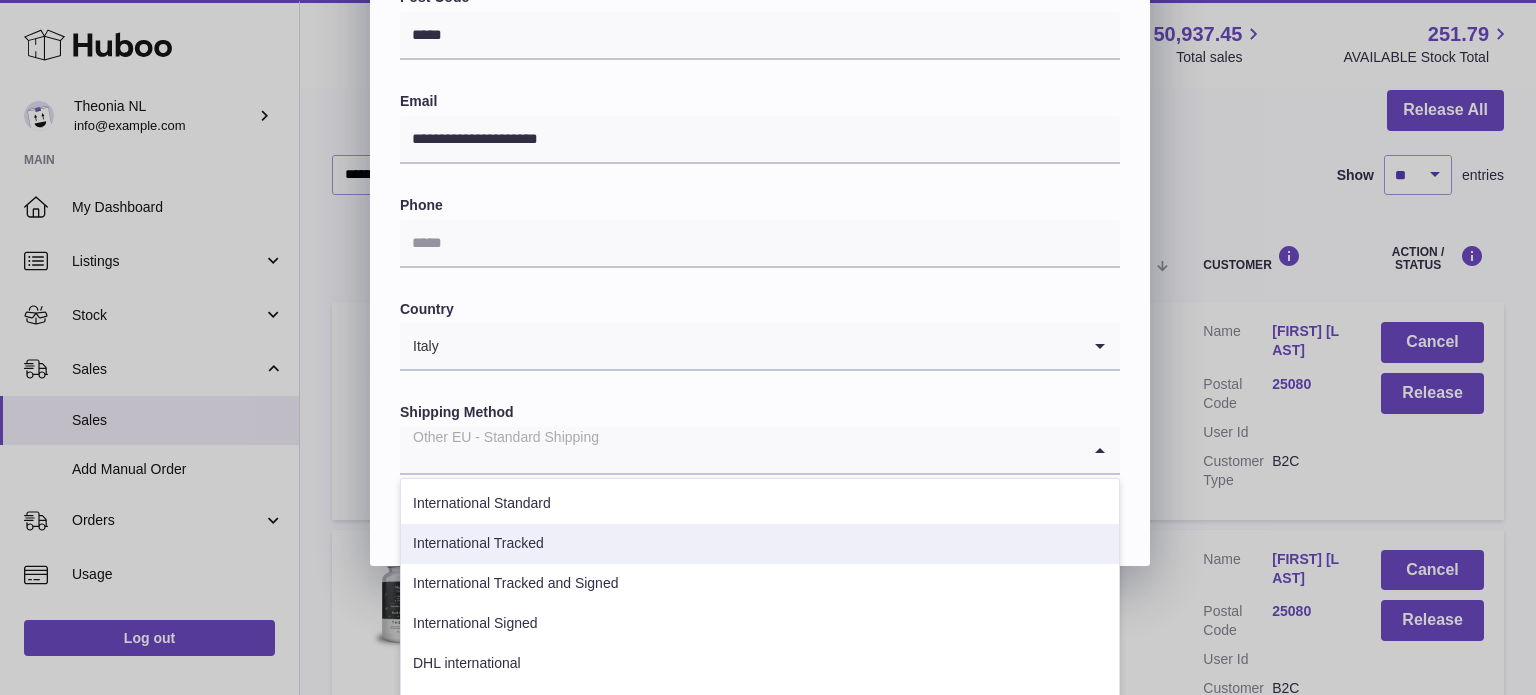 click on "International Tracked" at bounding box center (760, 544) 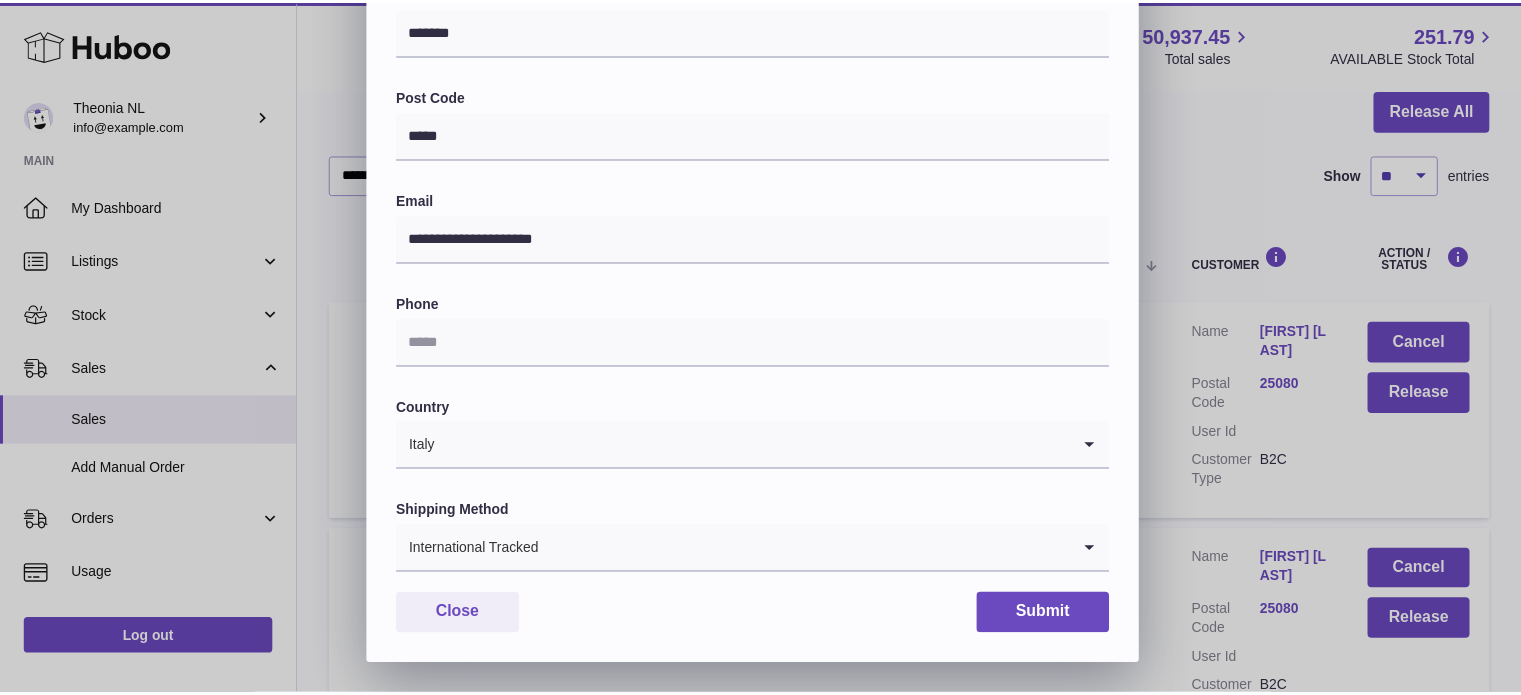 scroll, scrollTop: 564, scrollLeft: 0, axis: vertical 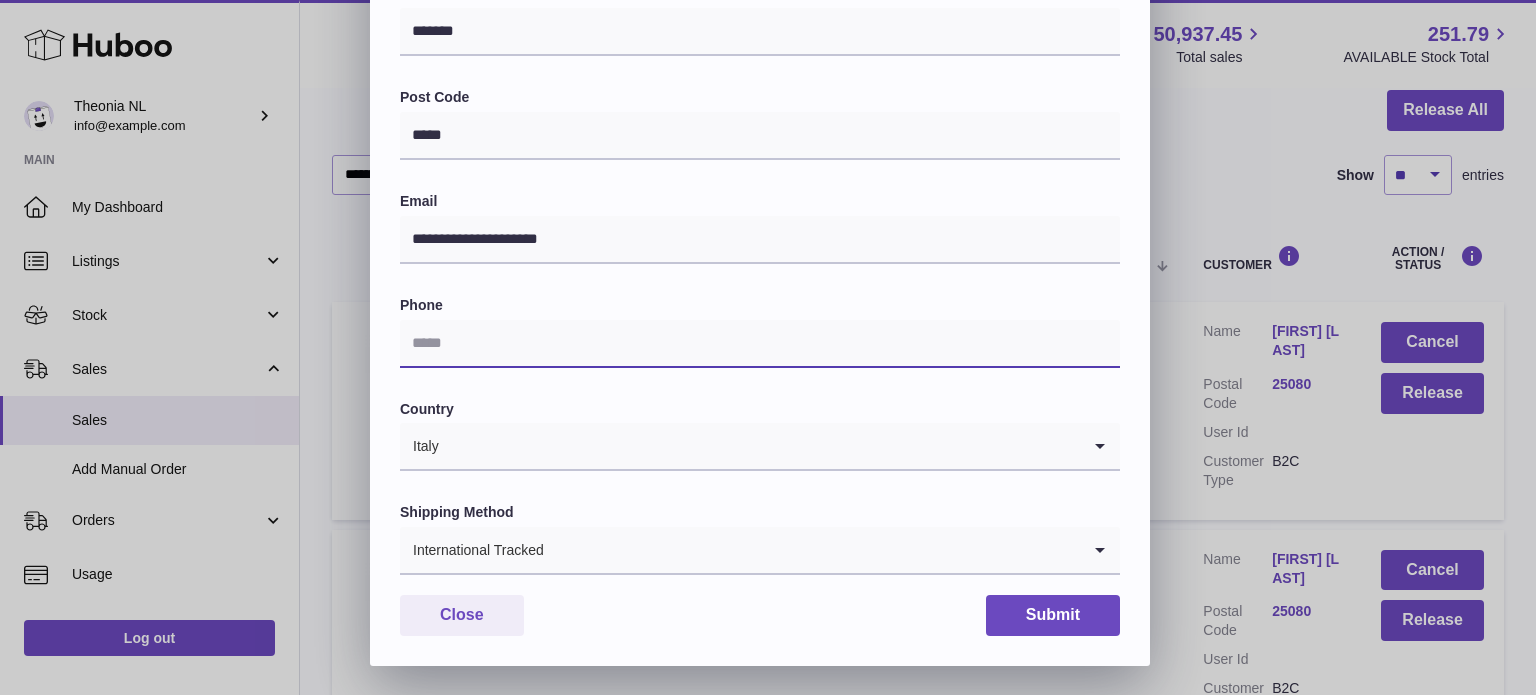 click at bounding box center (760, 344) 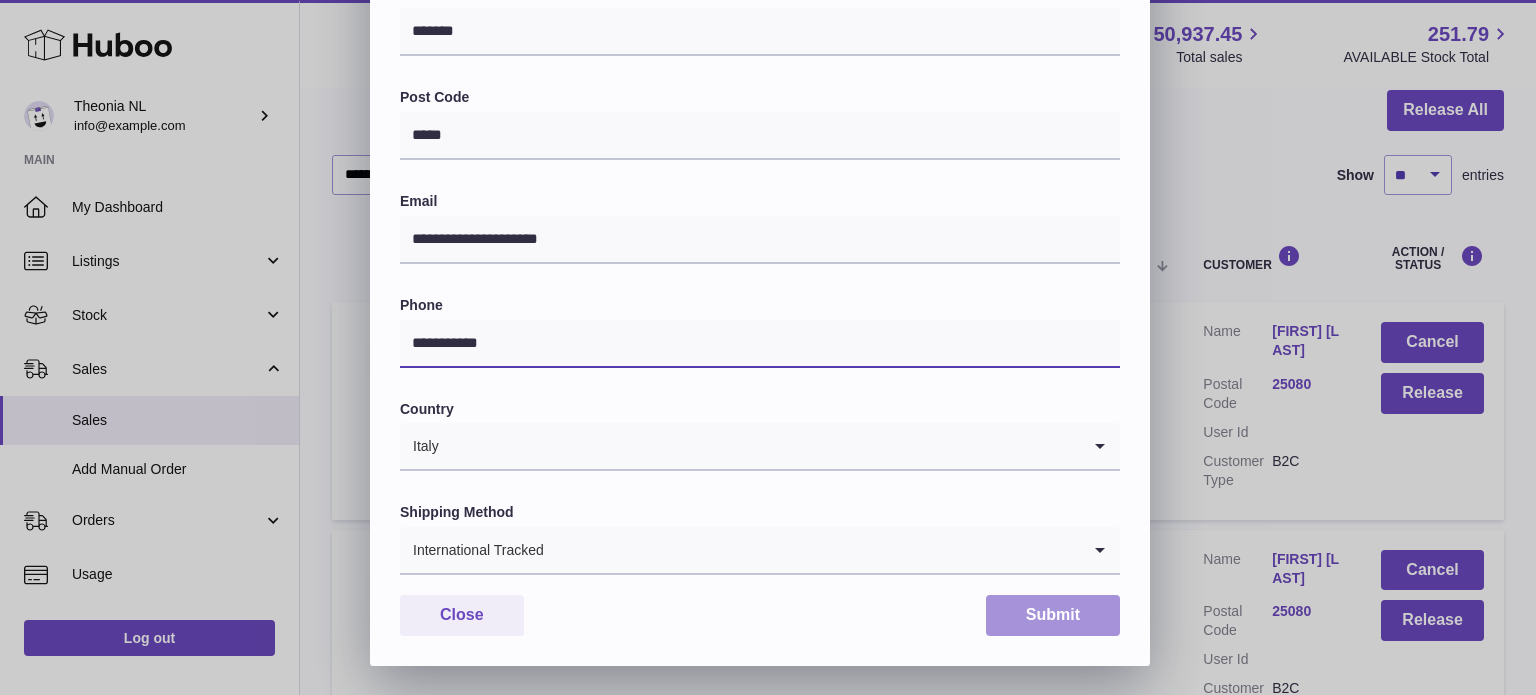 type on "**********" 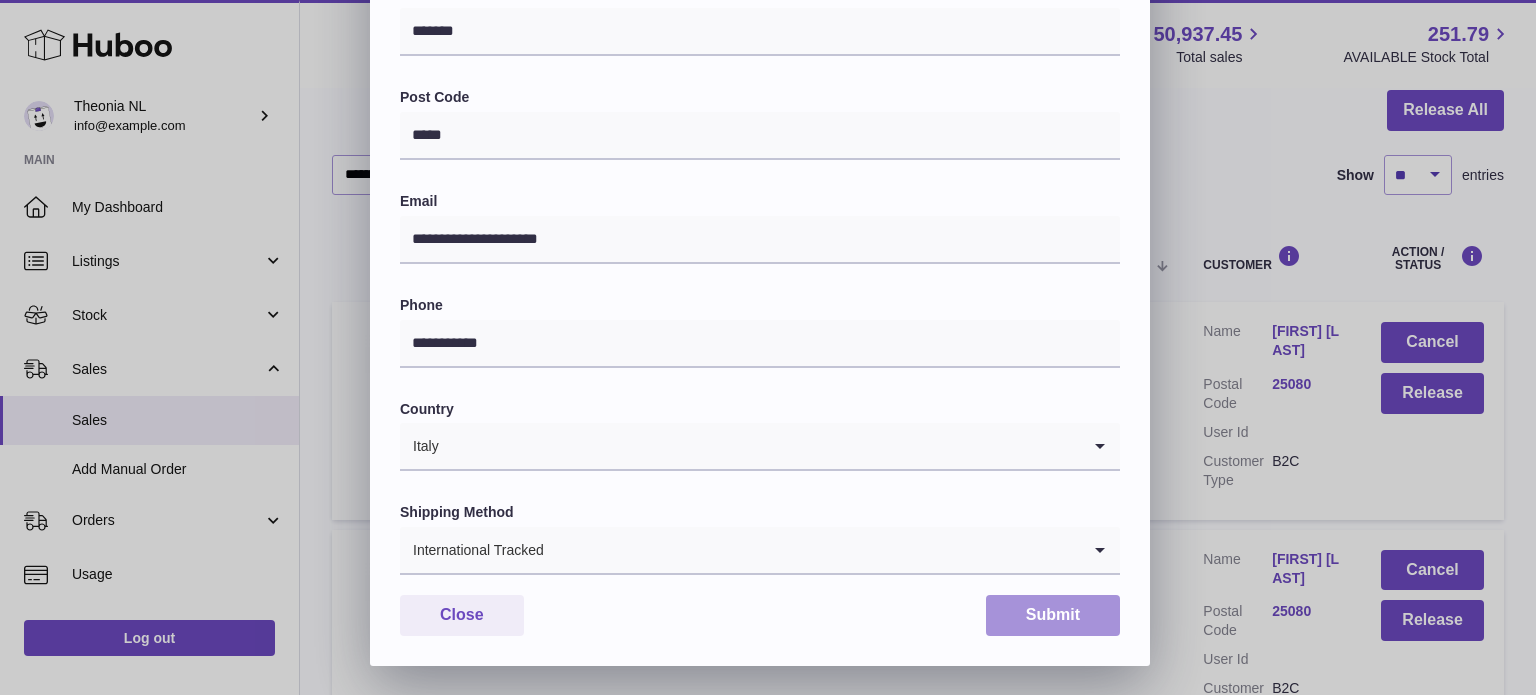 click on "Submit" at bounding box center [1053, 615] 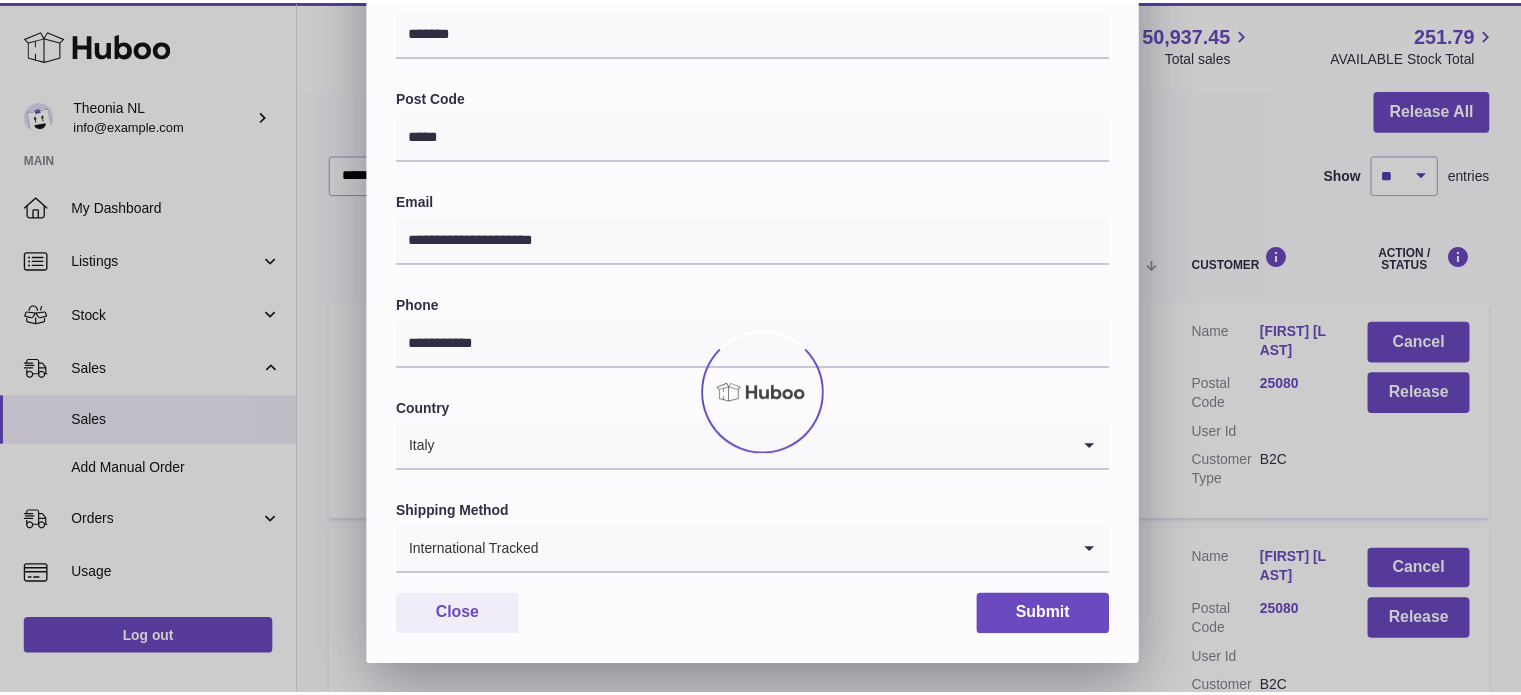 scroll, scrollTop: 0, scrollLeft: 0, axis: both 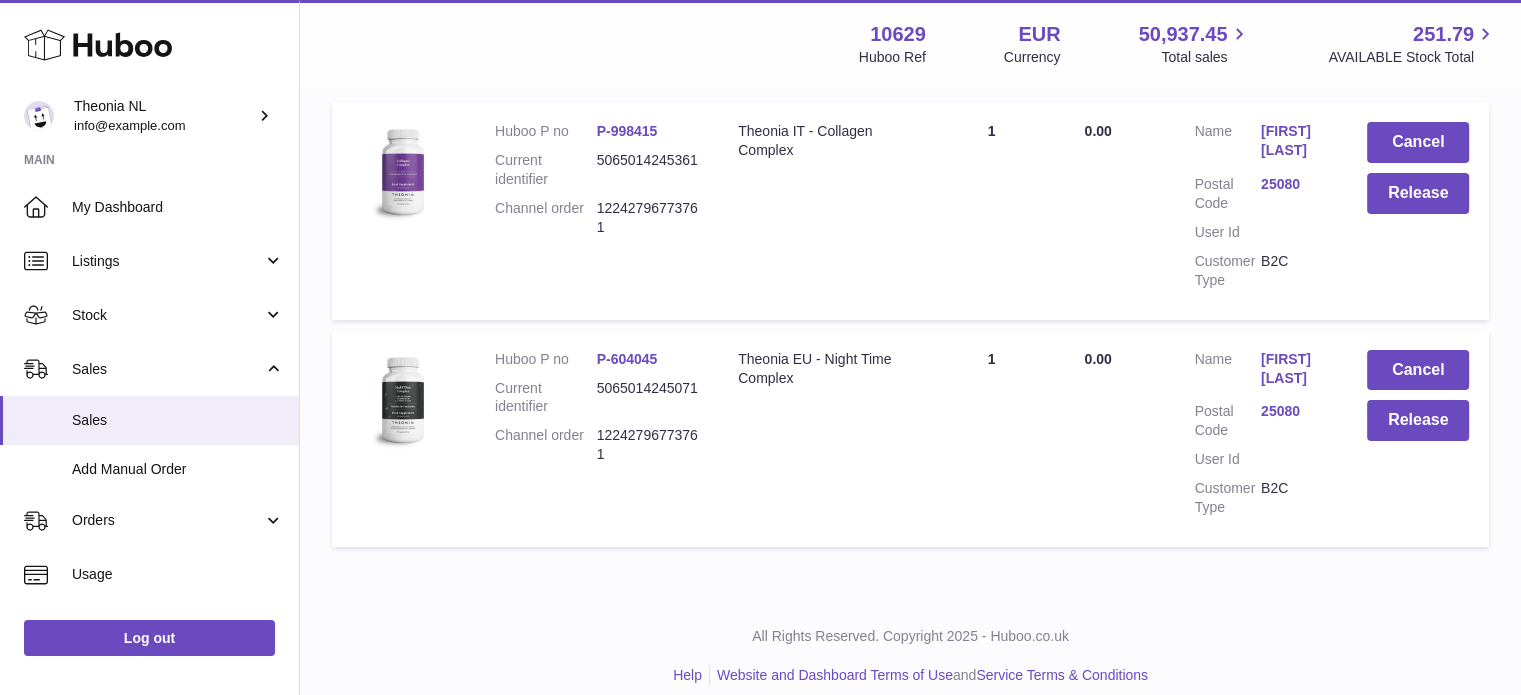 click on "25080" at bounding box center (1294, 411) 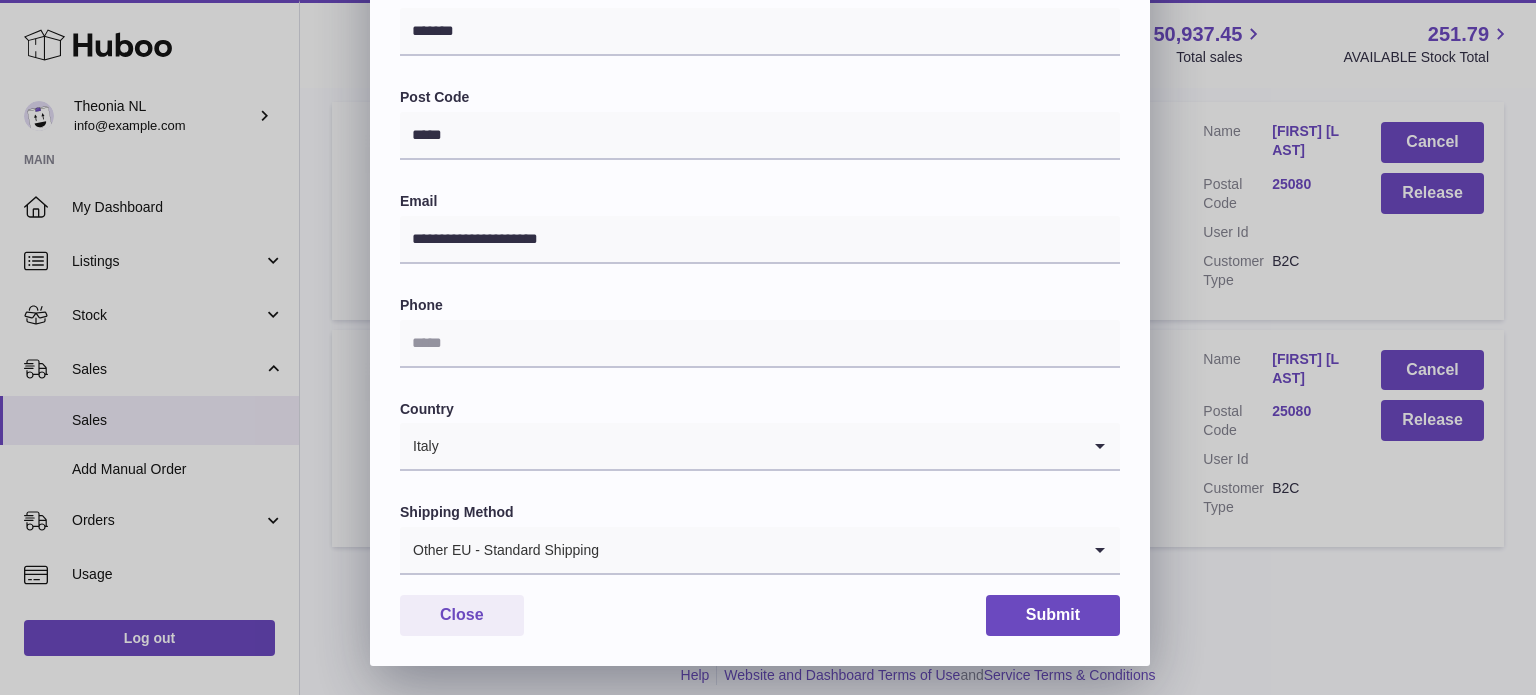 click on "Other EU - Standard Shipping" at bounding box center (740, 550) 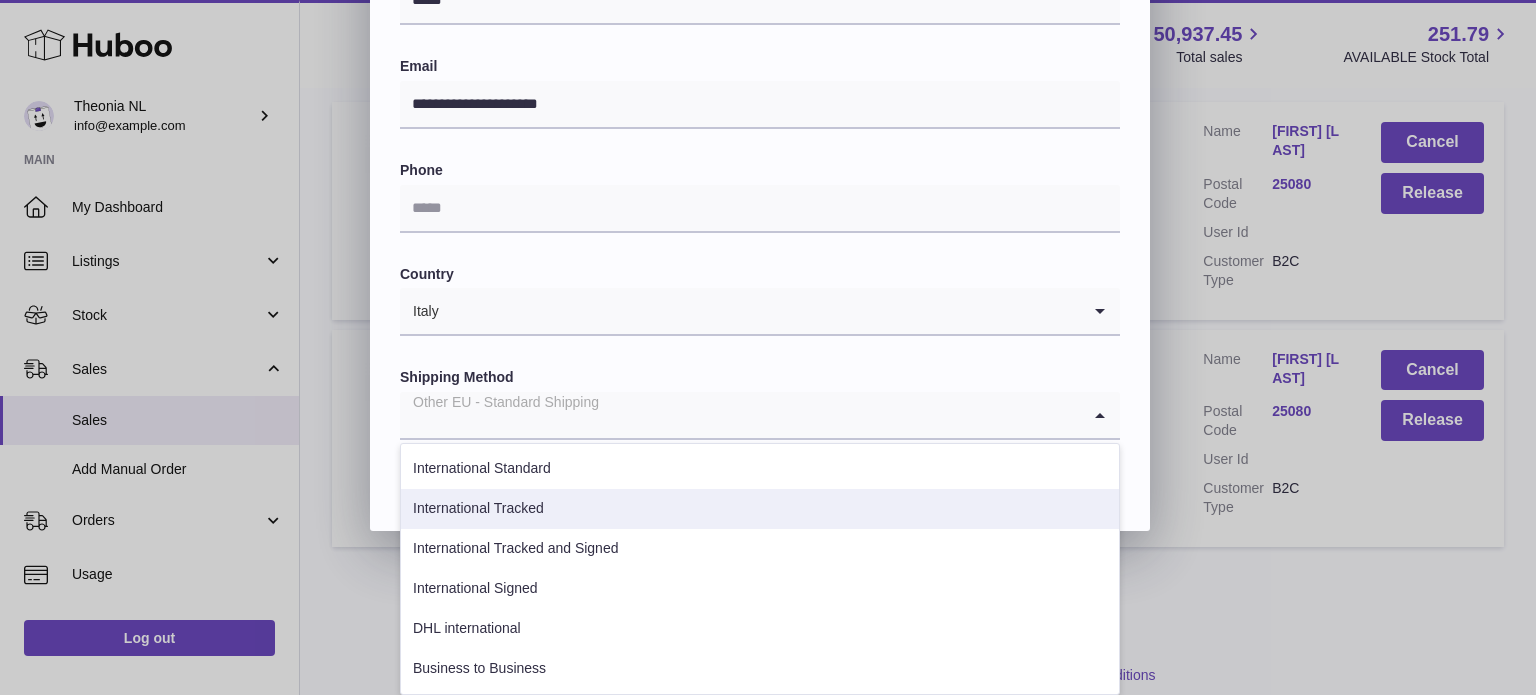 click on "International Tracked" at bounding box center [760, 509] 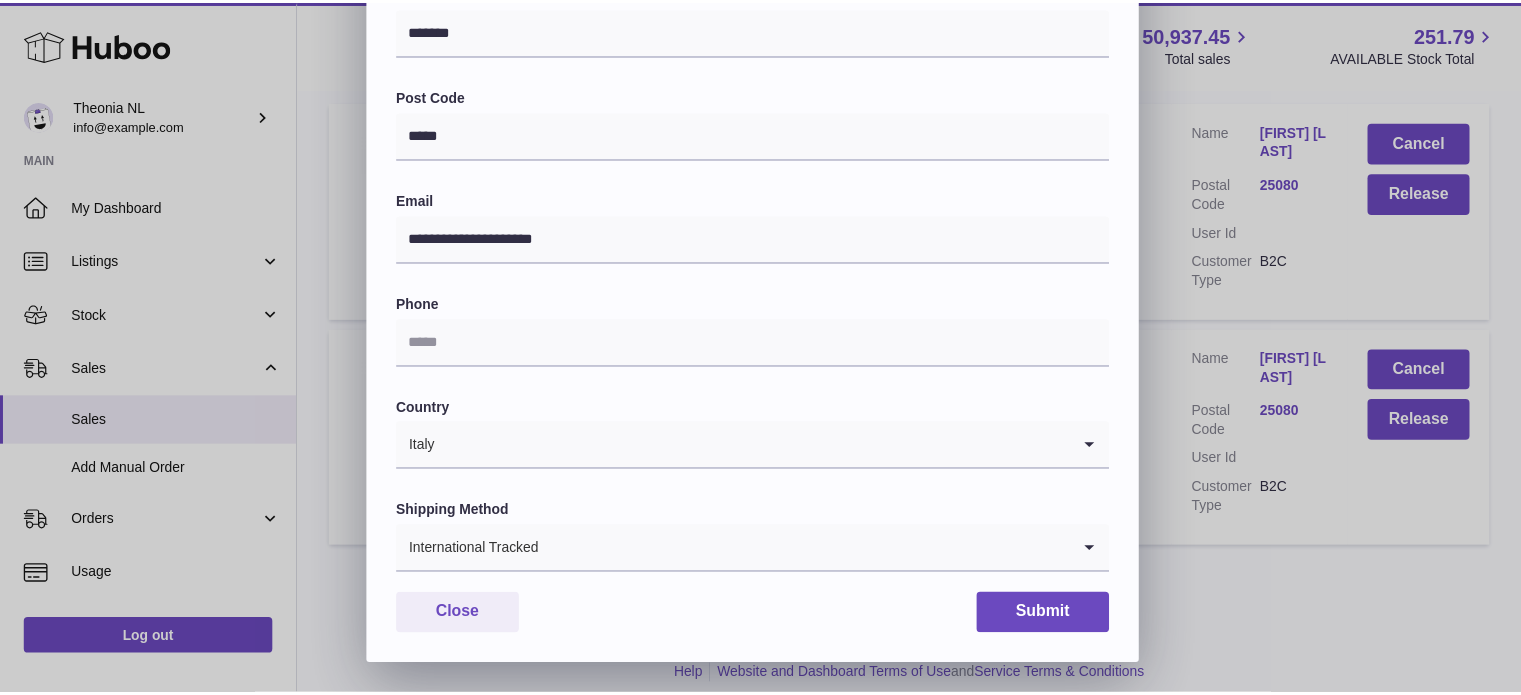 scroll, scrollTop: 564, scrollLeft: 0, axis: vertical 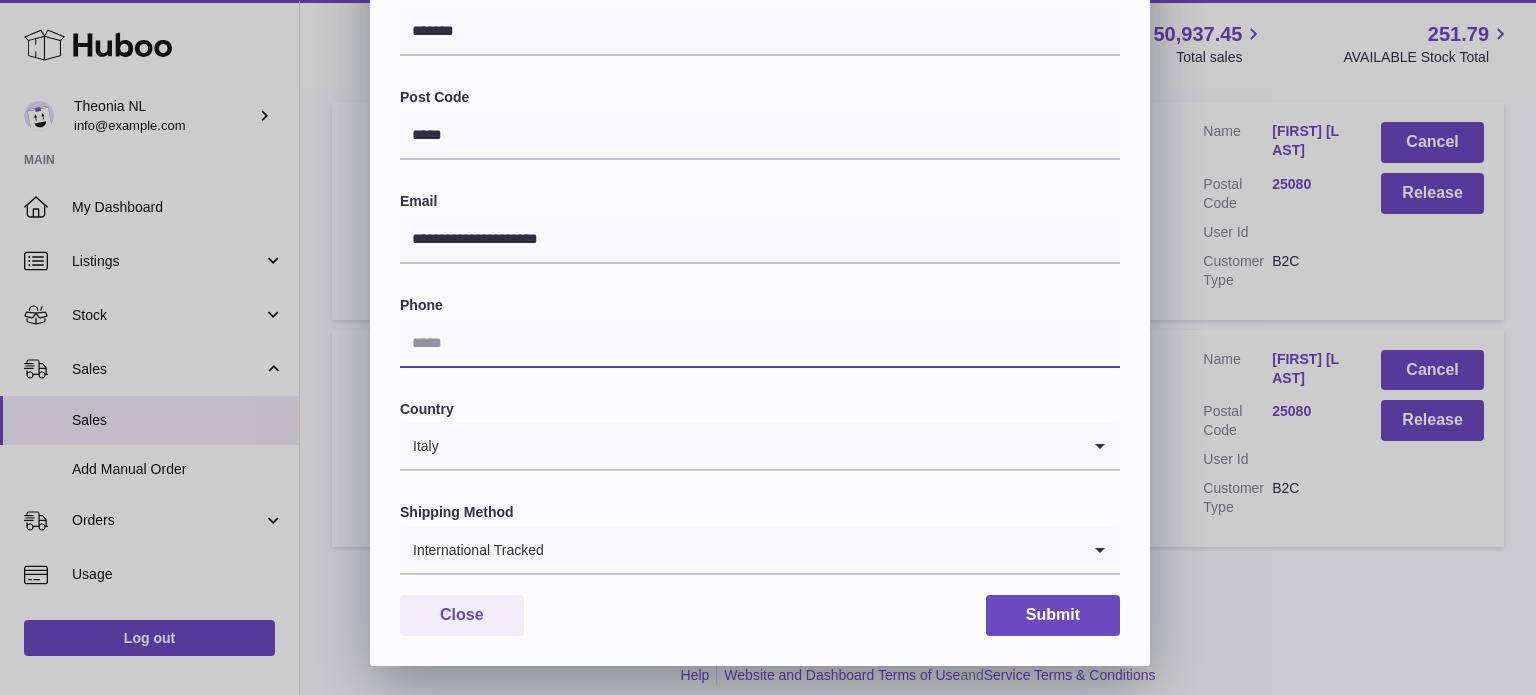 click at bounding box center (760, 344) 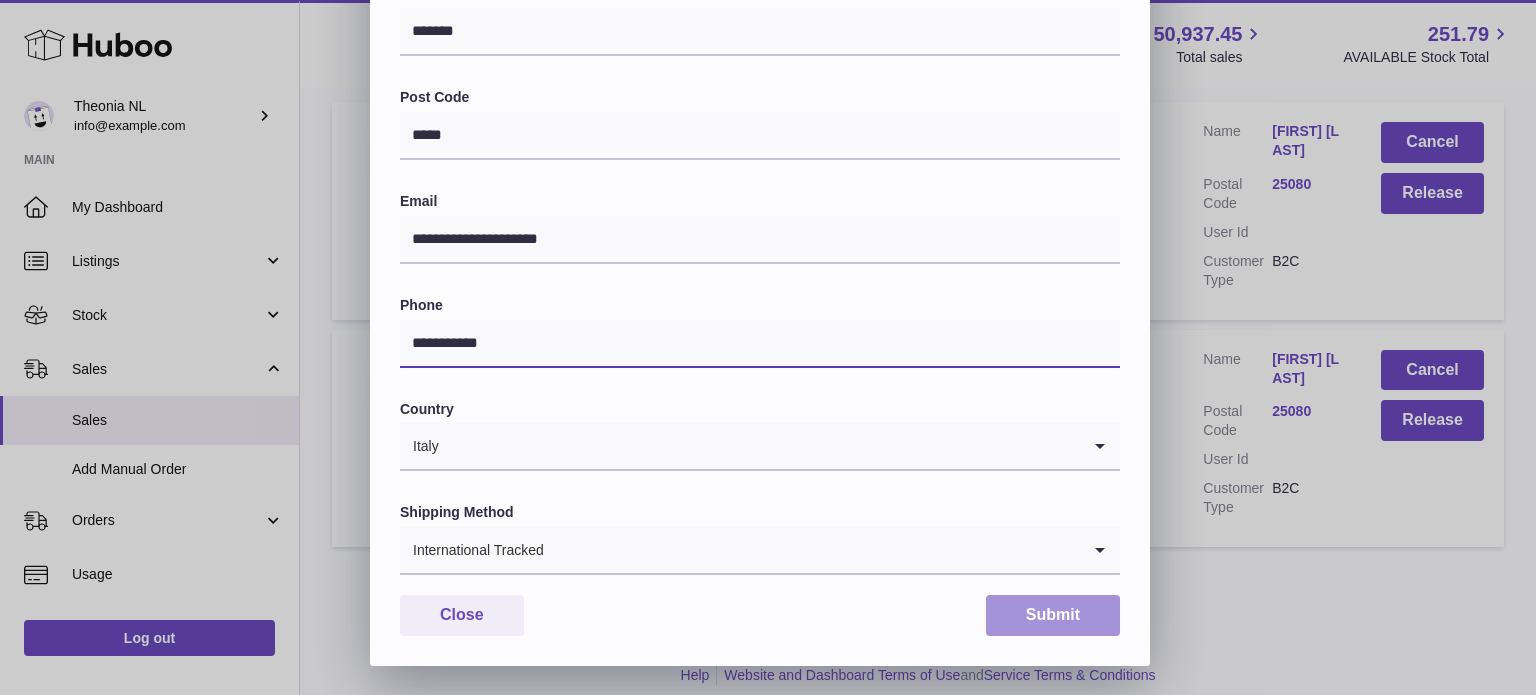 type on "**********" 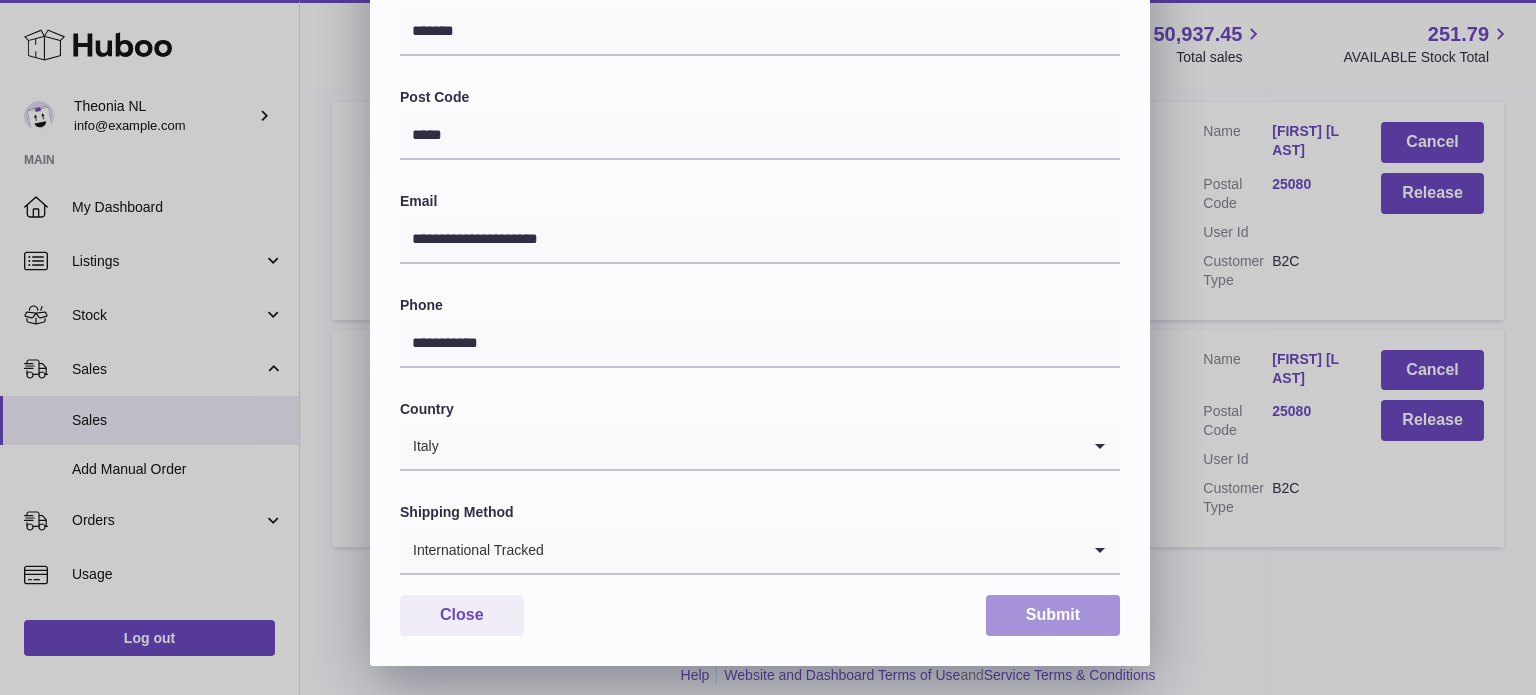 click on "Submit" at bounding box center (1053, 615) 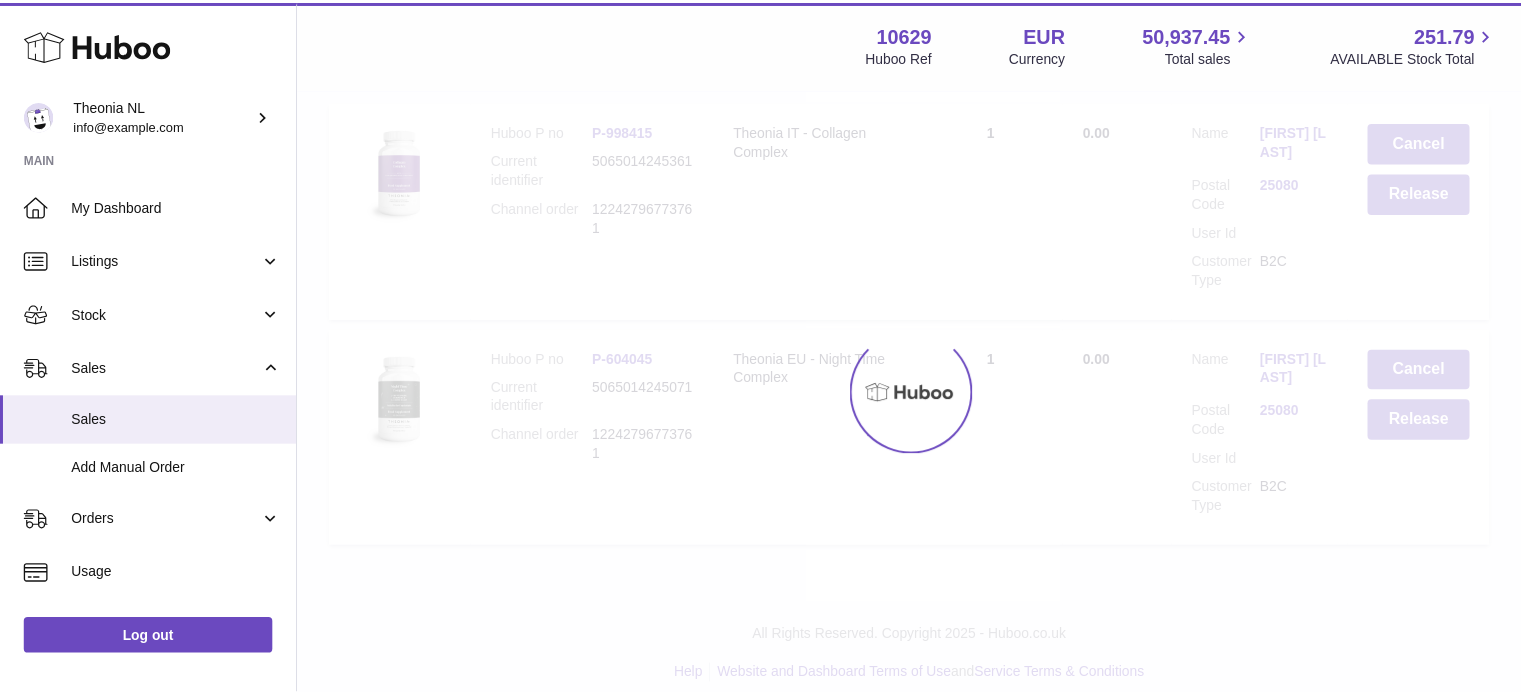 scroll, scrollTop: 0, scrollLeft: 0, axis: both 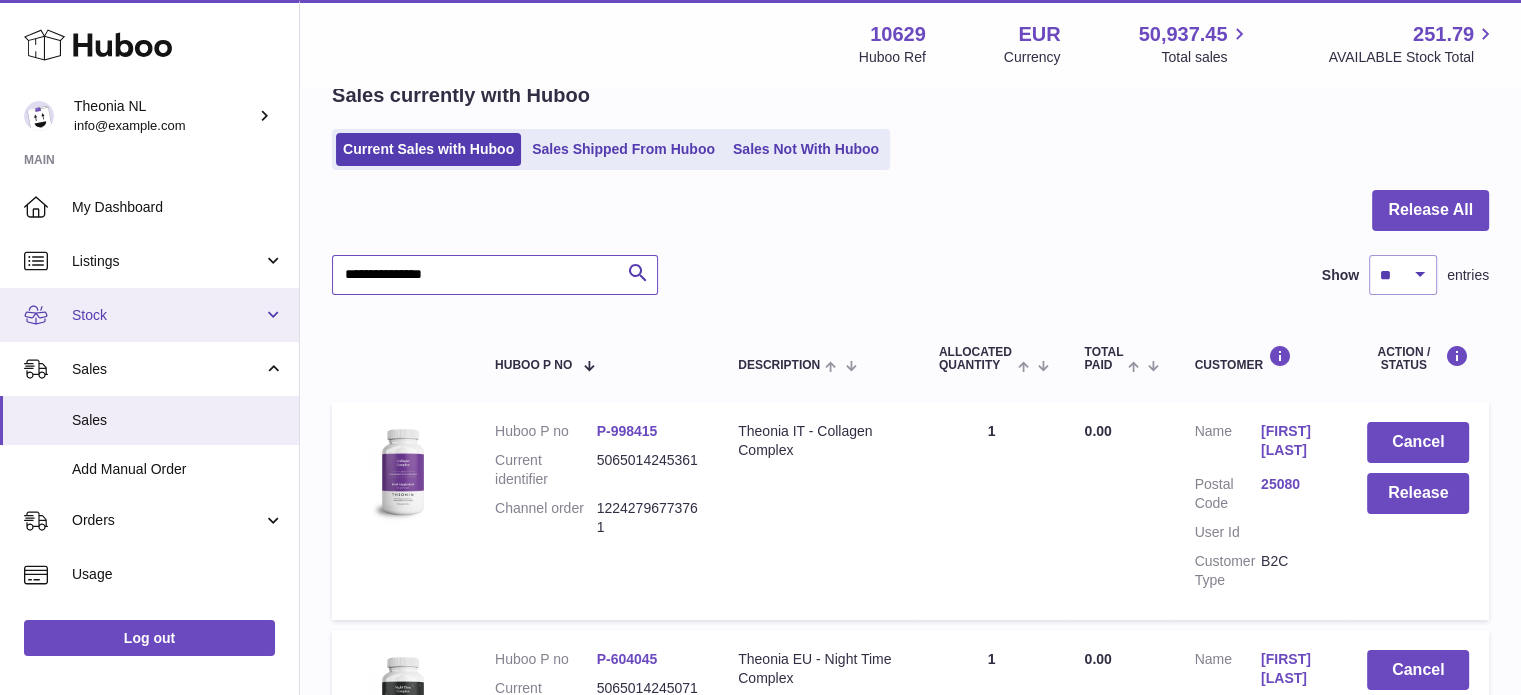 drag, startPoint x: 481, startPoint y: 279, endPoint x: 220, endPoint y: 294, distance: 261.43066 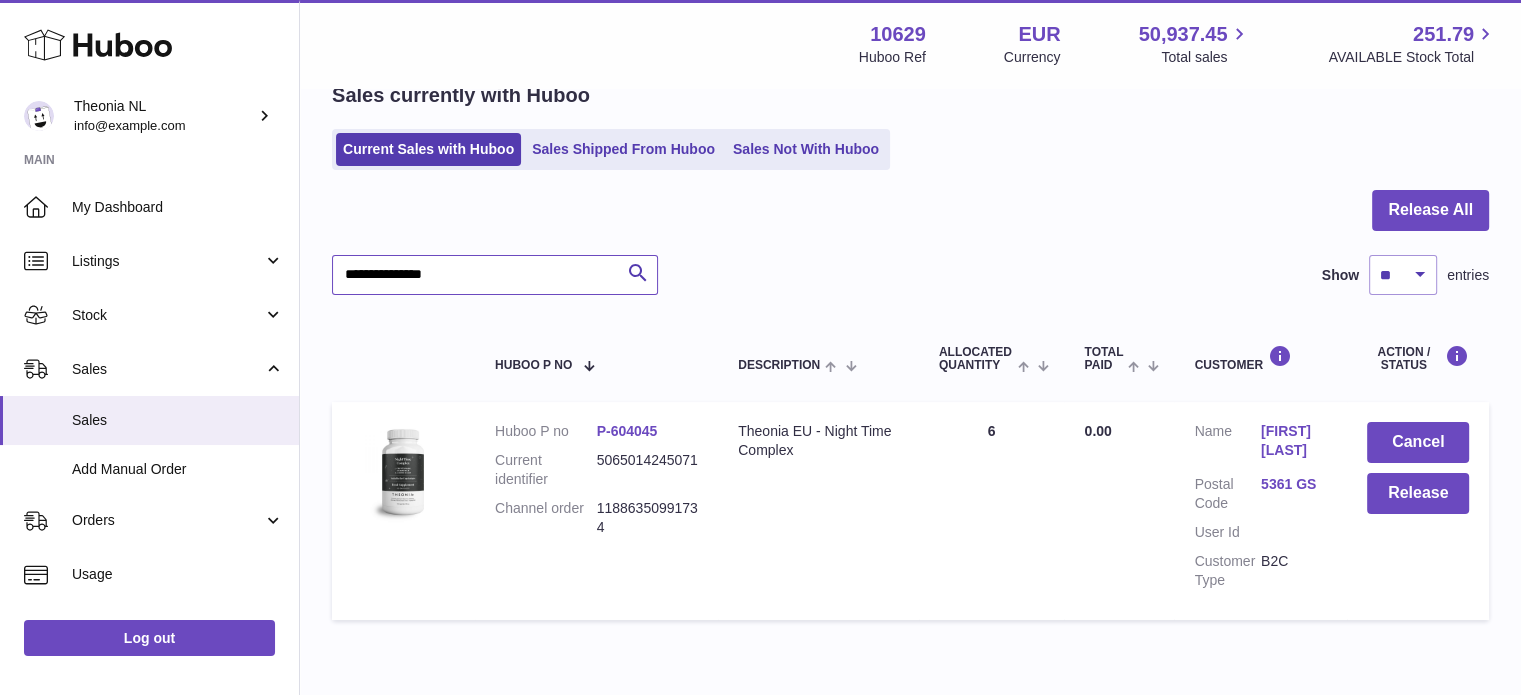 type on "**********" 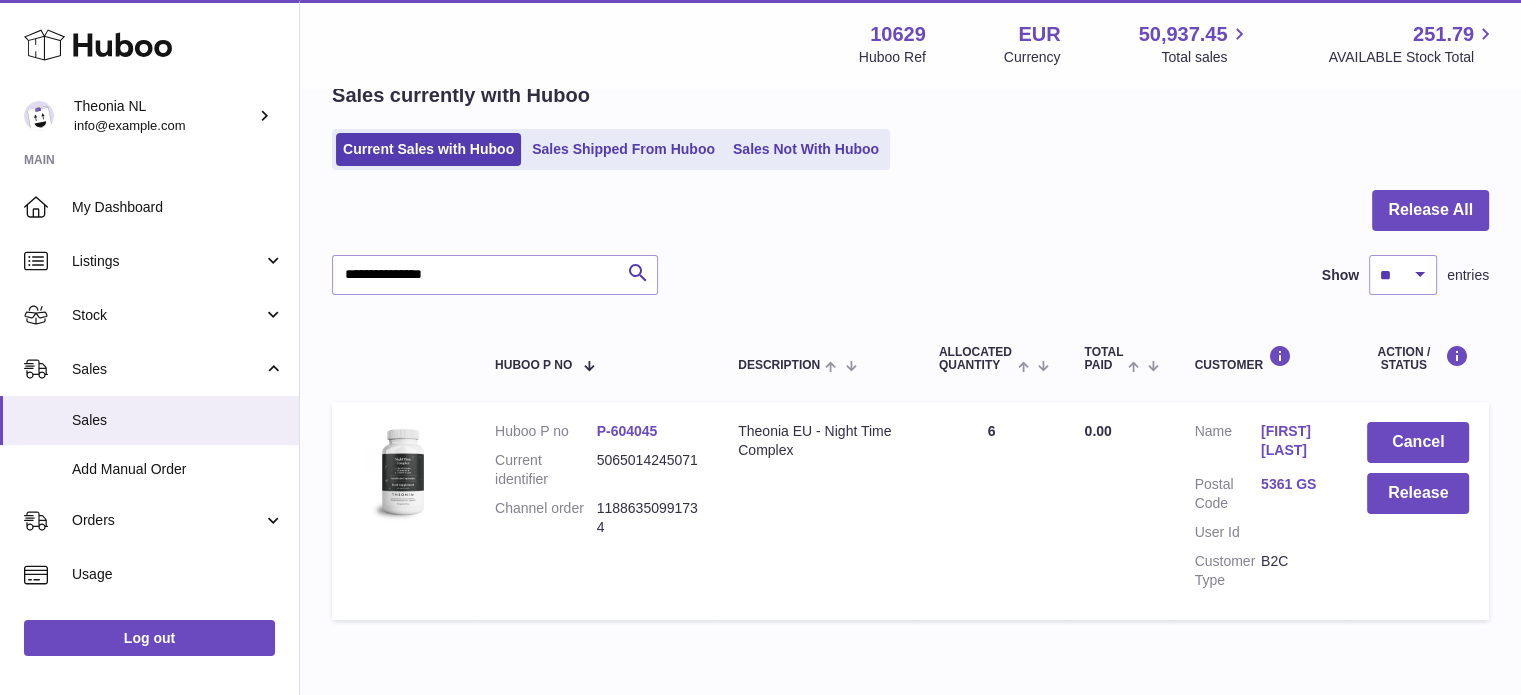 click on "5361 GS" at bounding box center (1294, 484) 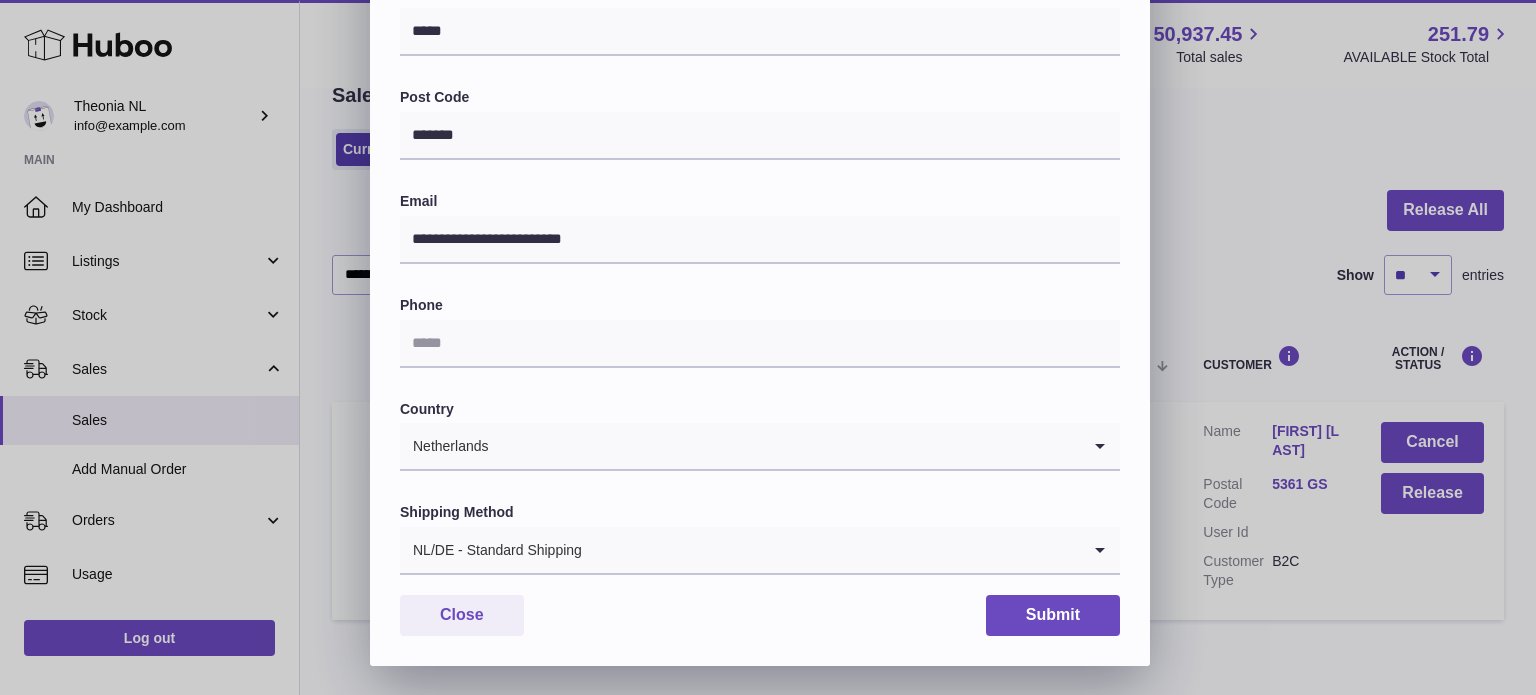 click on "NL/DE - Standard Shipping" at bounding box center (740, 550) 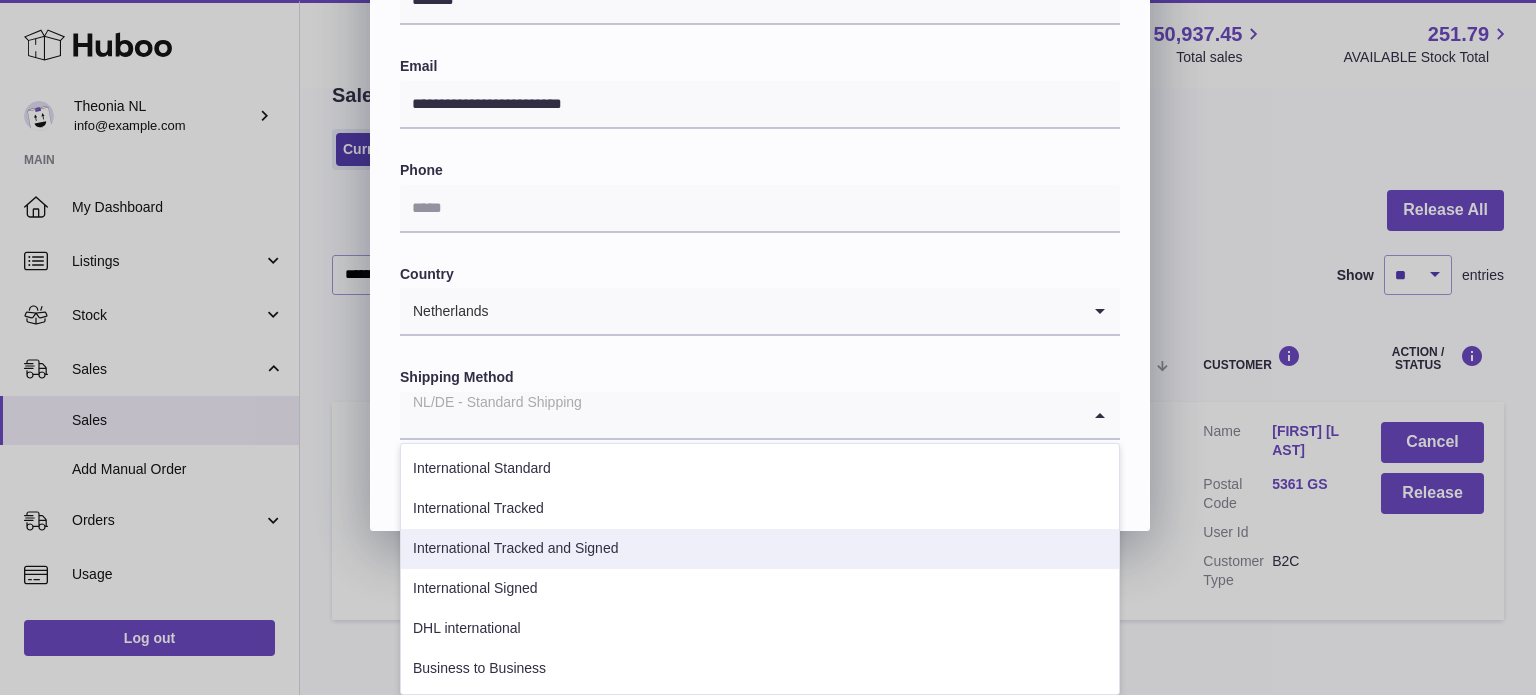 click on "International Tracked" at bounding box center [760, 509] 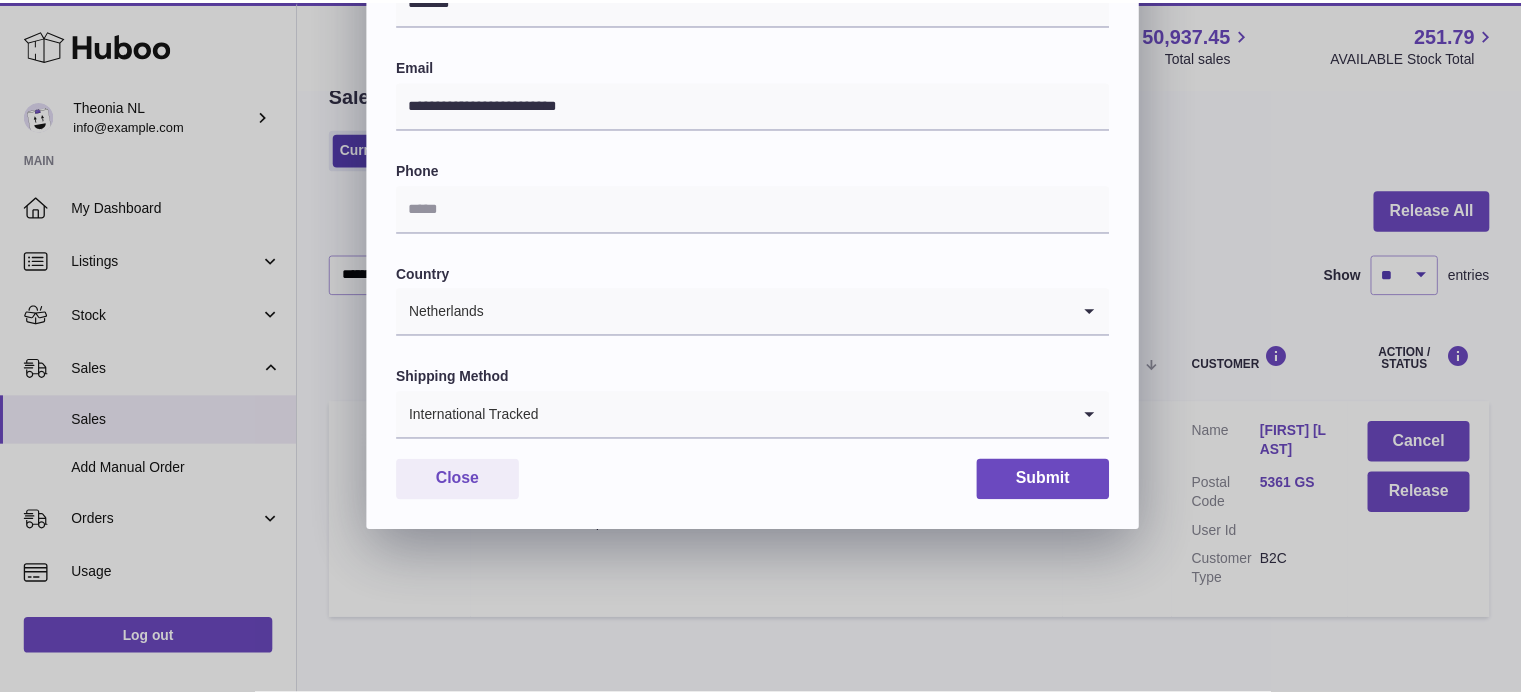 scroll, scrollTop: 564, scrollLeft: 0, axis: vertical 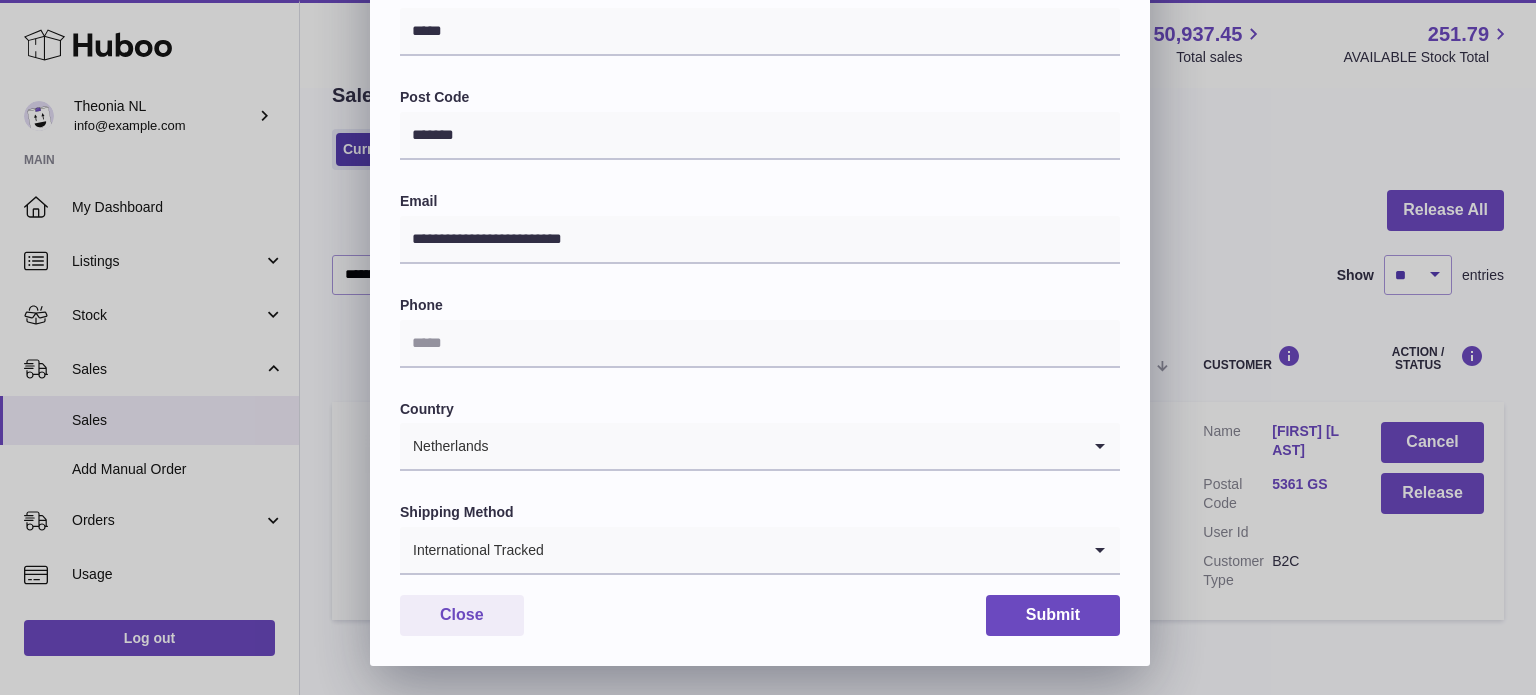 click on "Phone" at bounding box center [760, 332] 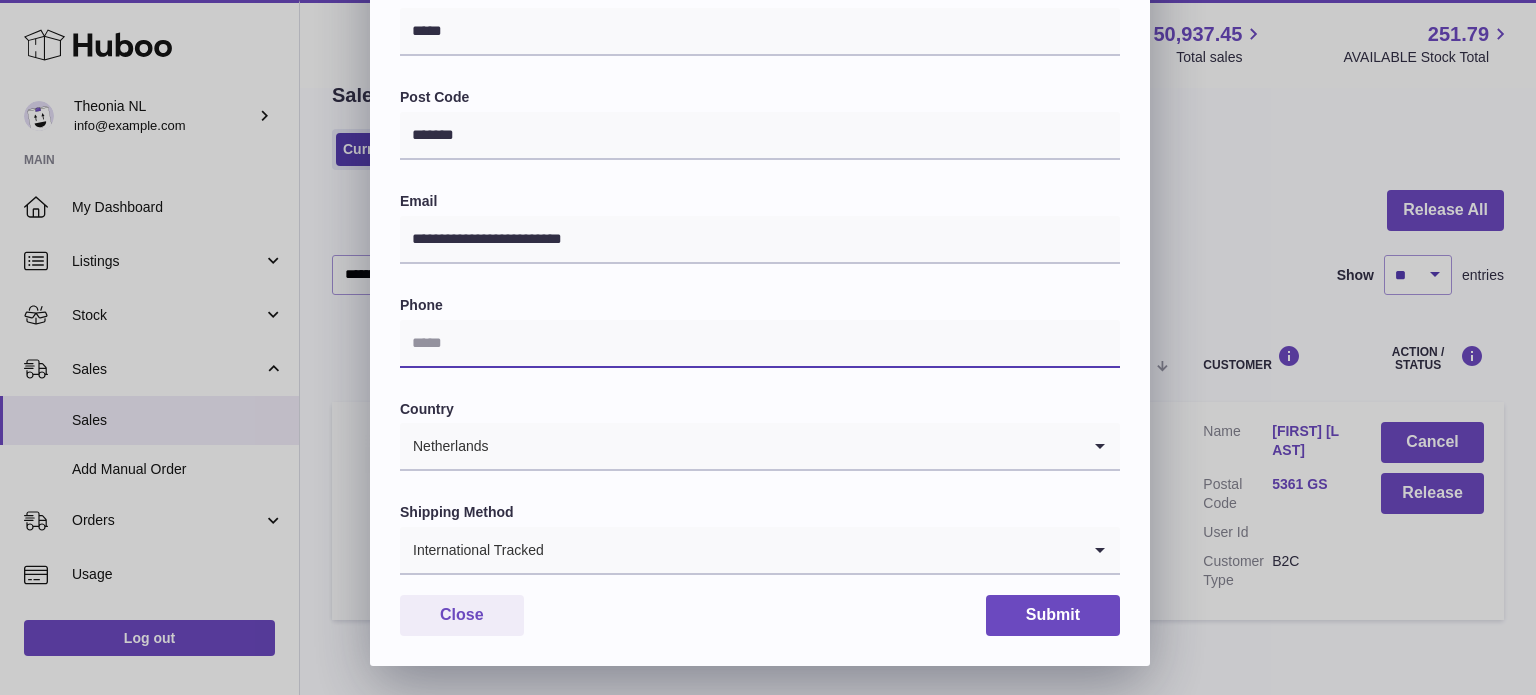 click at bounding box center [760, 344] 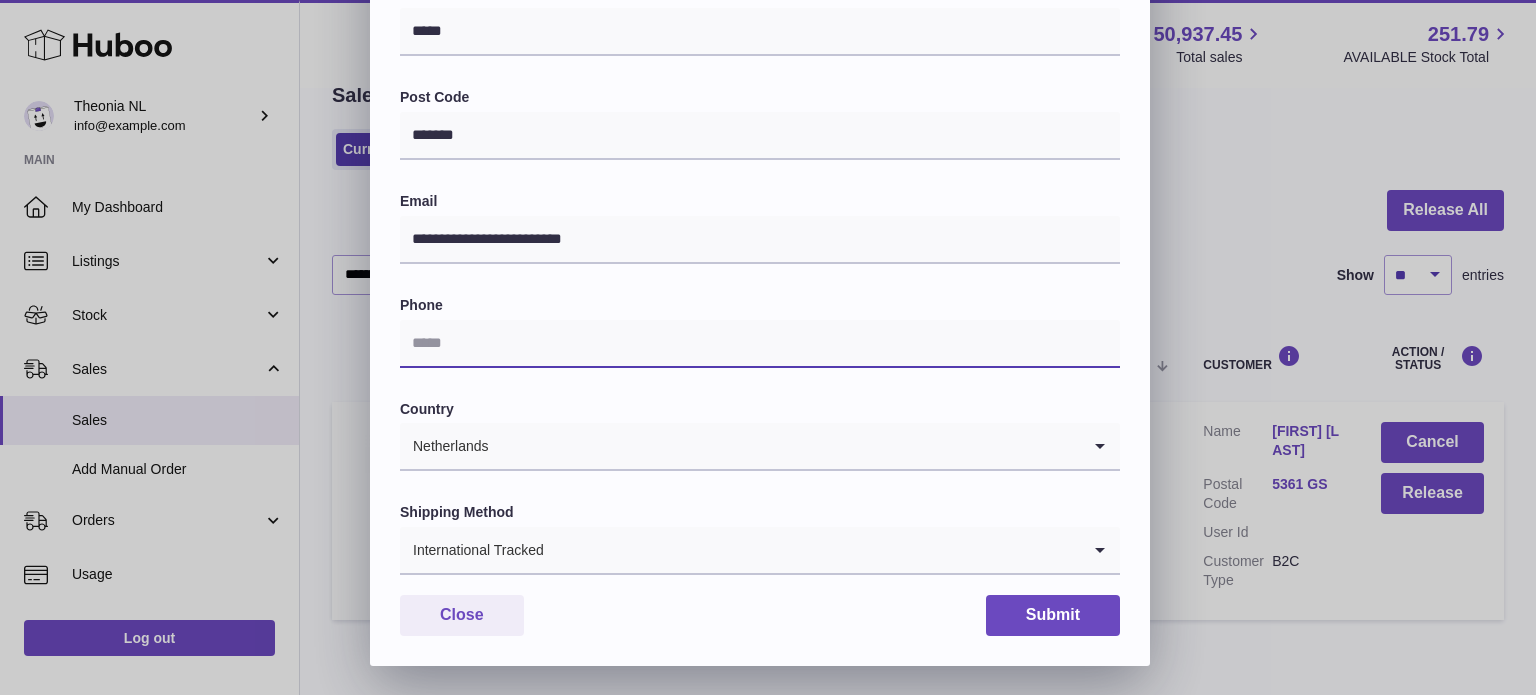 paste on "**********" 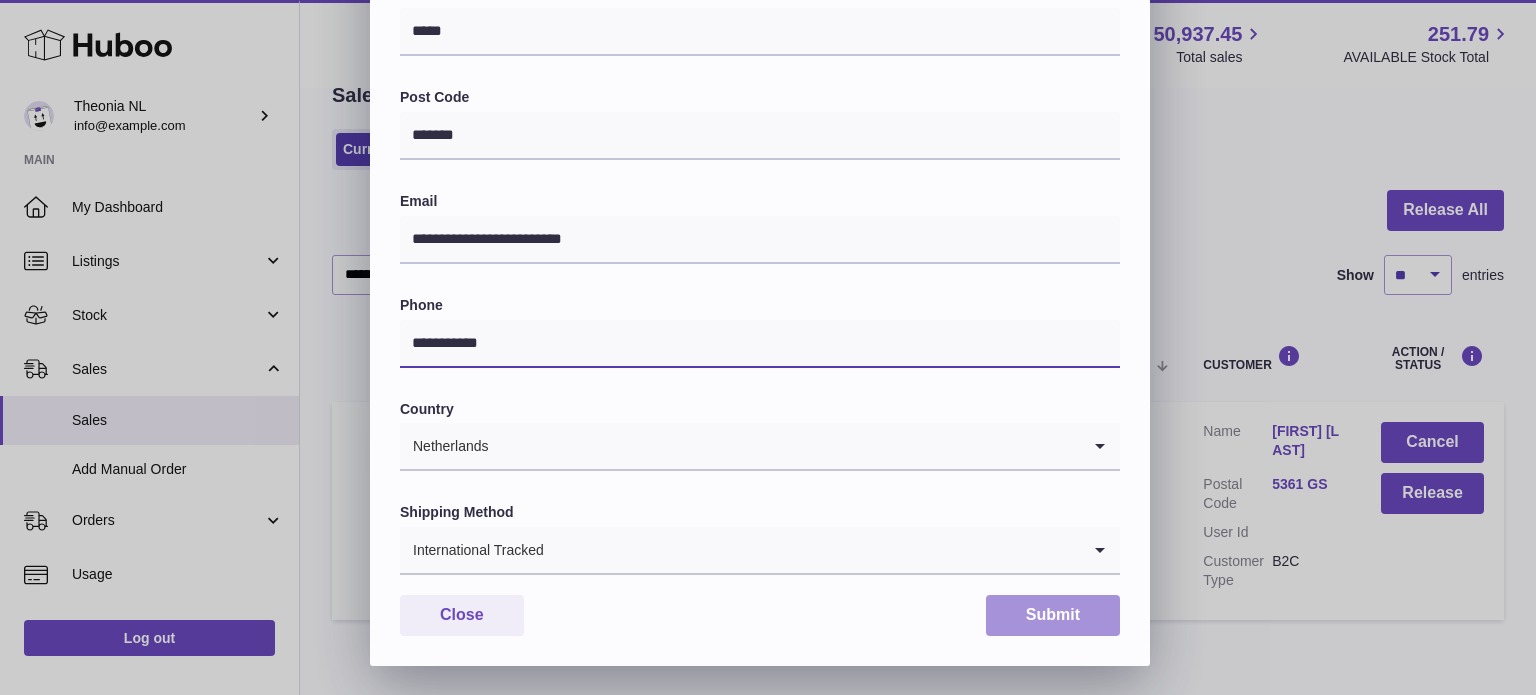 type on "**********" 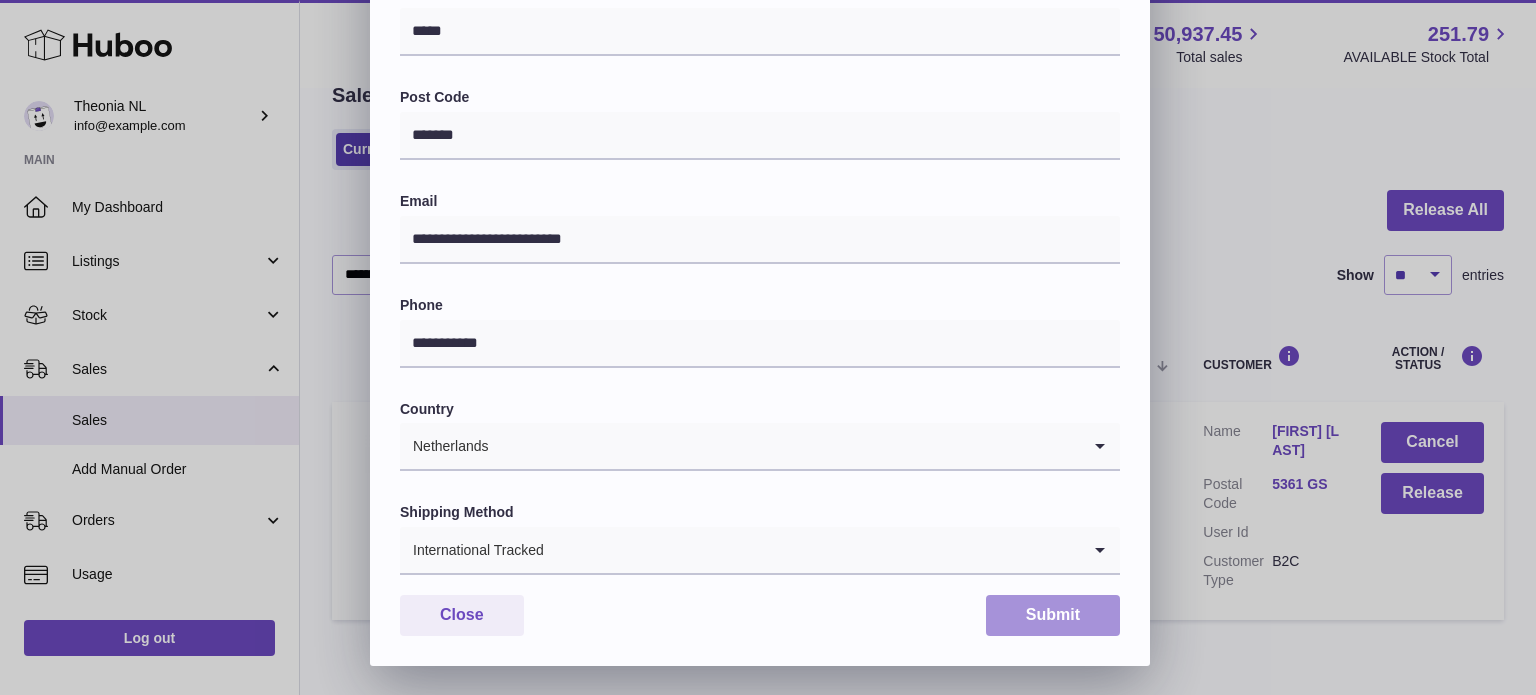 click on "Submit" at bounding box center [1053, 615] 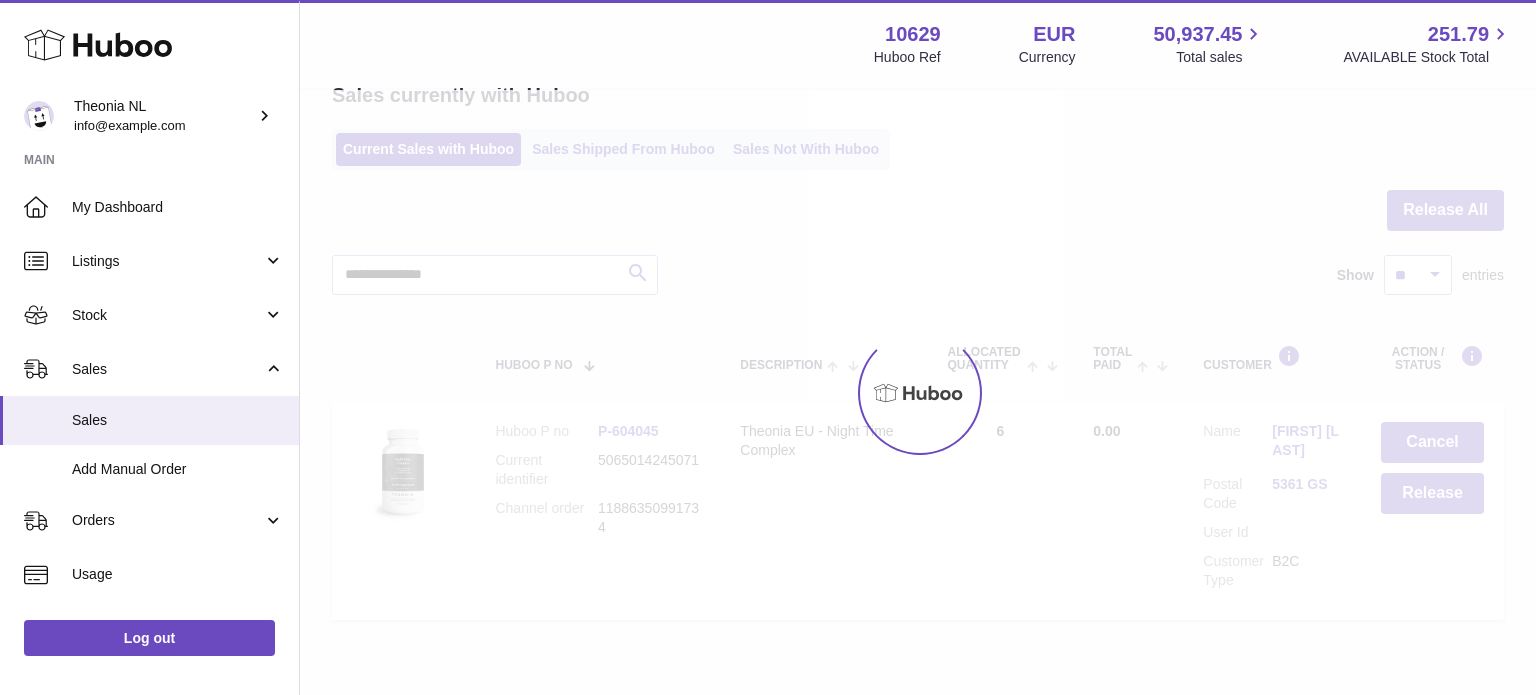 scroll, scrollTop: 0, scrollLeft: 0, axis: both 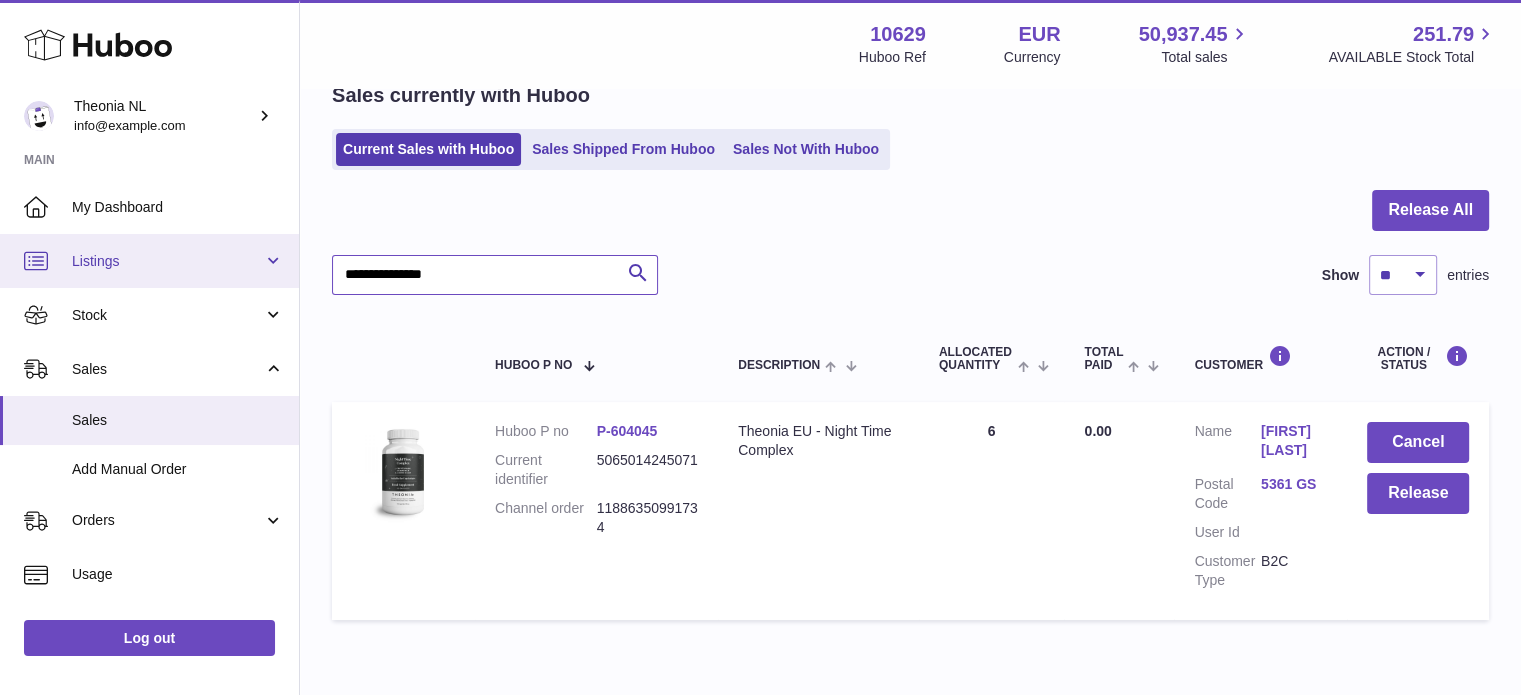 drag, startPoint x: 488, startPoint y: 267, endPoint x: 176, endPoint y: 253, distance: 312.31393 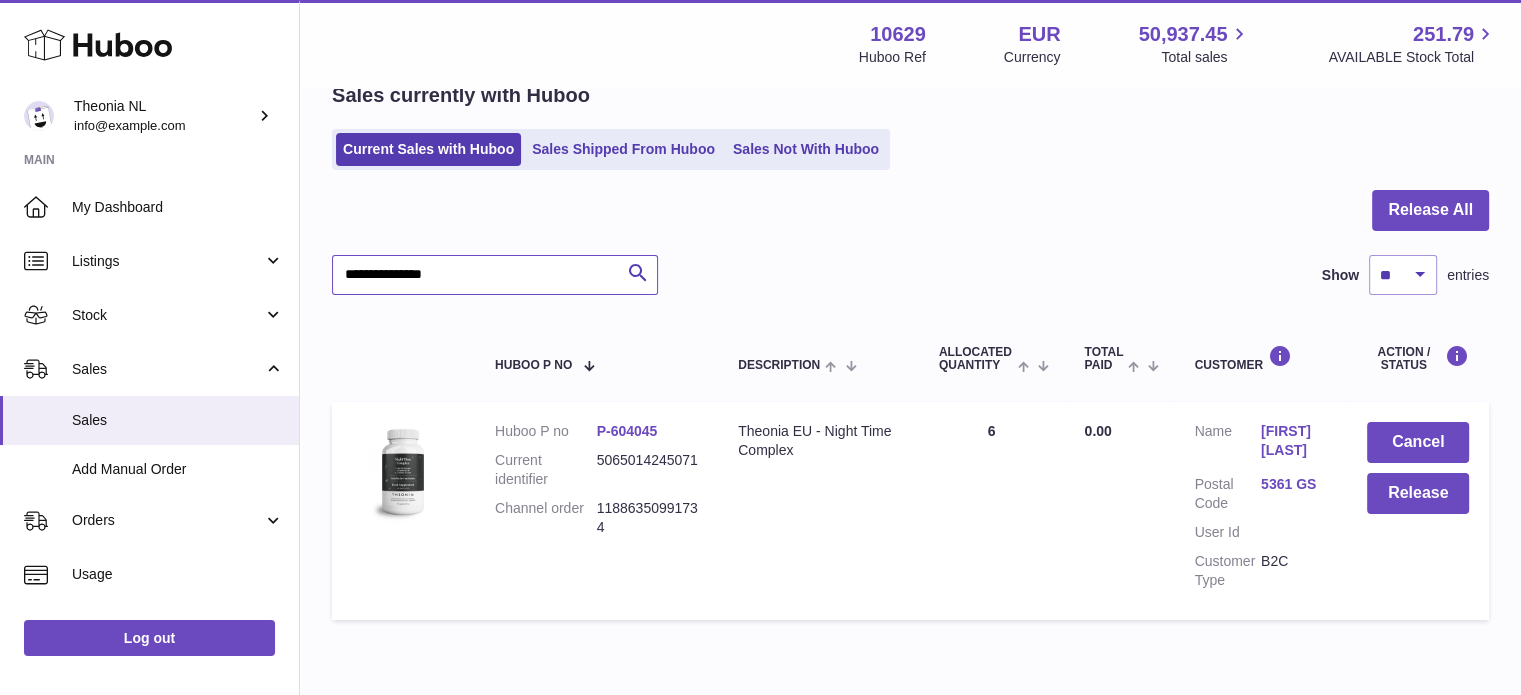 paste 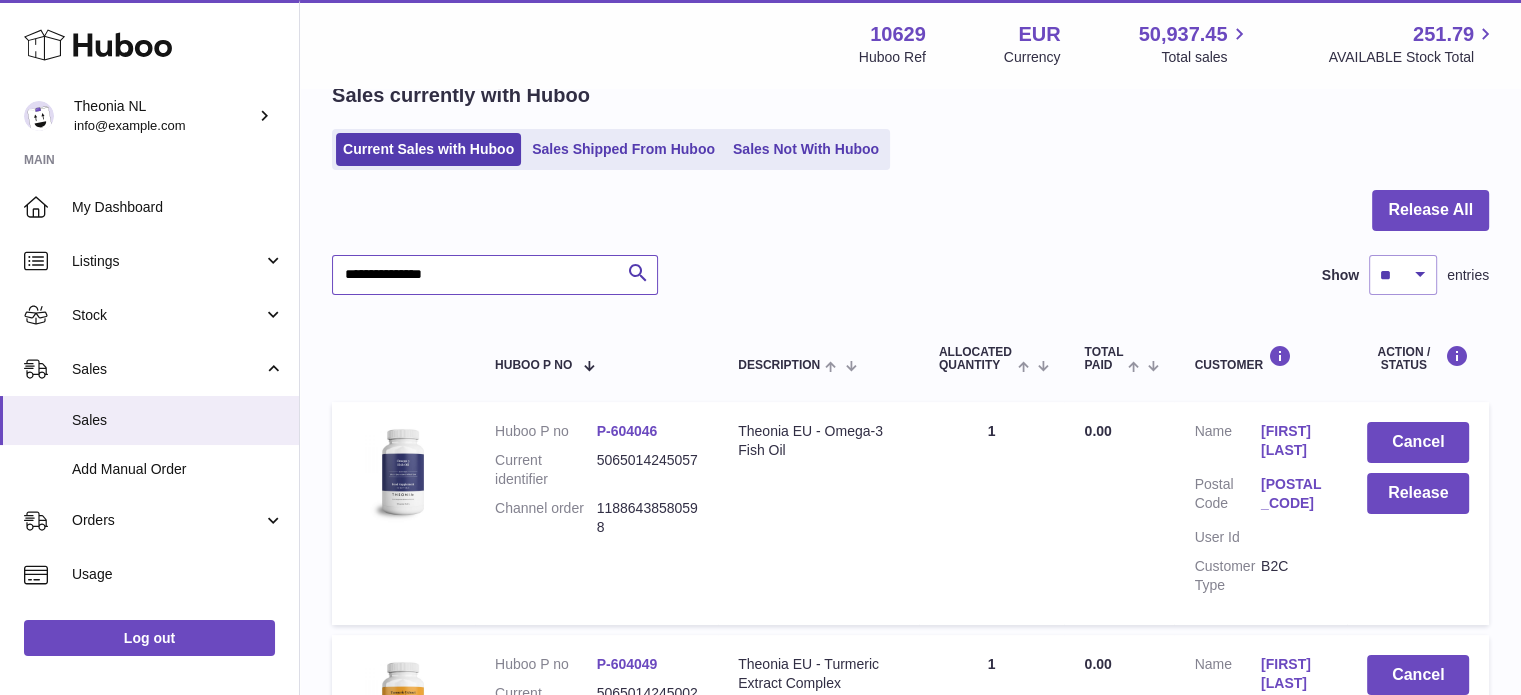 type on "**********" 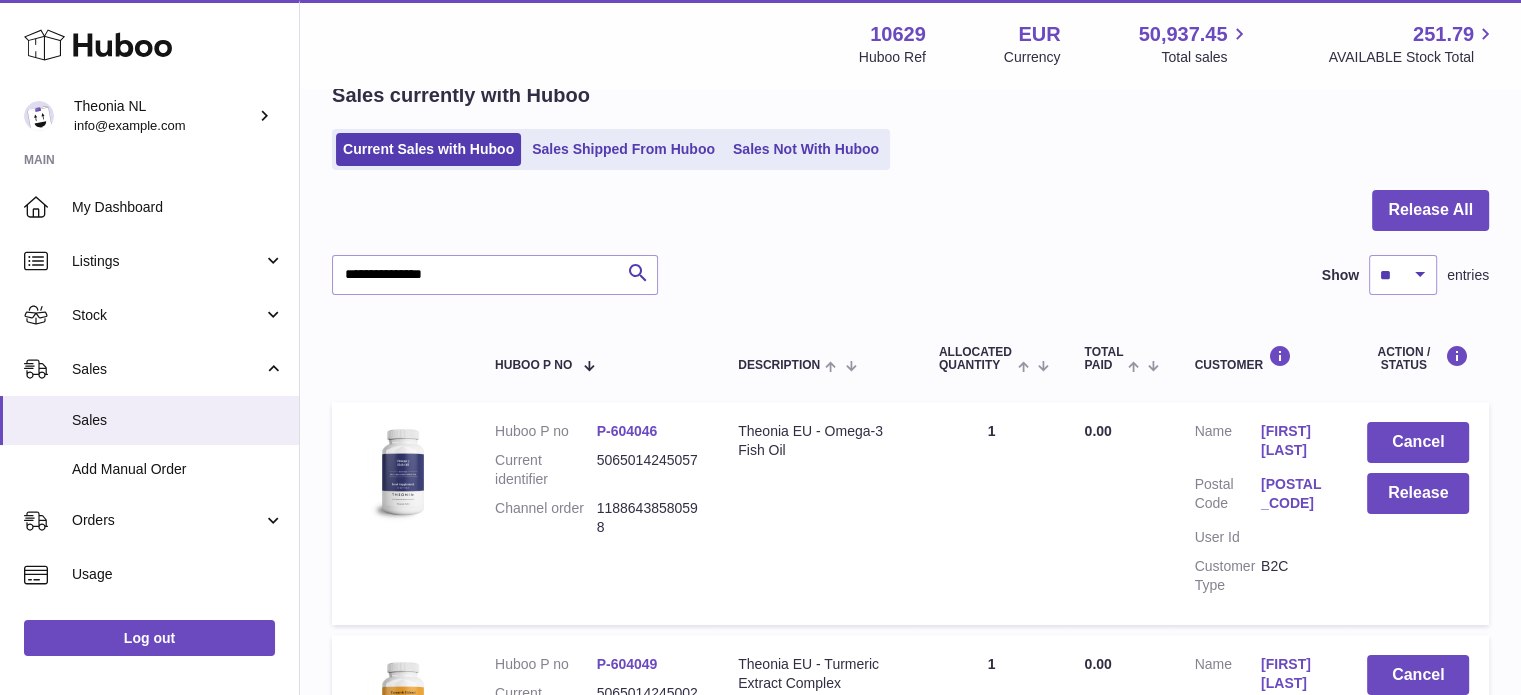 click on "7667 RR" at bounding box center (1294, 494) 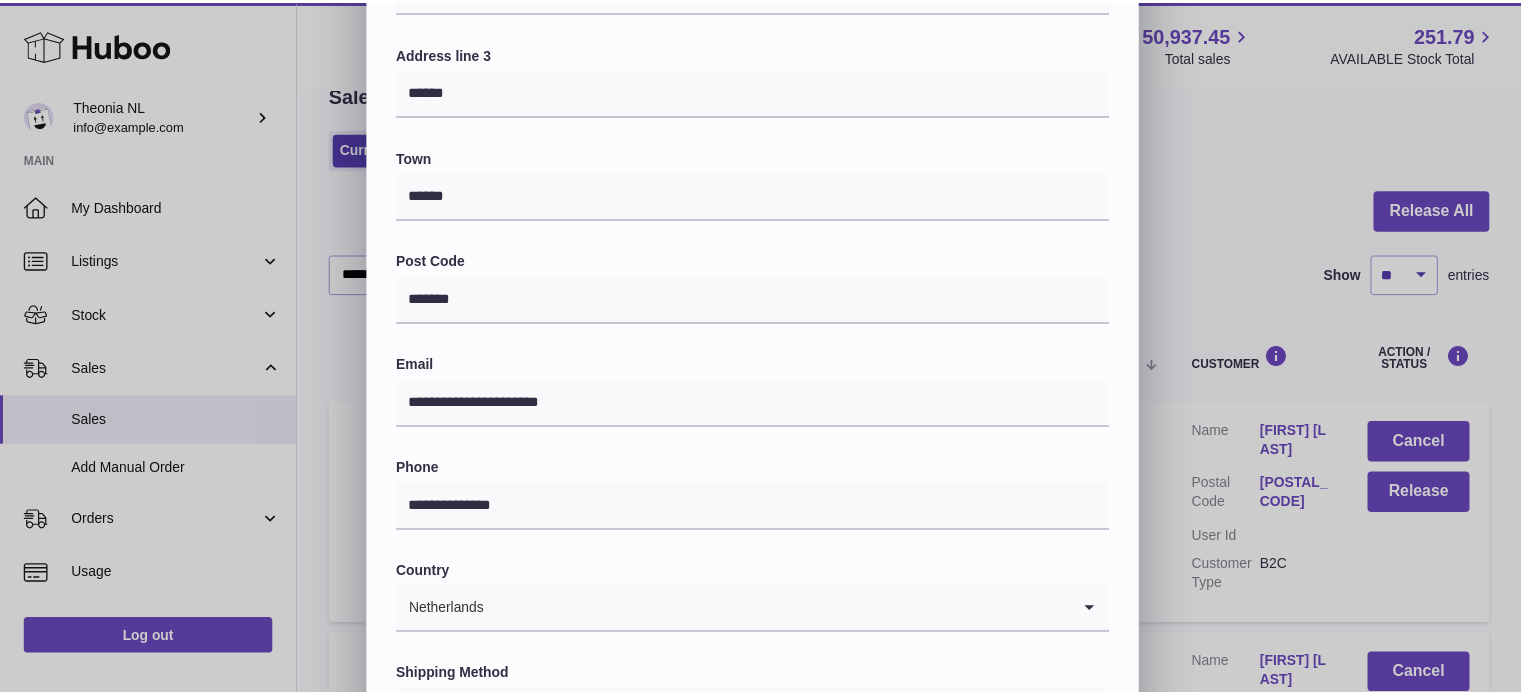 scroll, scrollTop: 564, scrollLeft: 0, axis: vertical 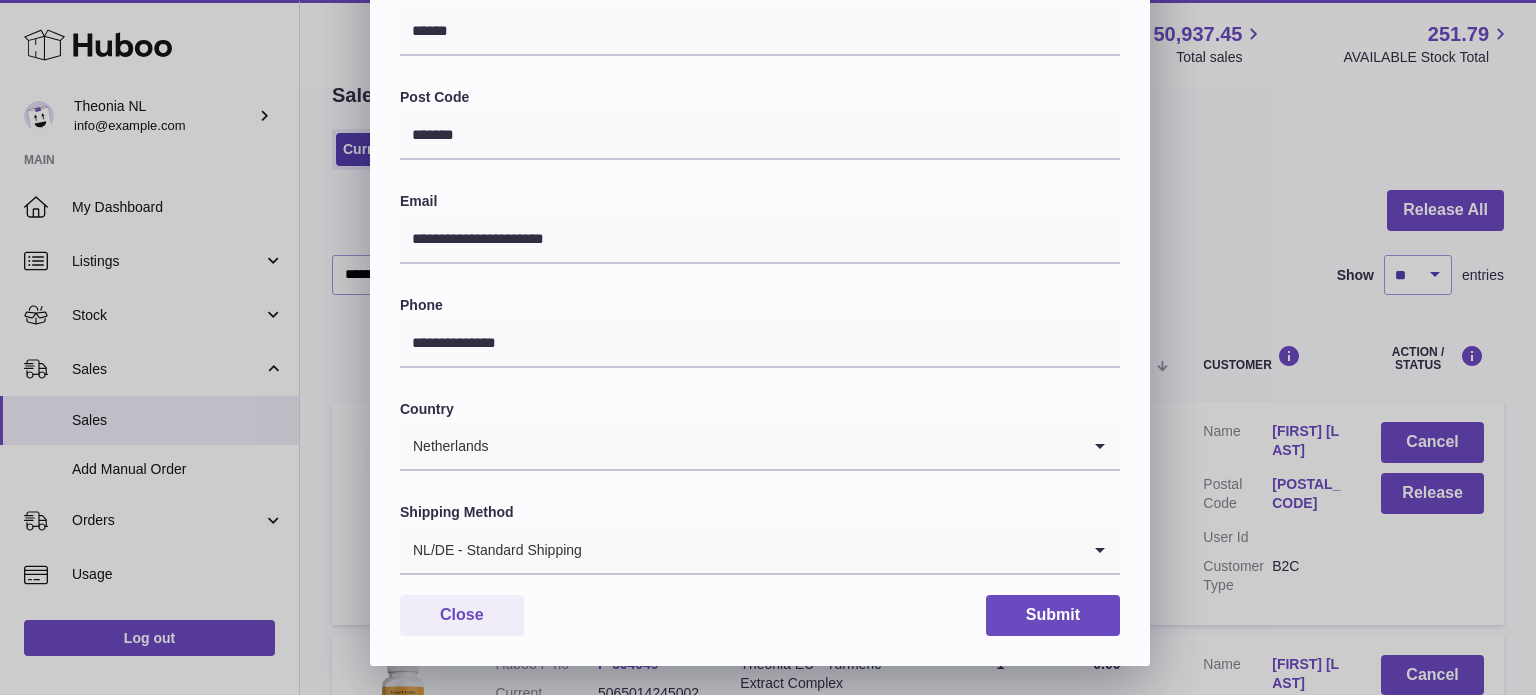 click on "NL/DE - Standard Shipping" at bounding box center (740, 550) 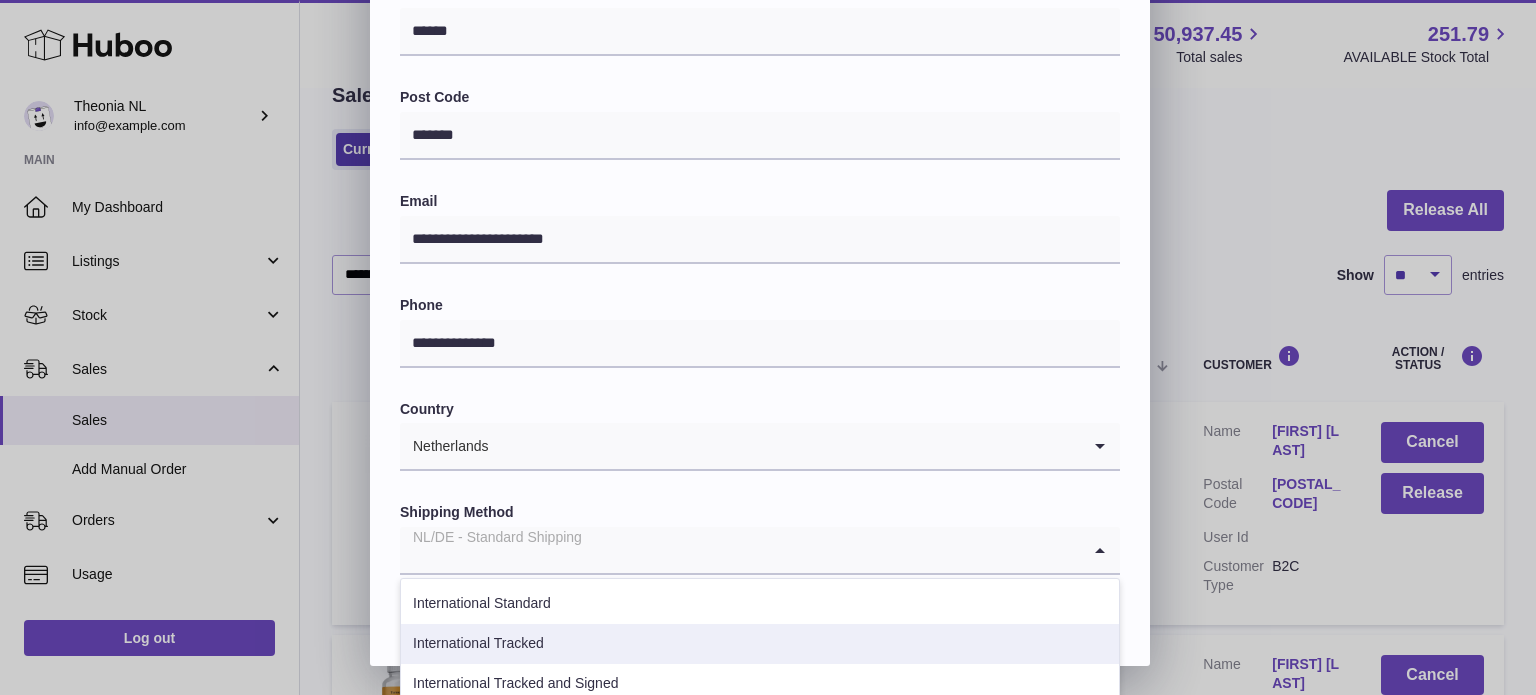 click on "International Tracked" at bounding box center [760, 644] 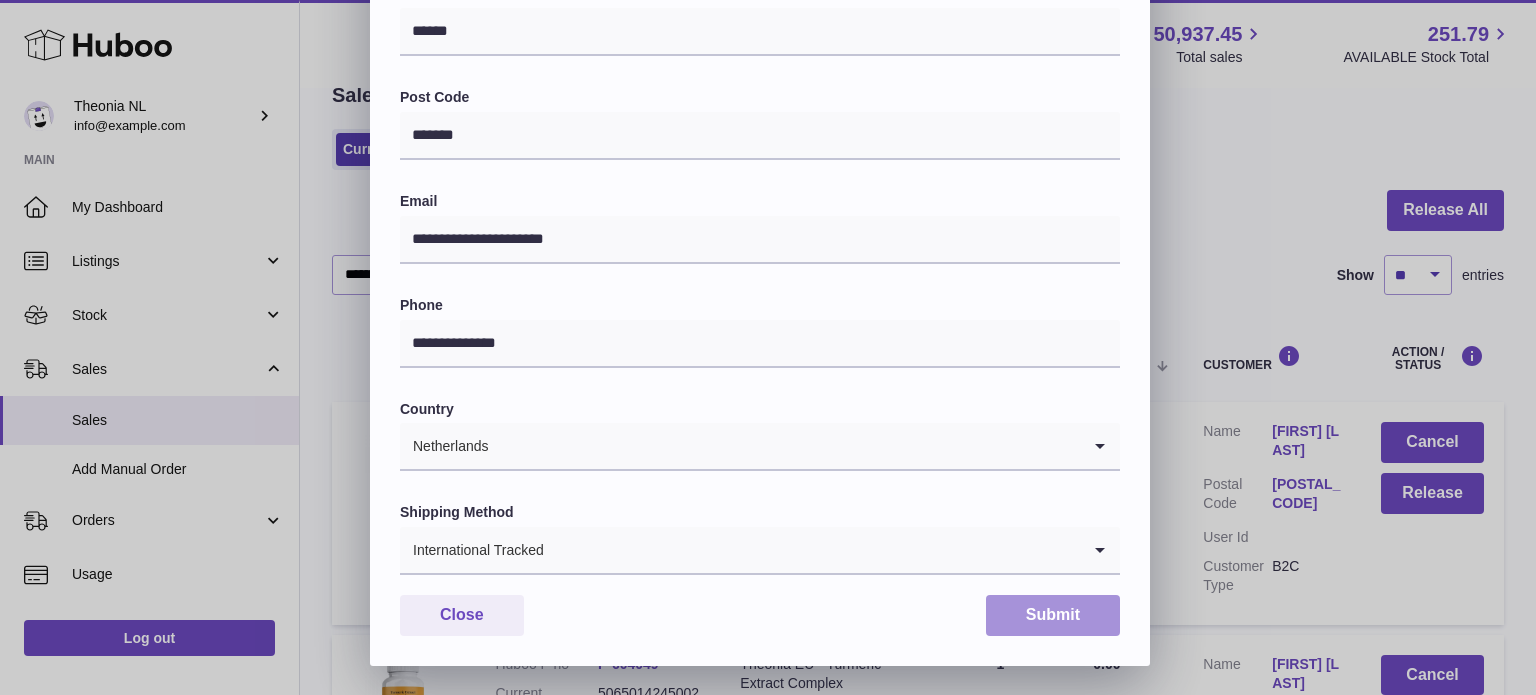 click on "Submit" at bounding box center [1053, 615] 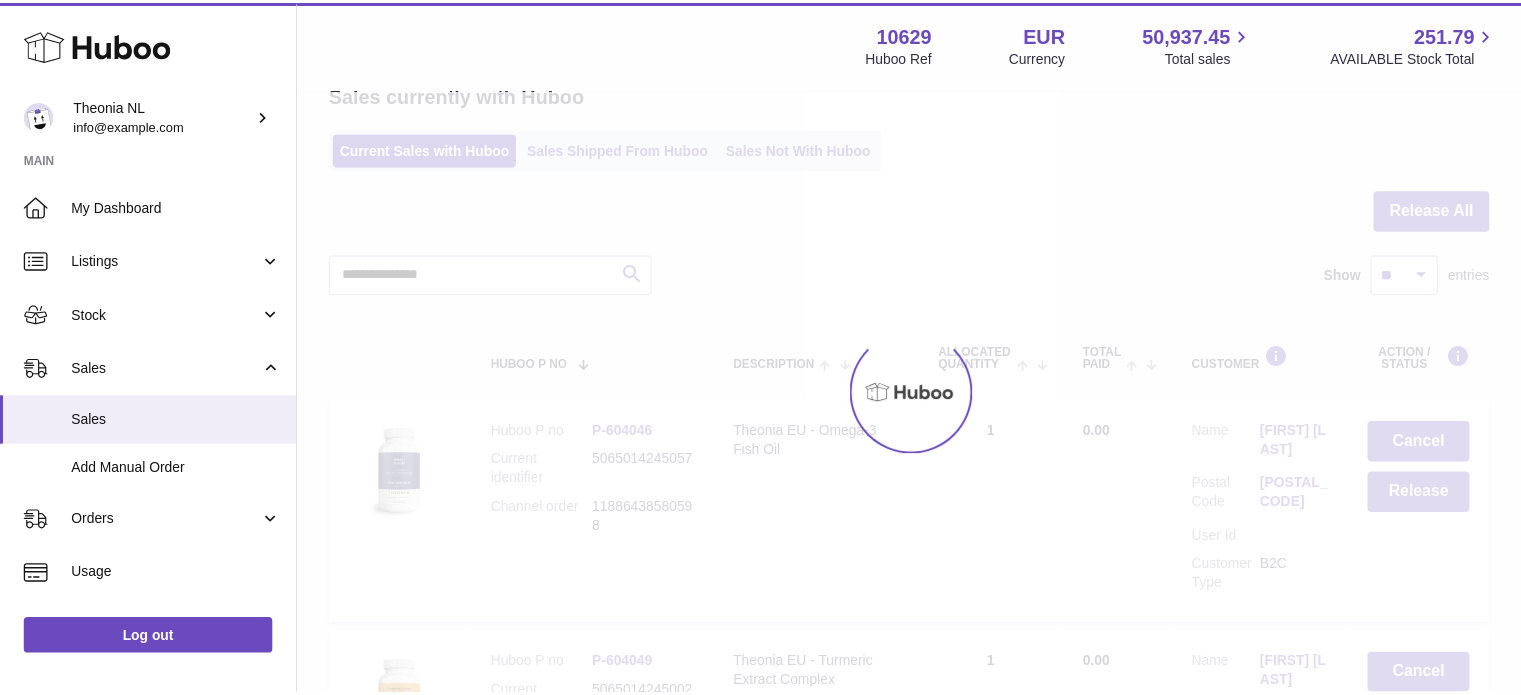 scroll, scrollTop: 0, scrollLeft: 0, axis: both 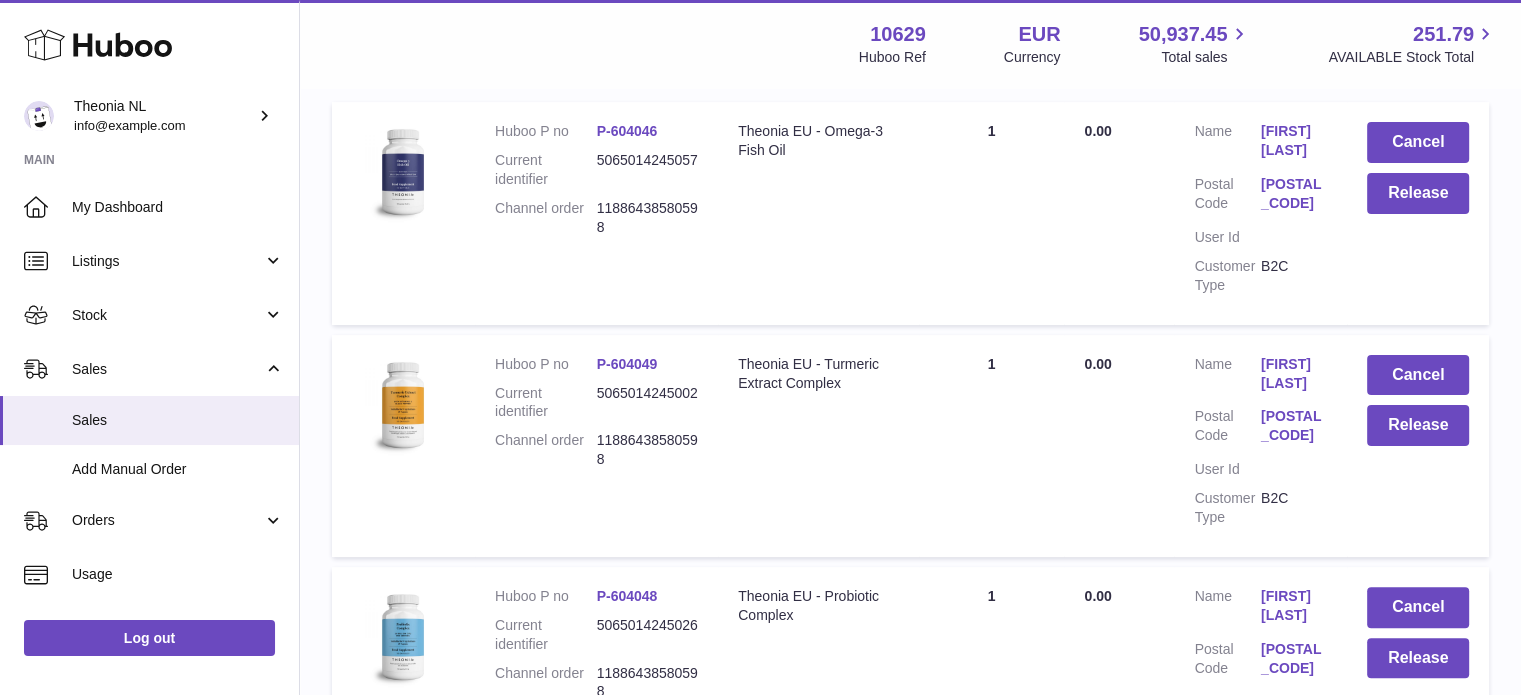 click on "Postal Code" at bounding box center [1227, 428] 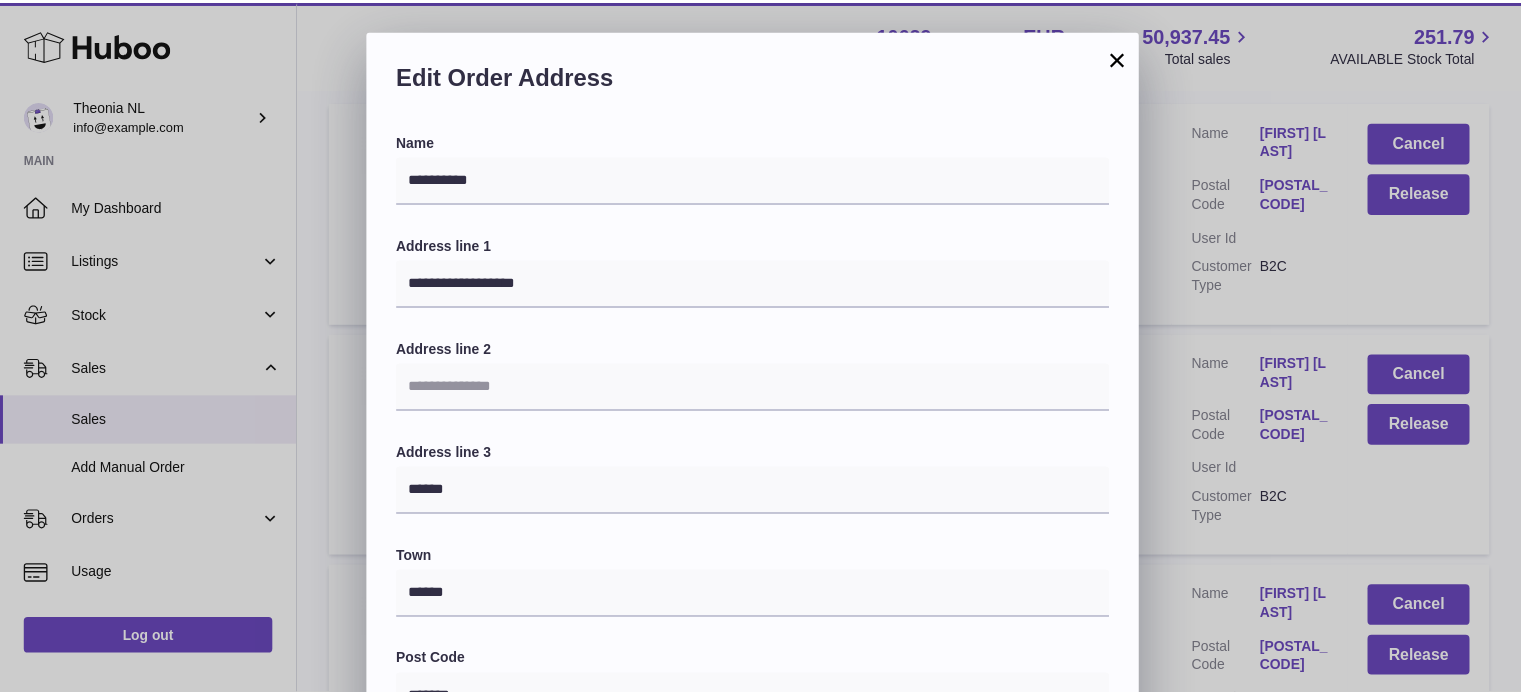 scroll, scrollTop: 564, scrollLeft: 0, axis: vertical 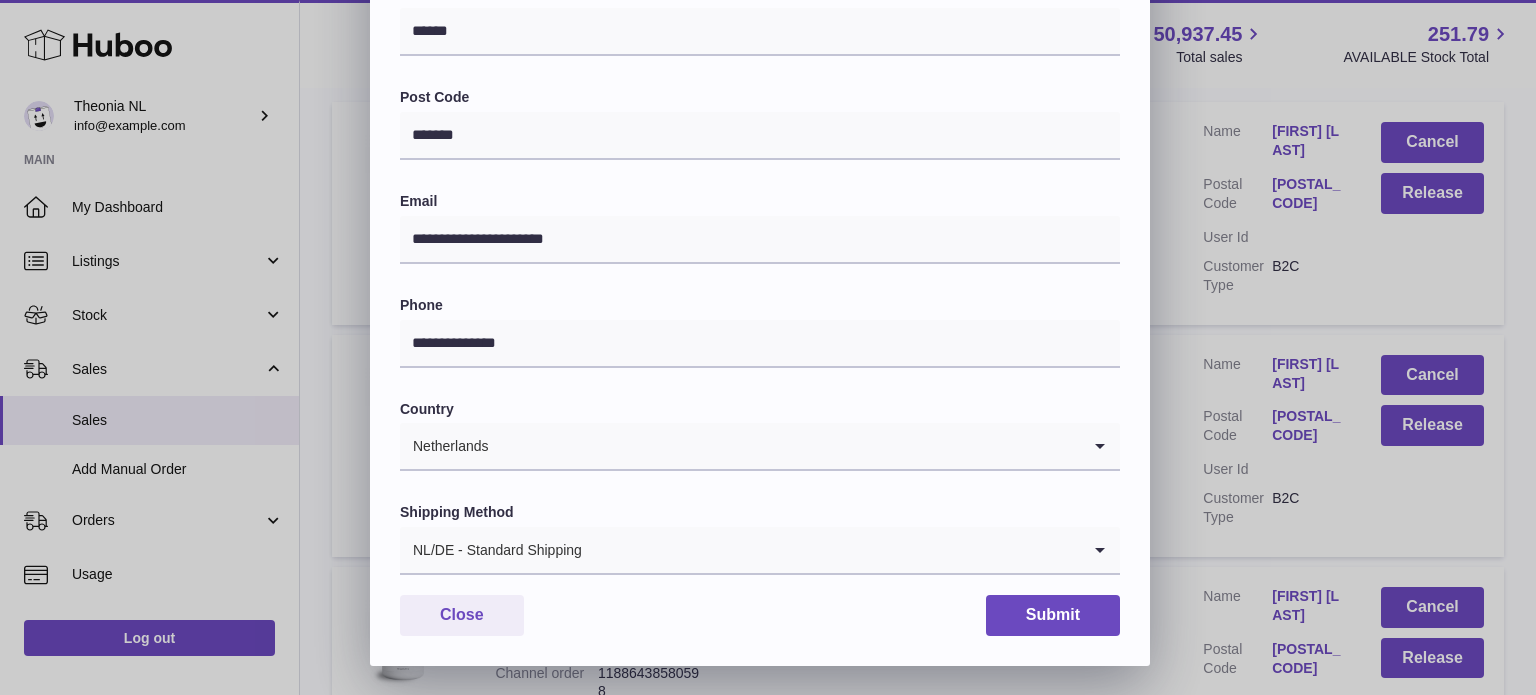 click on "NL/DE - Standard Shipping" at bounding box center [740, 550] 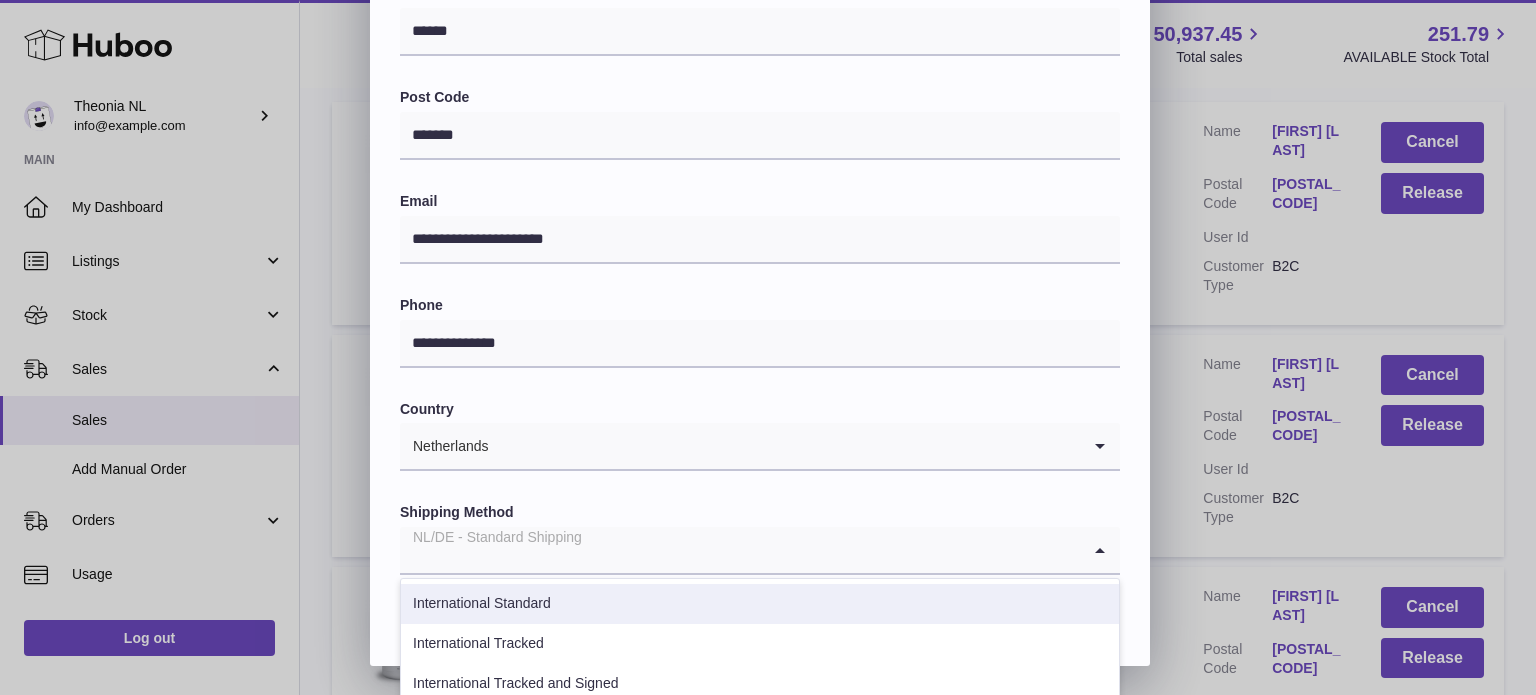click on "International Tracked" at bounding box center (760, 644) 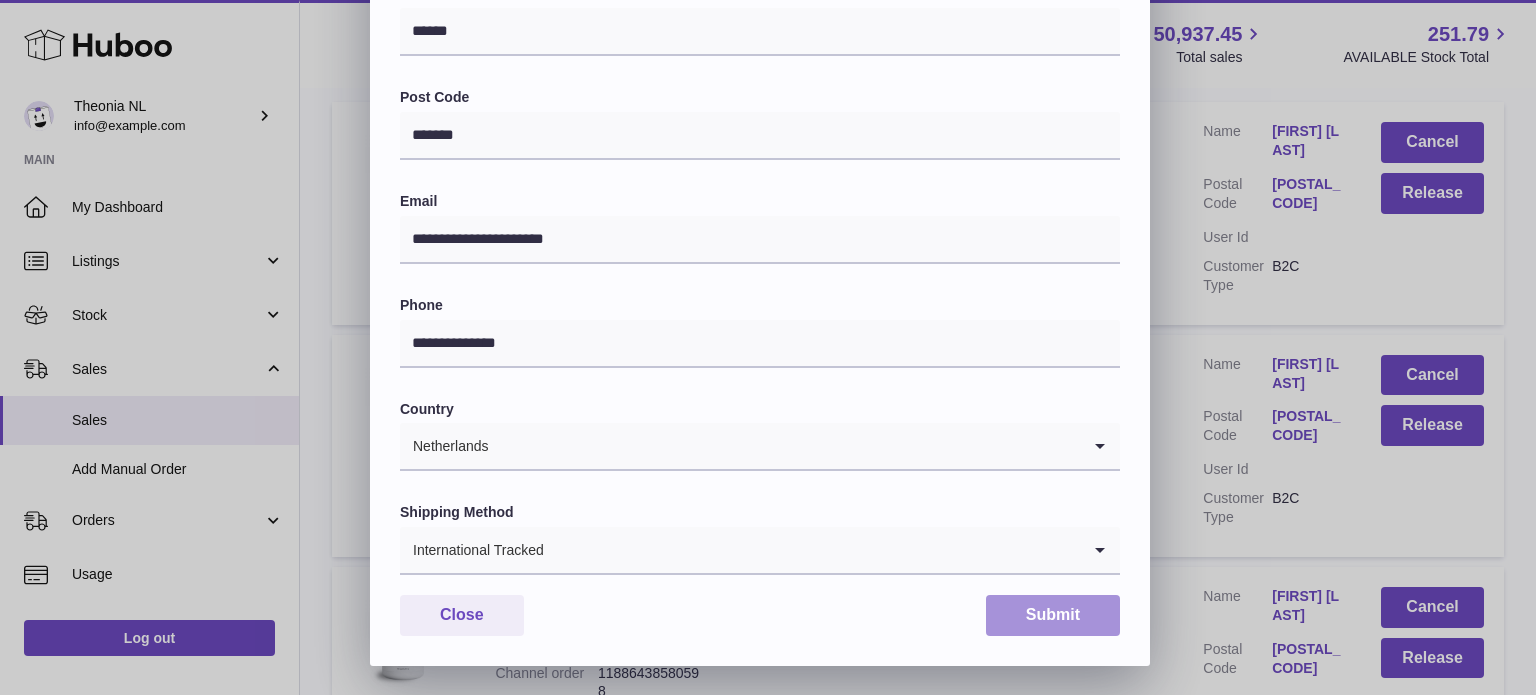 click on "Submit" at bounding box center [1053, 615] 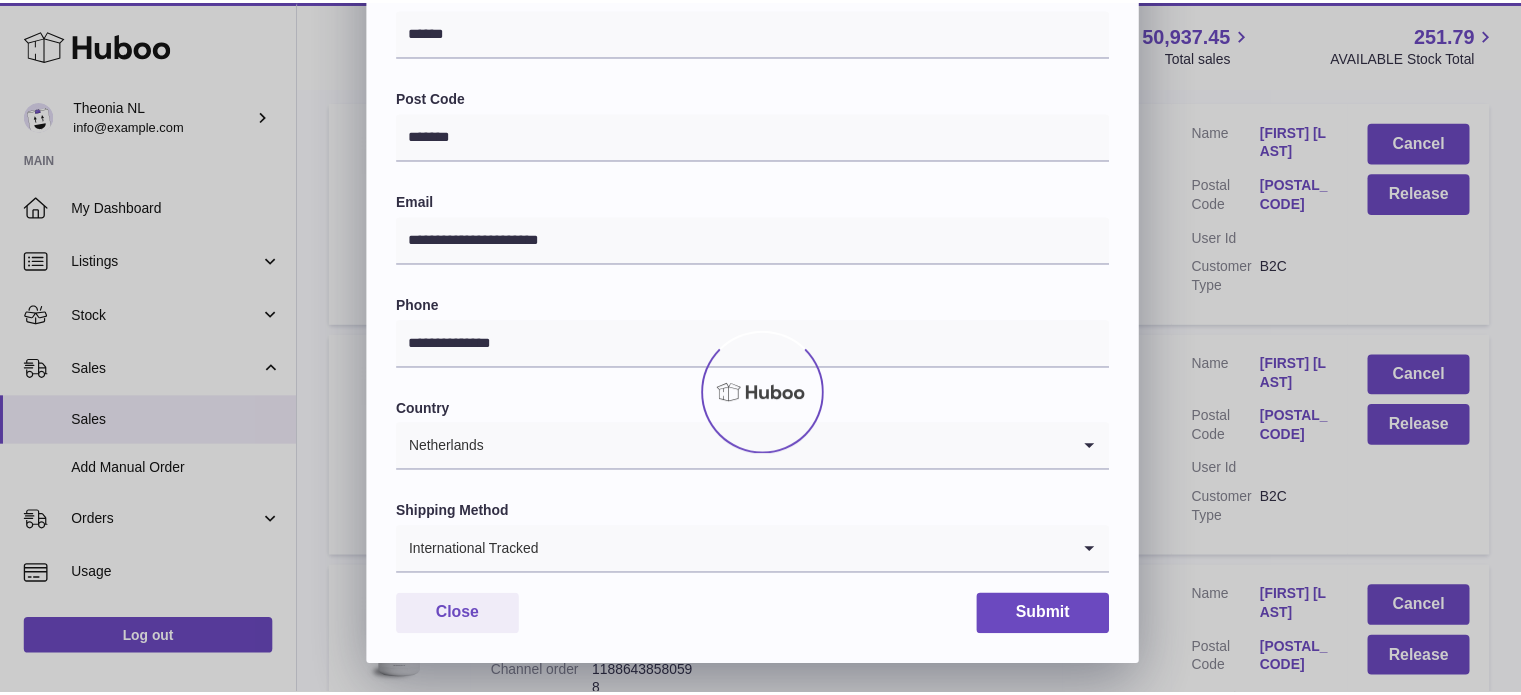 scroll, scrollTop: 0, scrollLeft: 0, axis: both 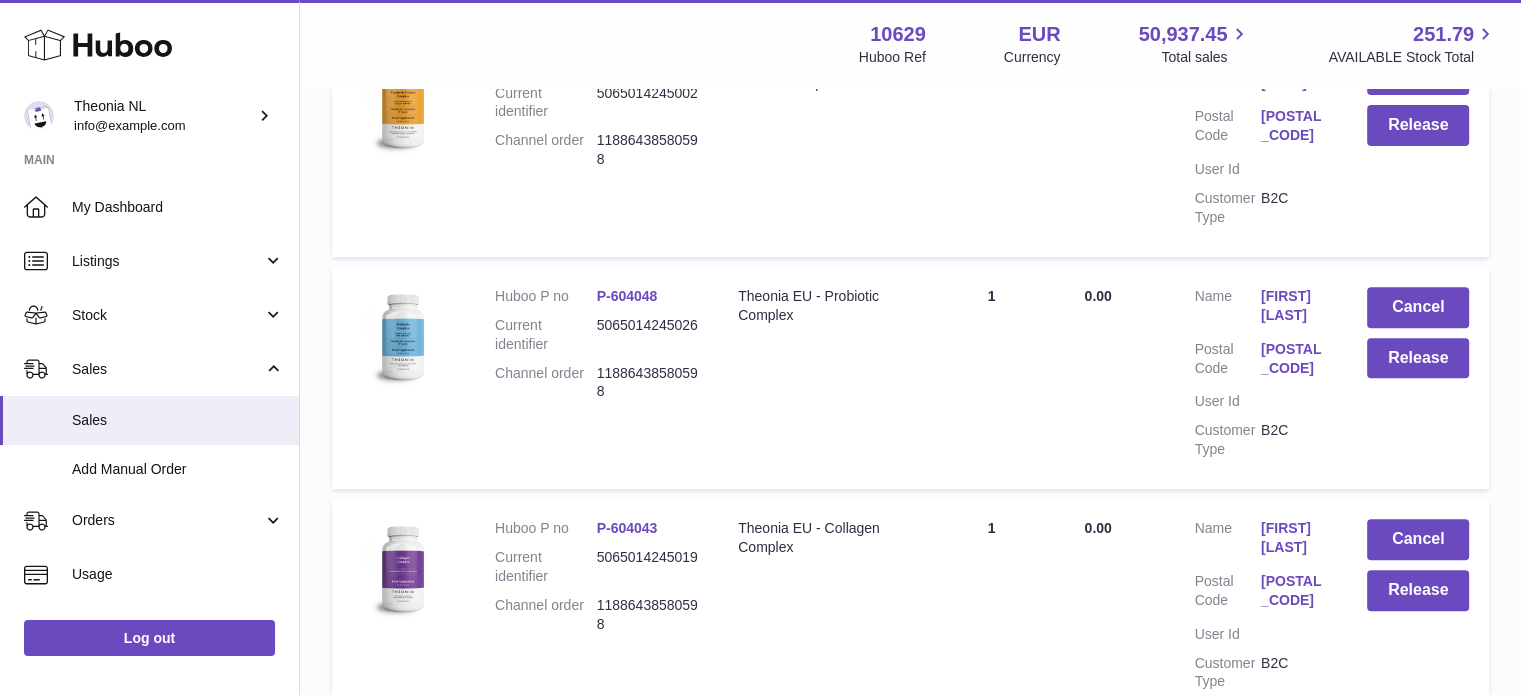 click on "7667 RR" at bounding box center (1294, 359) 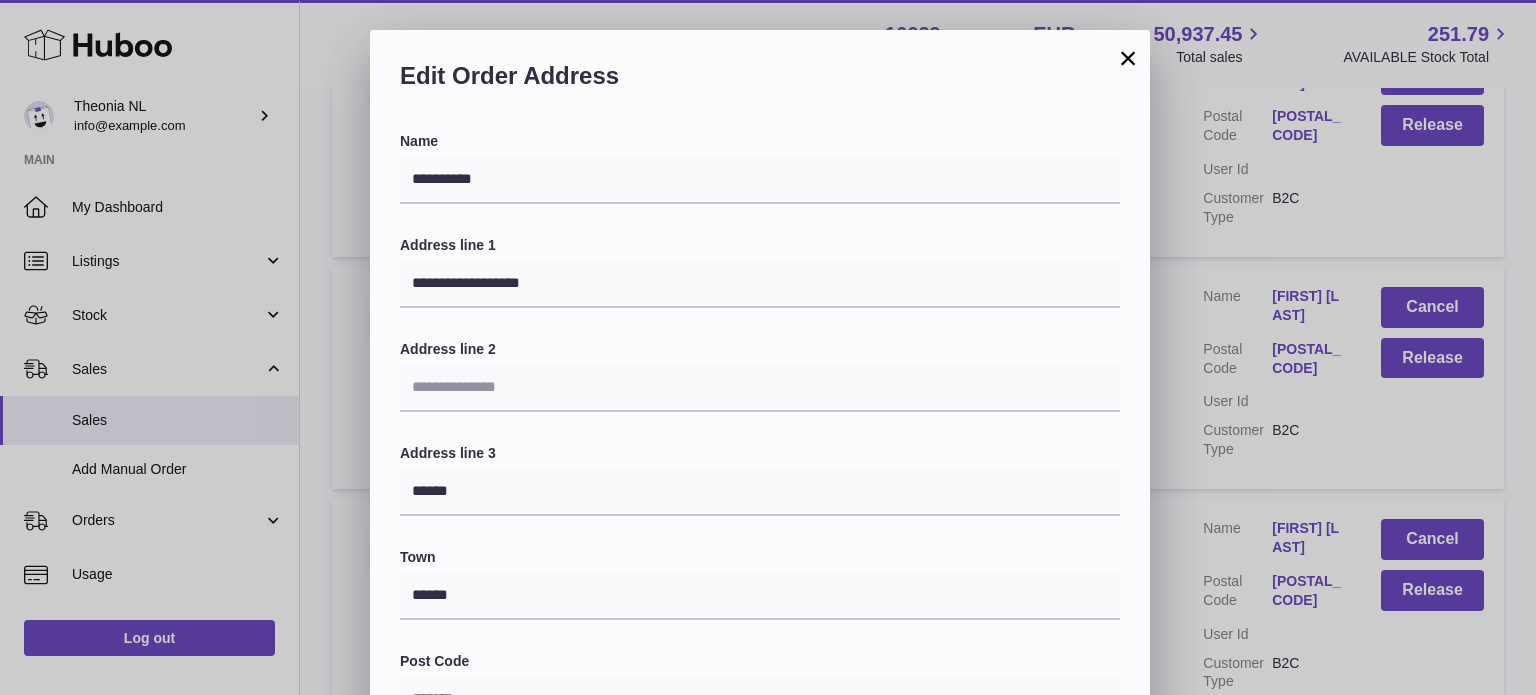 scroll, scrollTop: 500, scrollLeft: 0, axis: vertical 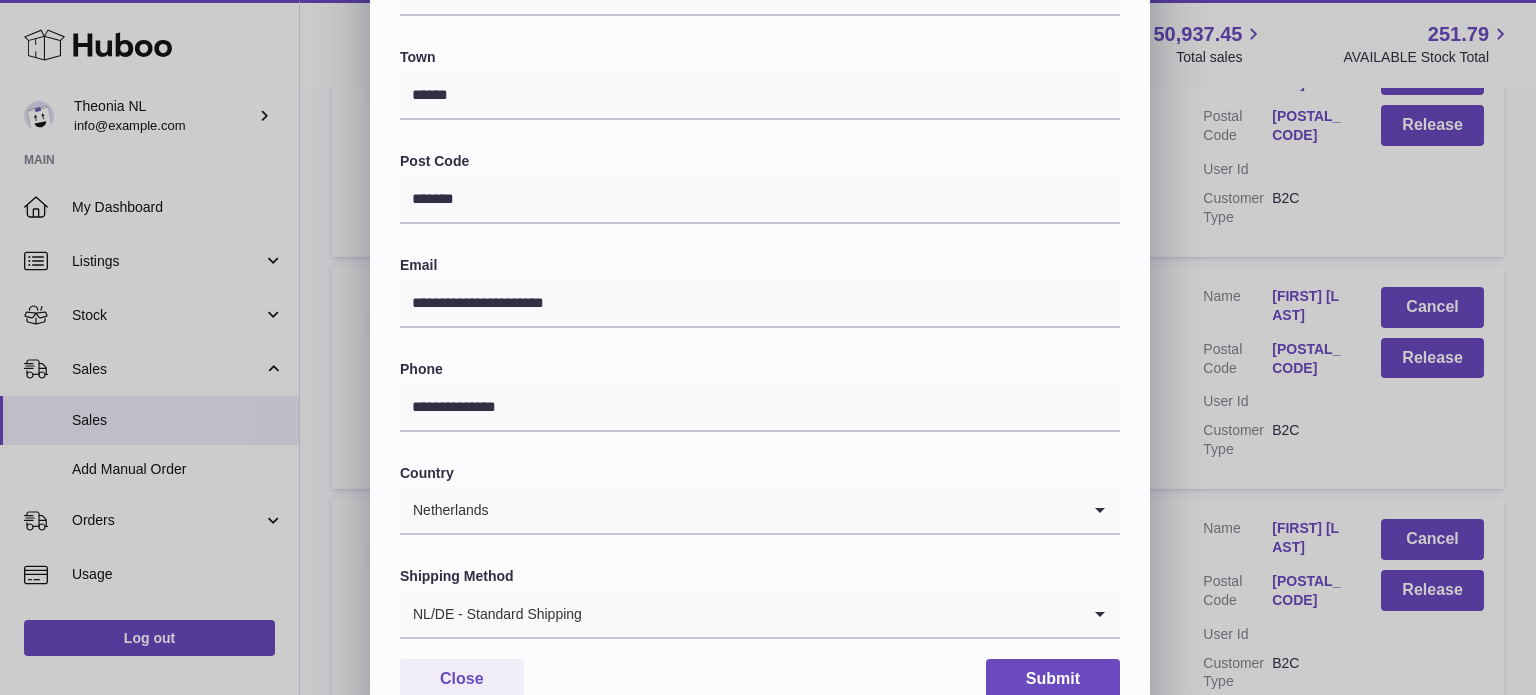 click on "NL/DE - Standard Shipping" at bounding box center (740, 614) 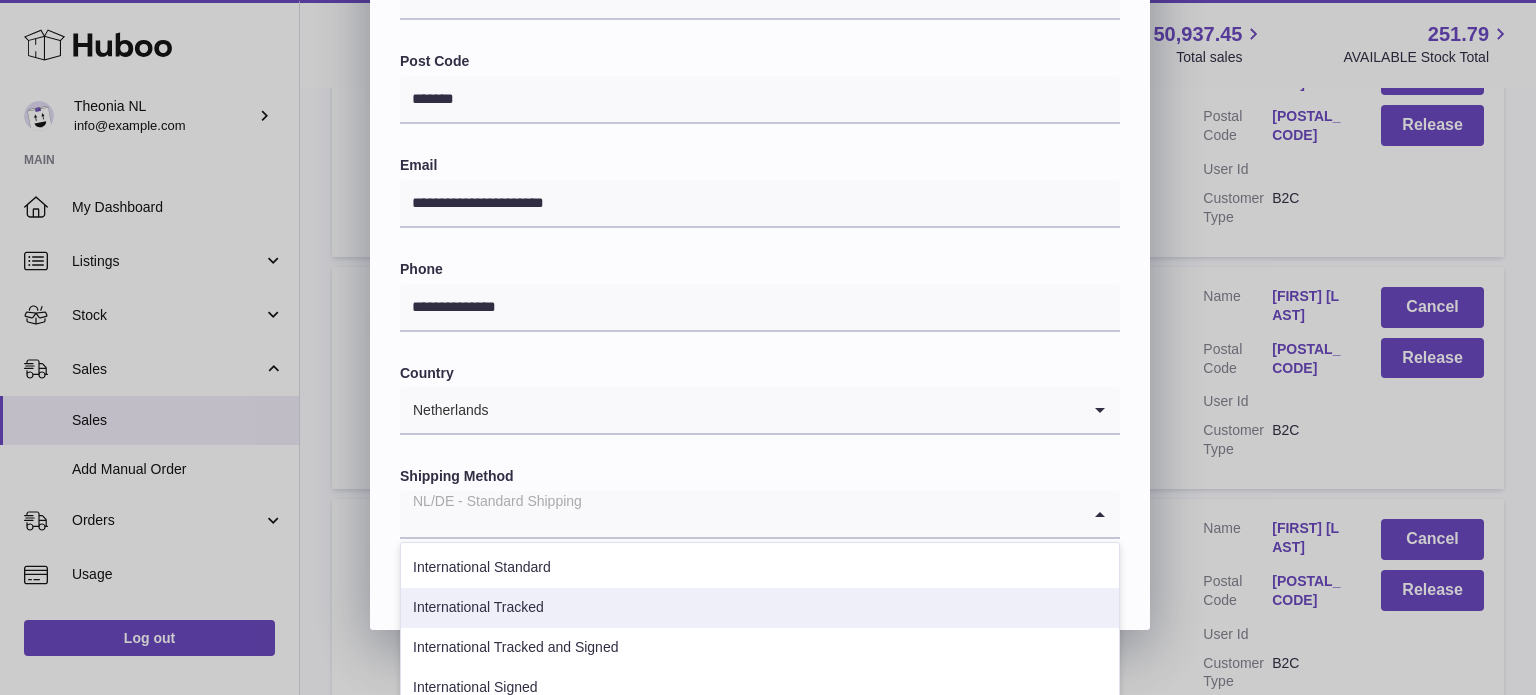 click on "International Tracked" at bounding box center (760, 608) 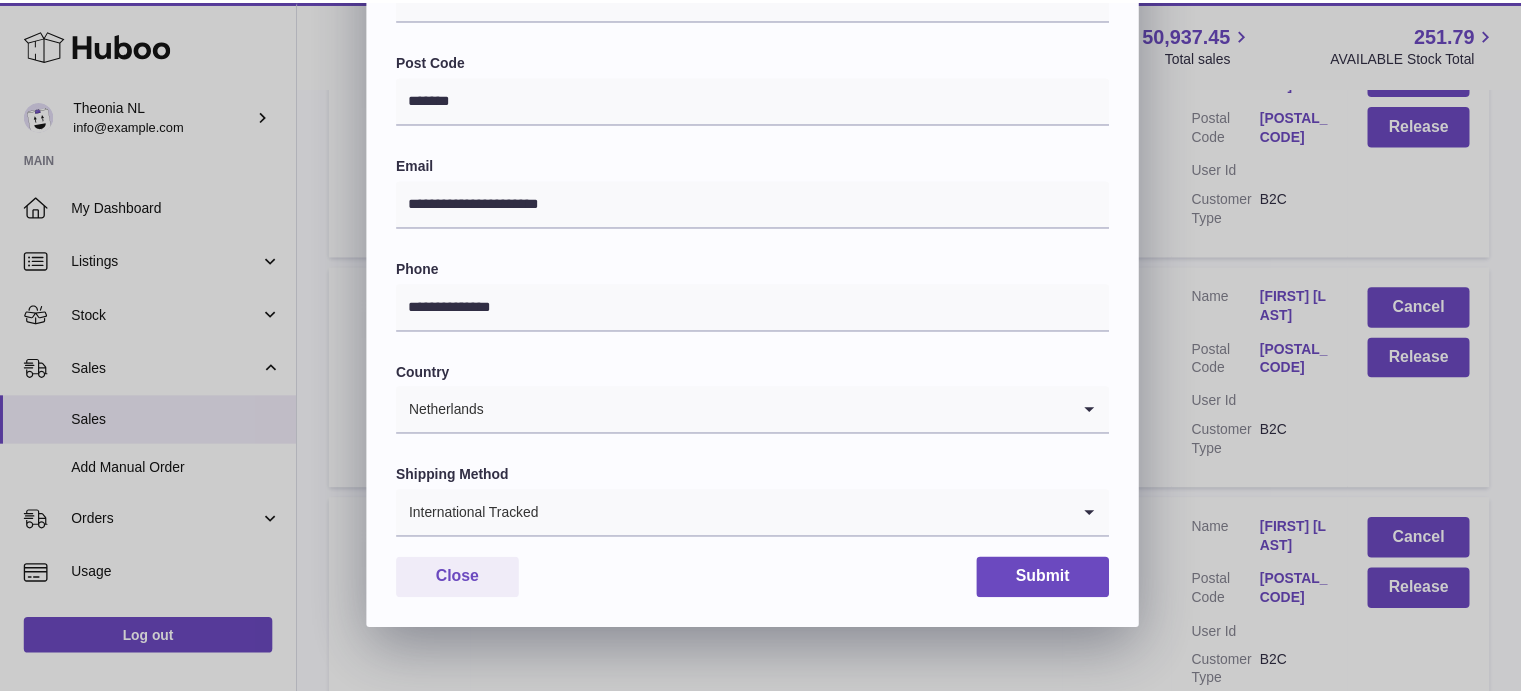 scroll, scrollTop: 564, scrollLeft: 0, axis: vertical 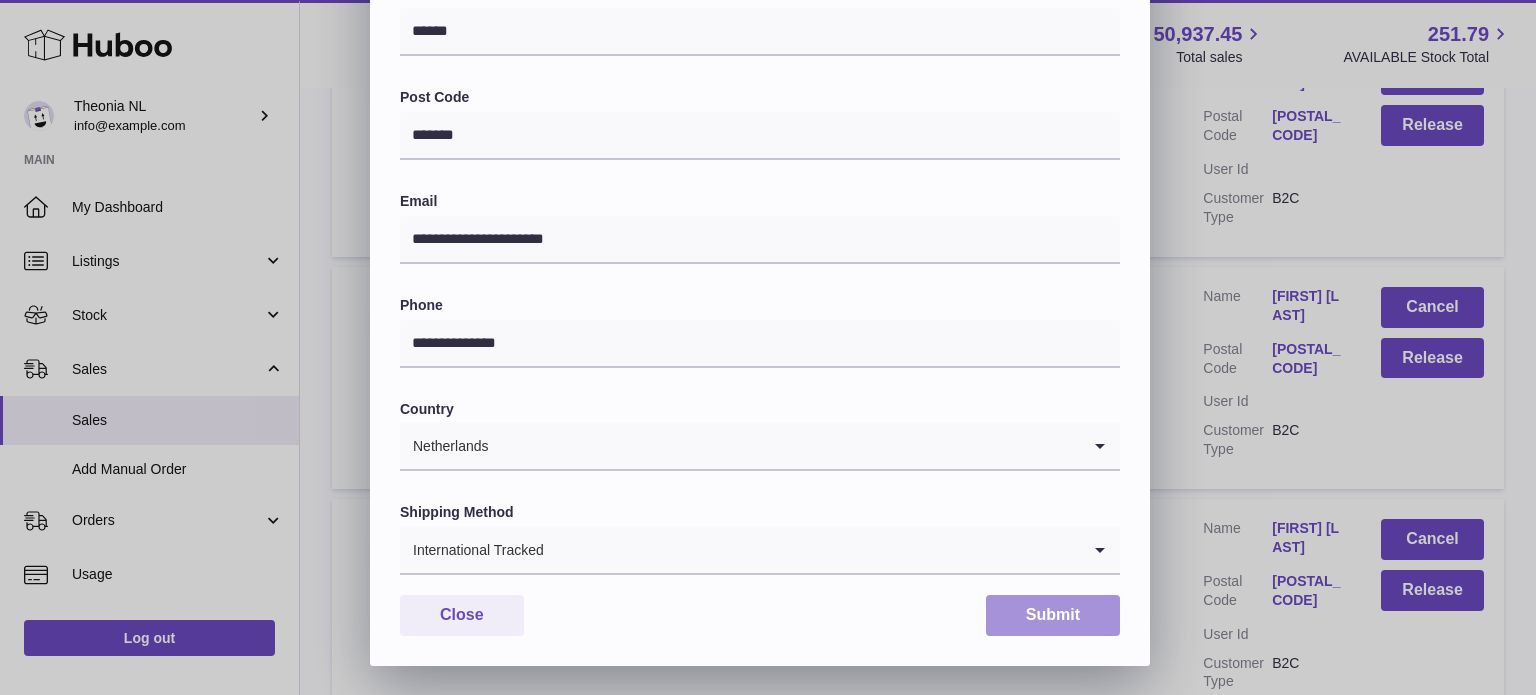 click on "Submit" at bounding box center (1053, 615) 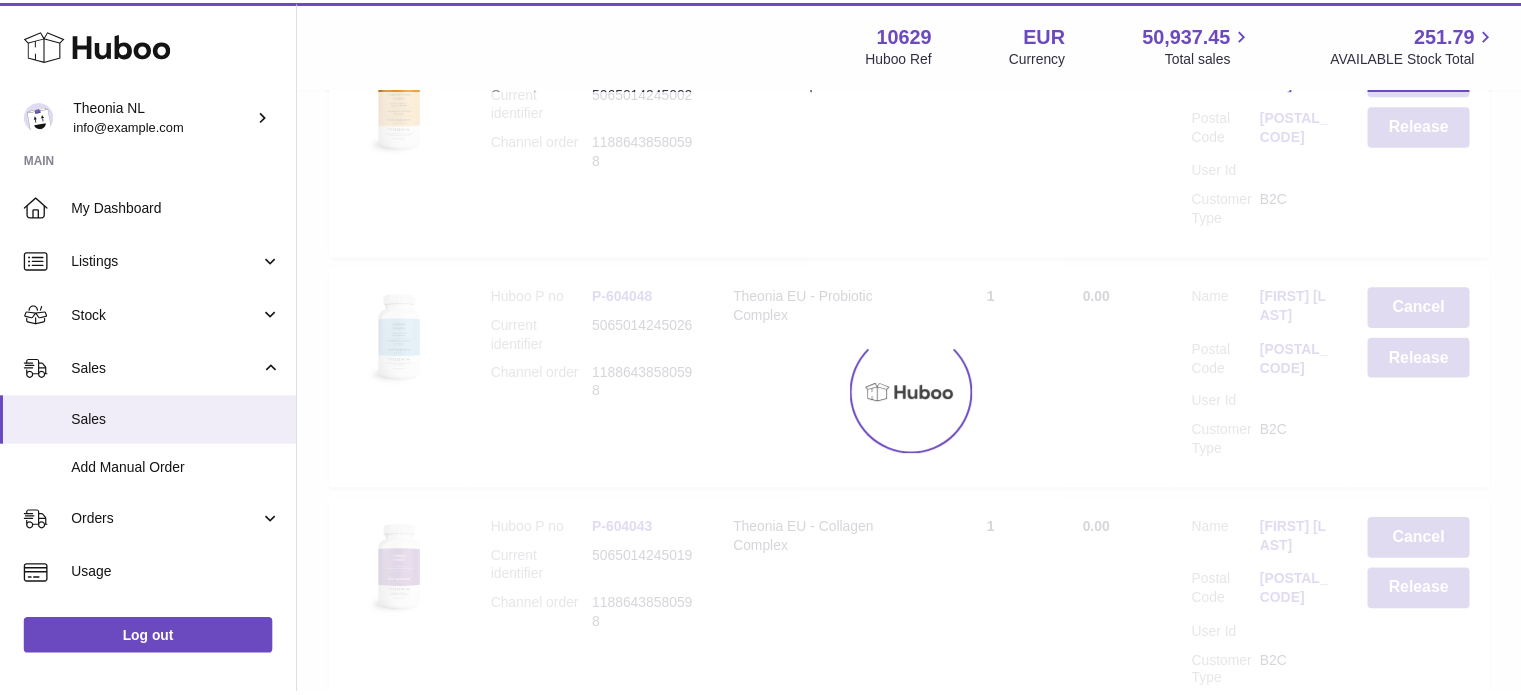 scroll, scrollTop: 0, scrollLeft: 0, axis: both 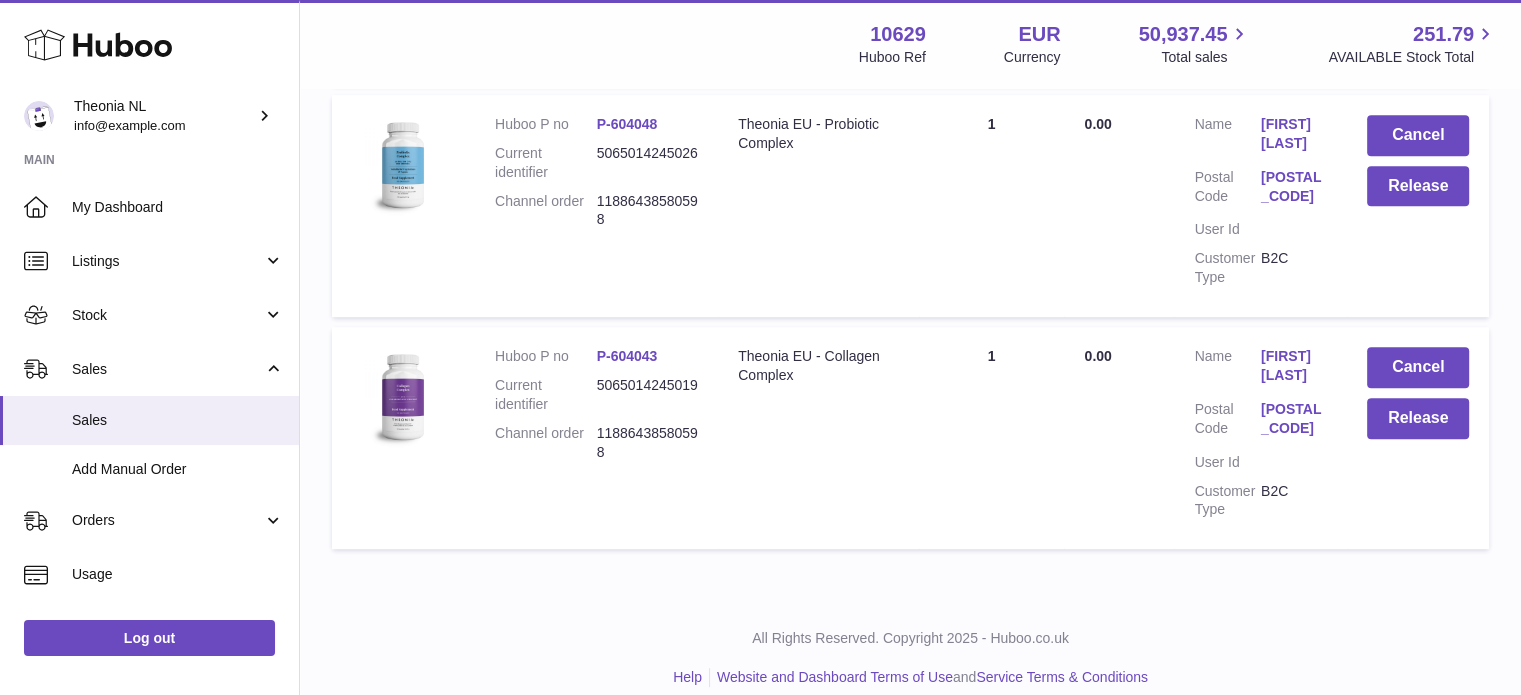 click on "7667 RR" at bounding box center [1294, 419] 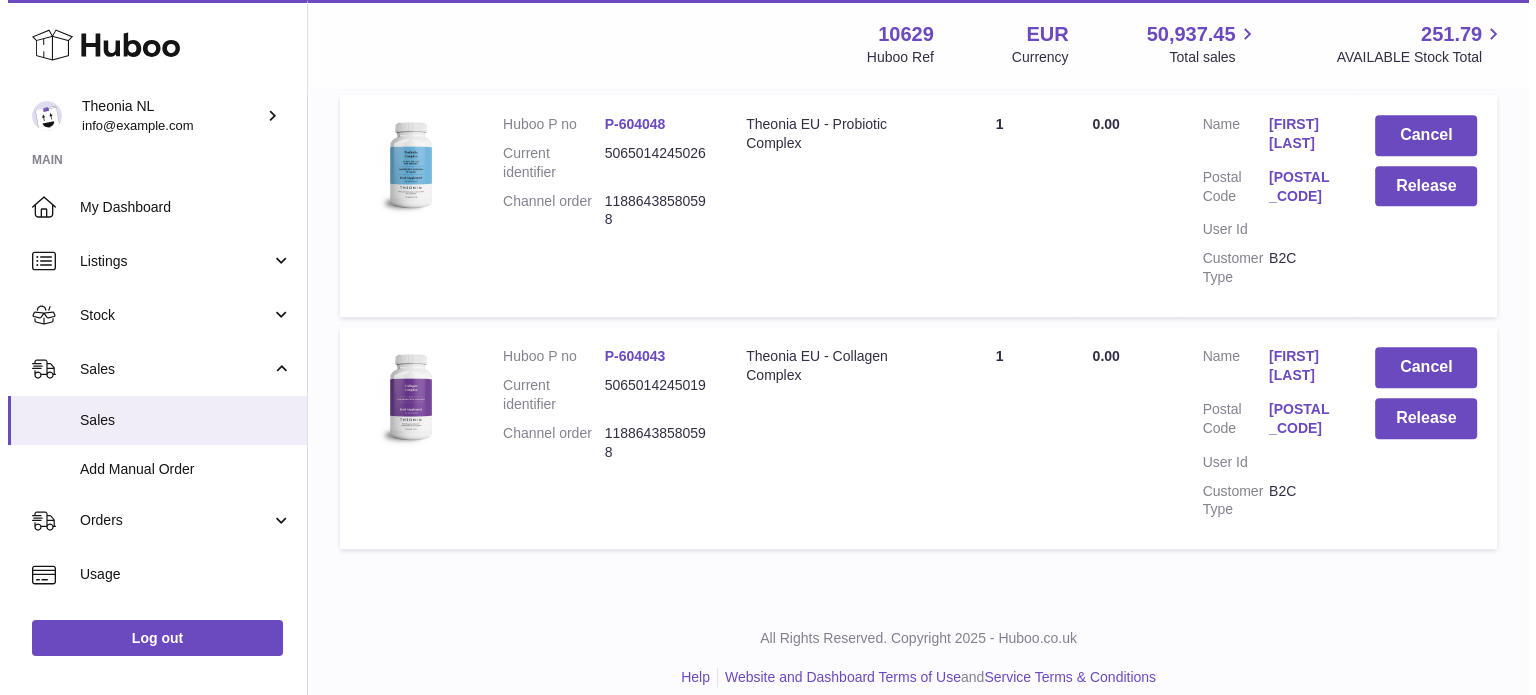 scroll, scrollTop: 796, scrollLeft: 0, axis: vertical 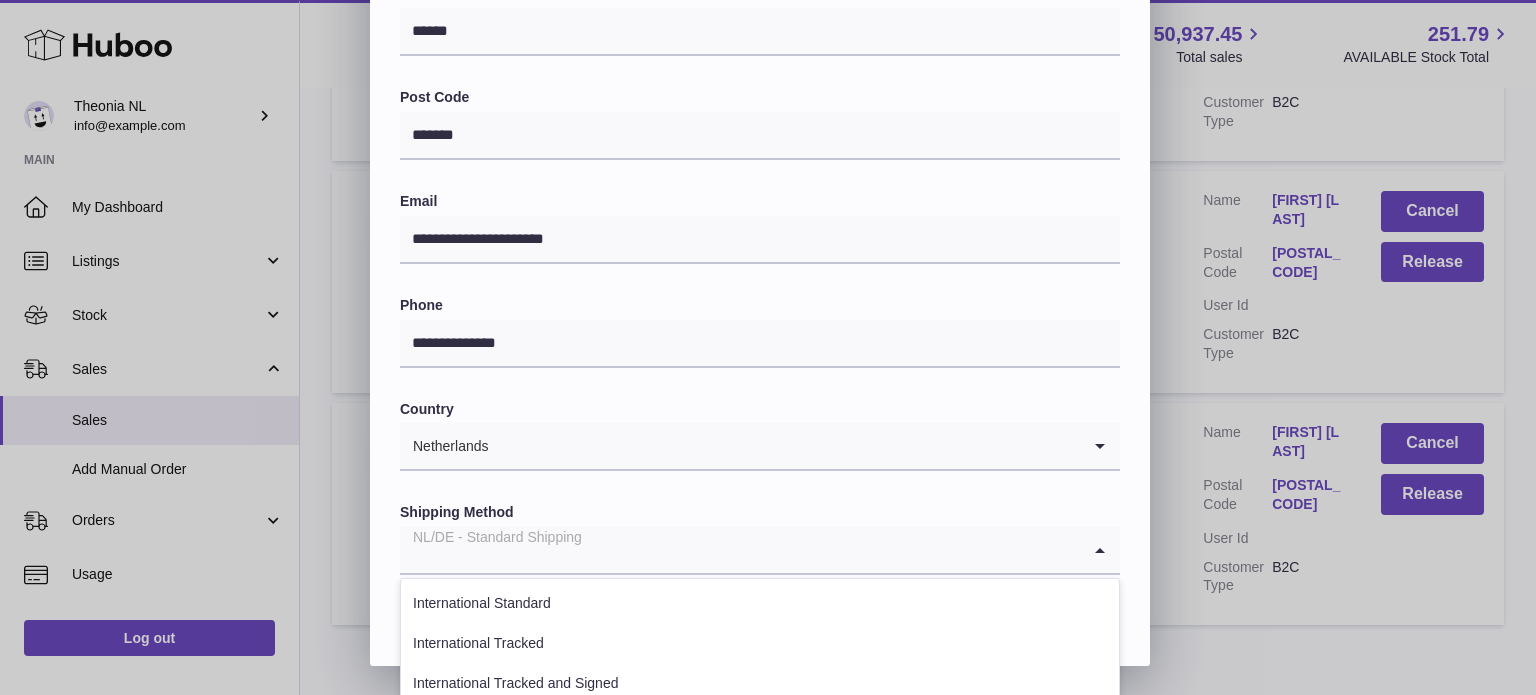 click on "NL/DE - Standard Shipping" at bounding box center (740, 550) 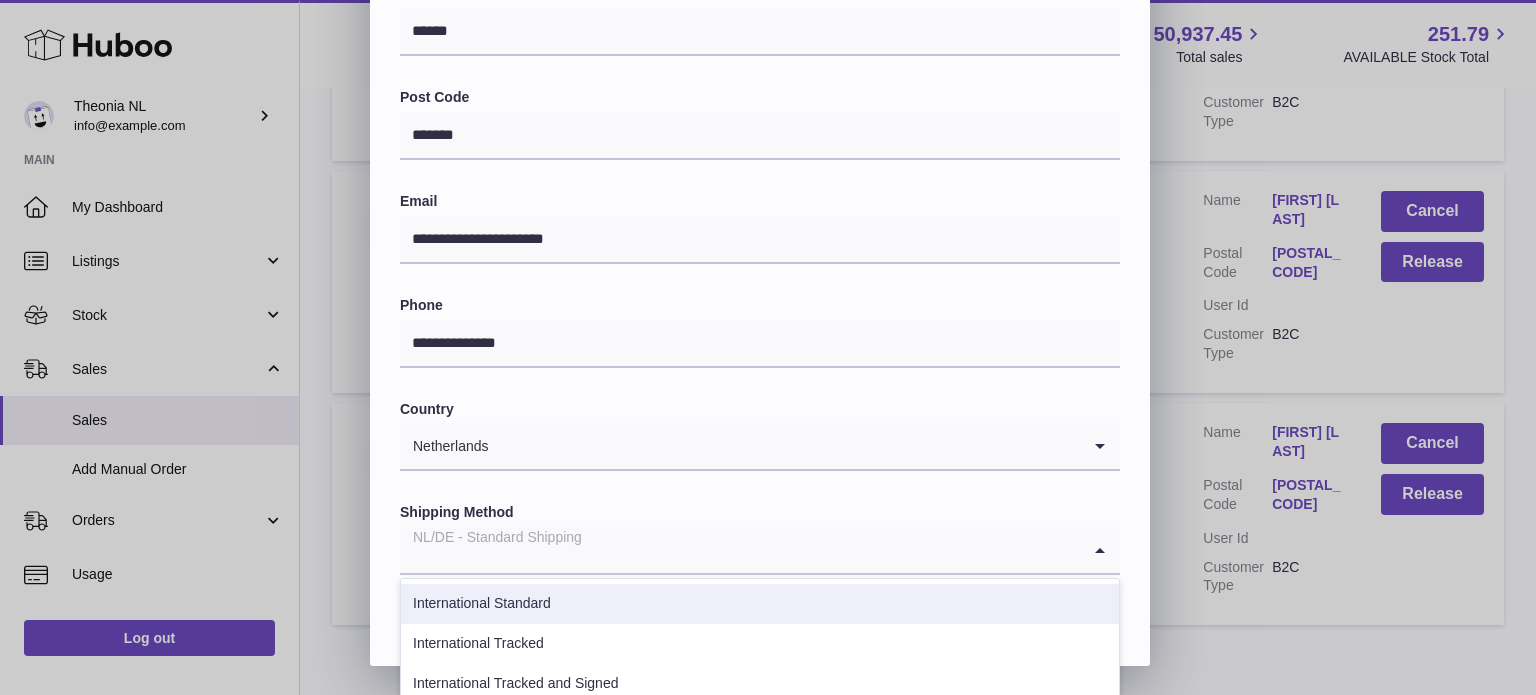click on "International Tracked" at bounding box center (760, 644) 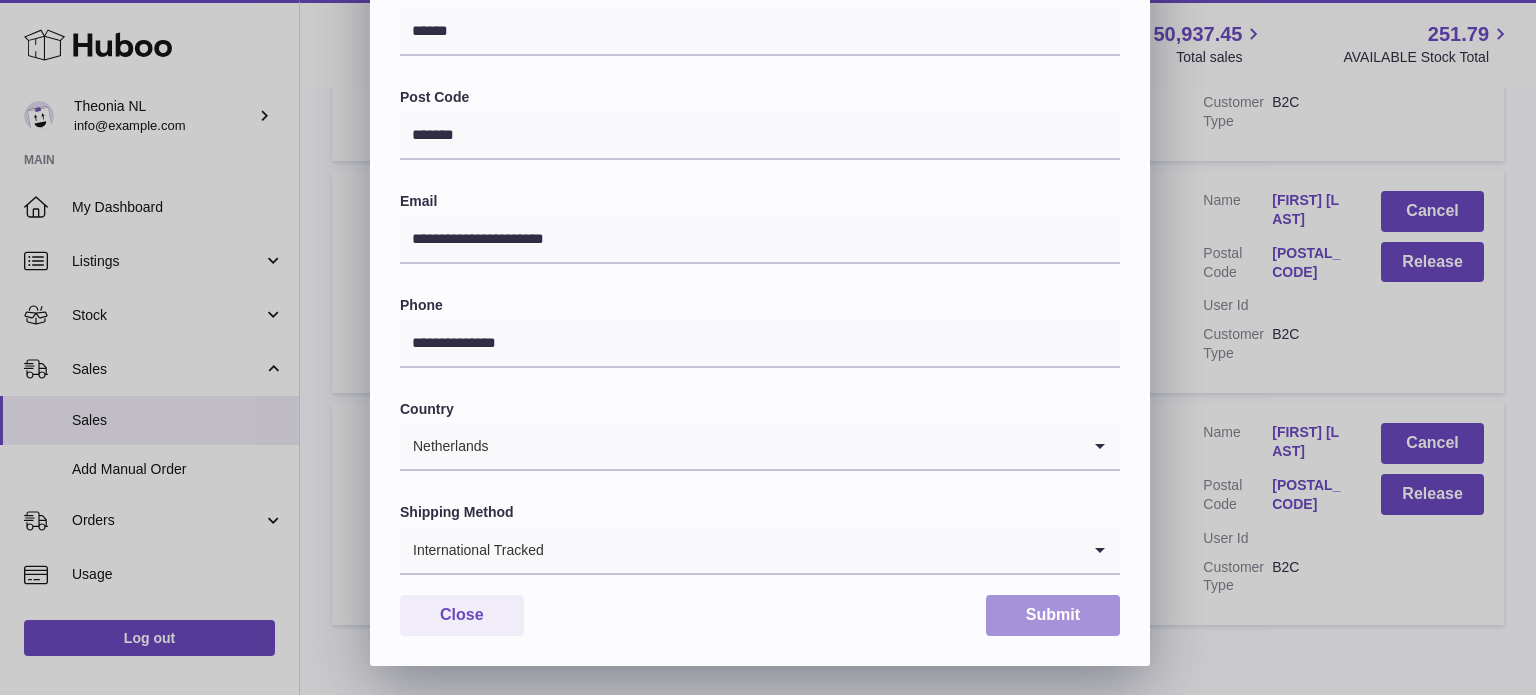click on "Submit" at bounding box center [1053, 615] 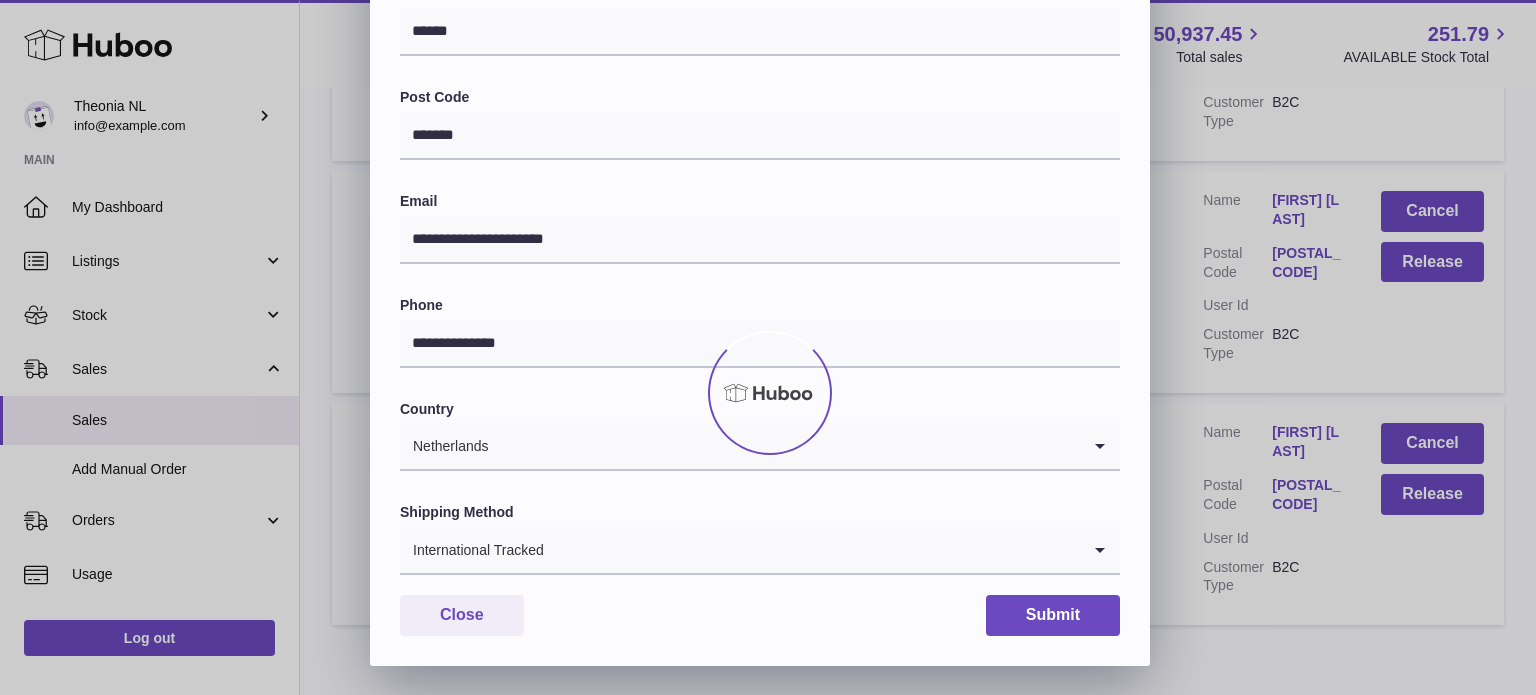 scroll, scrollTop: 0, scrollLeft: 0, axis: both 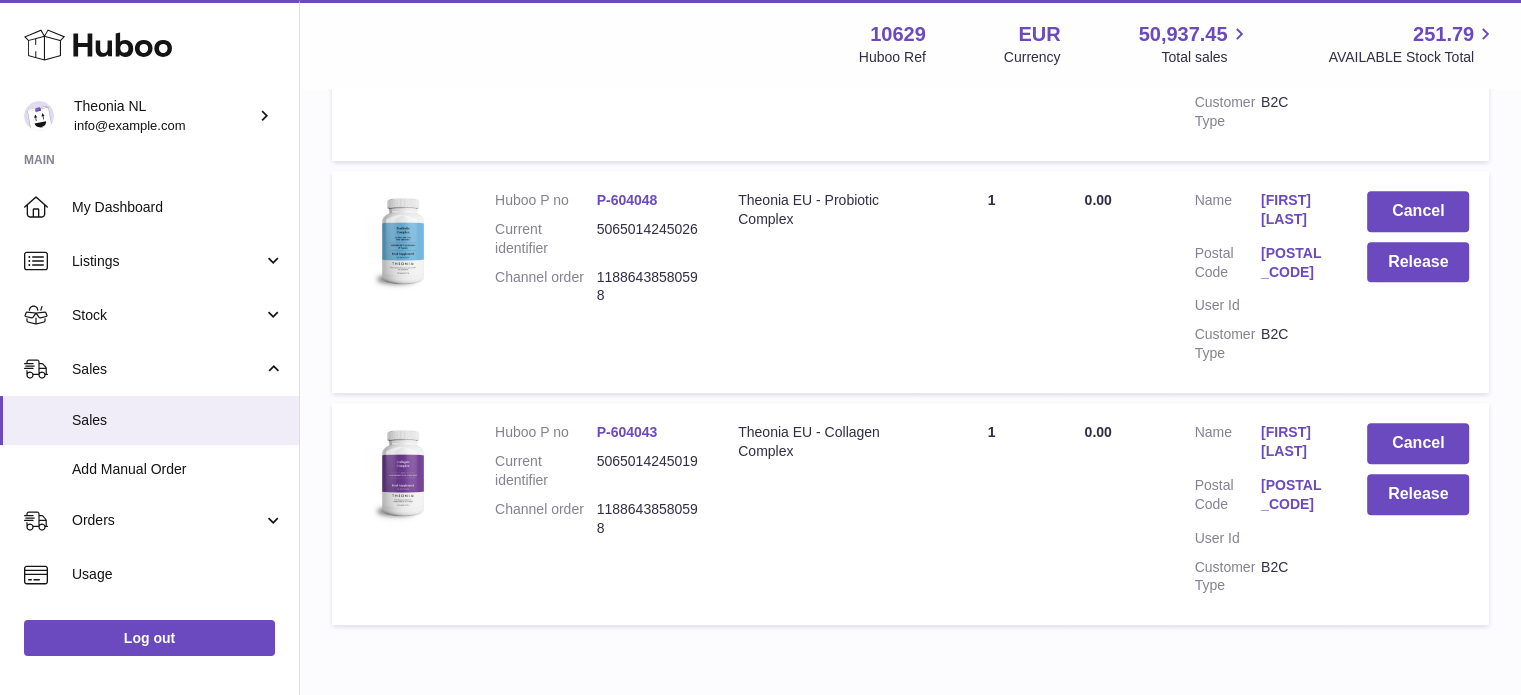 click on "7667 RR" at bounding box center [1294, 263] 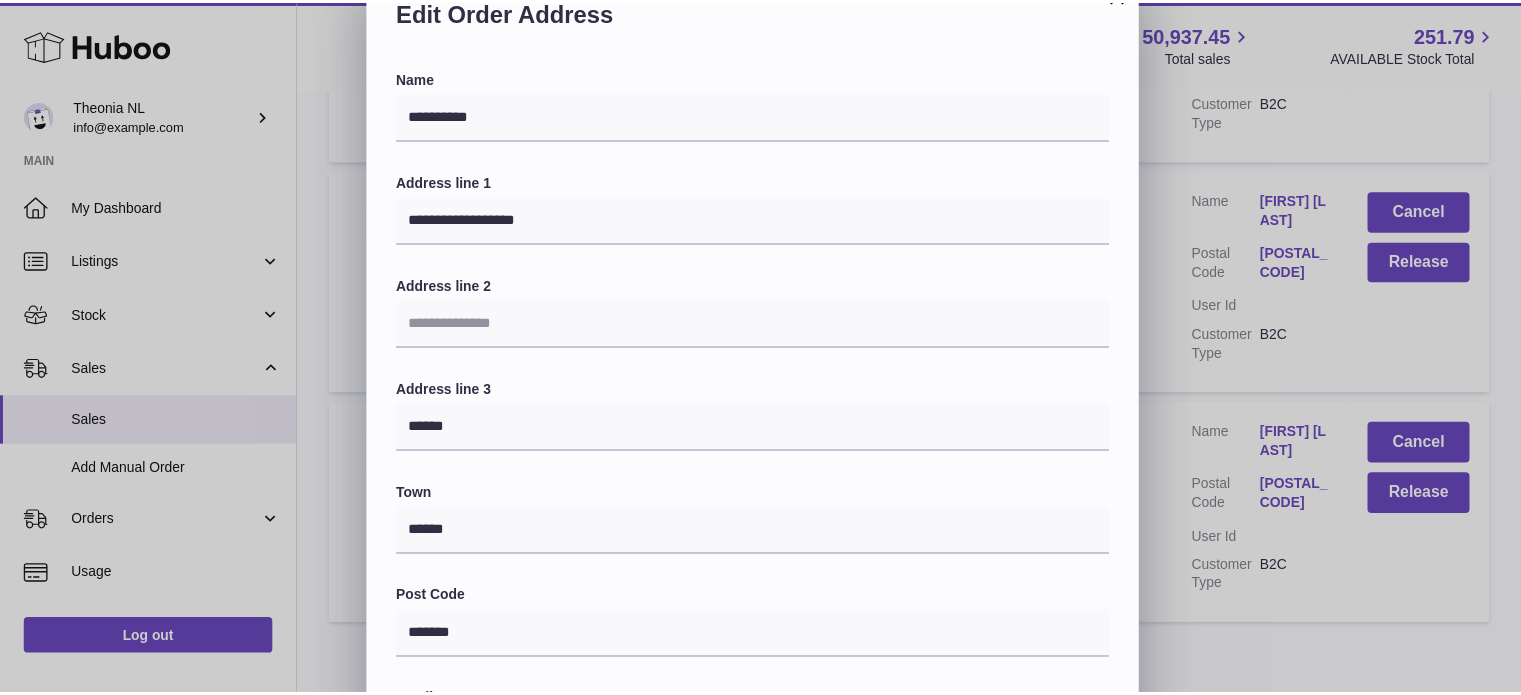 scroll, scrollTop: 0, scrollLeft: 0, axis: both 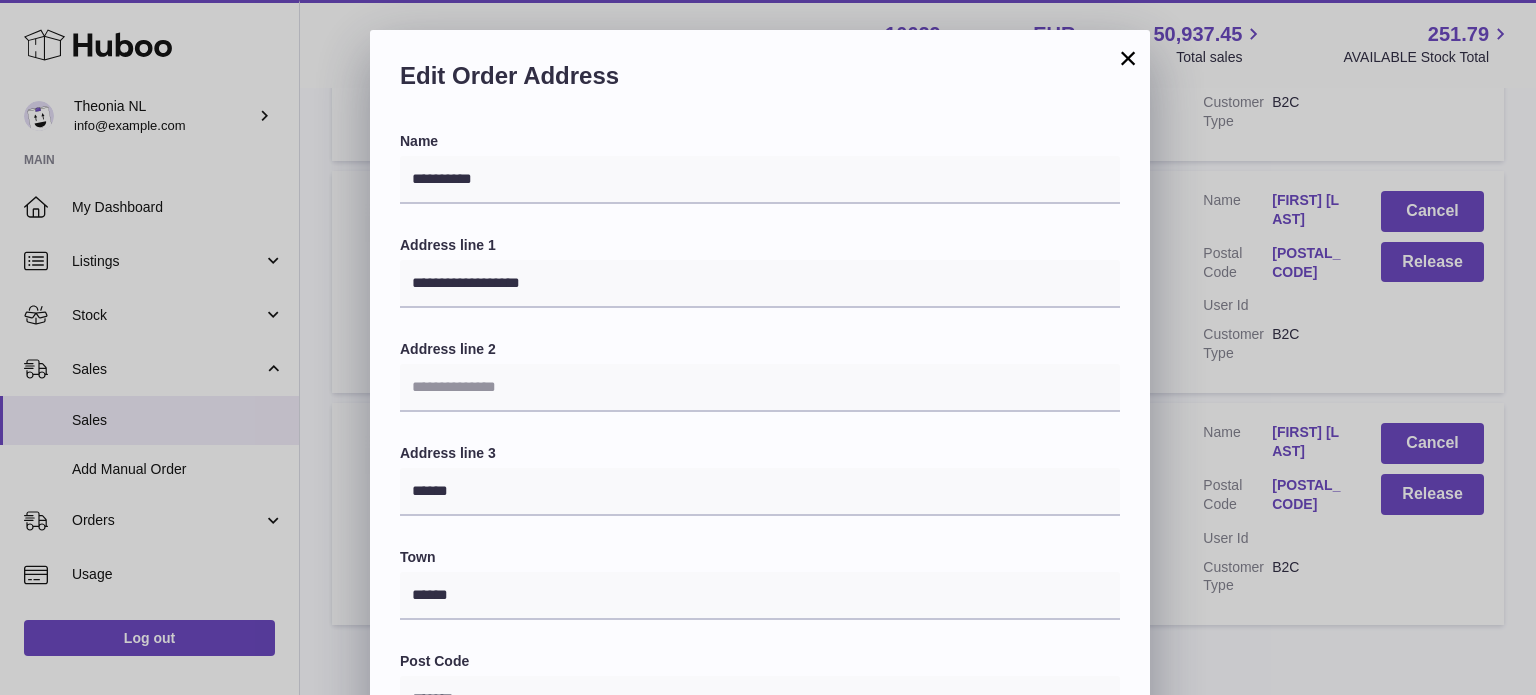 click on "×" at bounding box center (1128, 58) 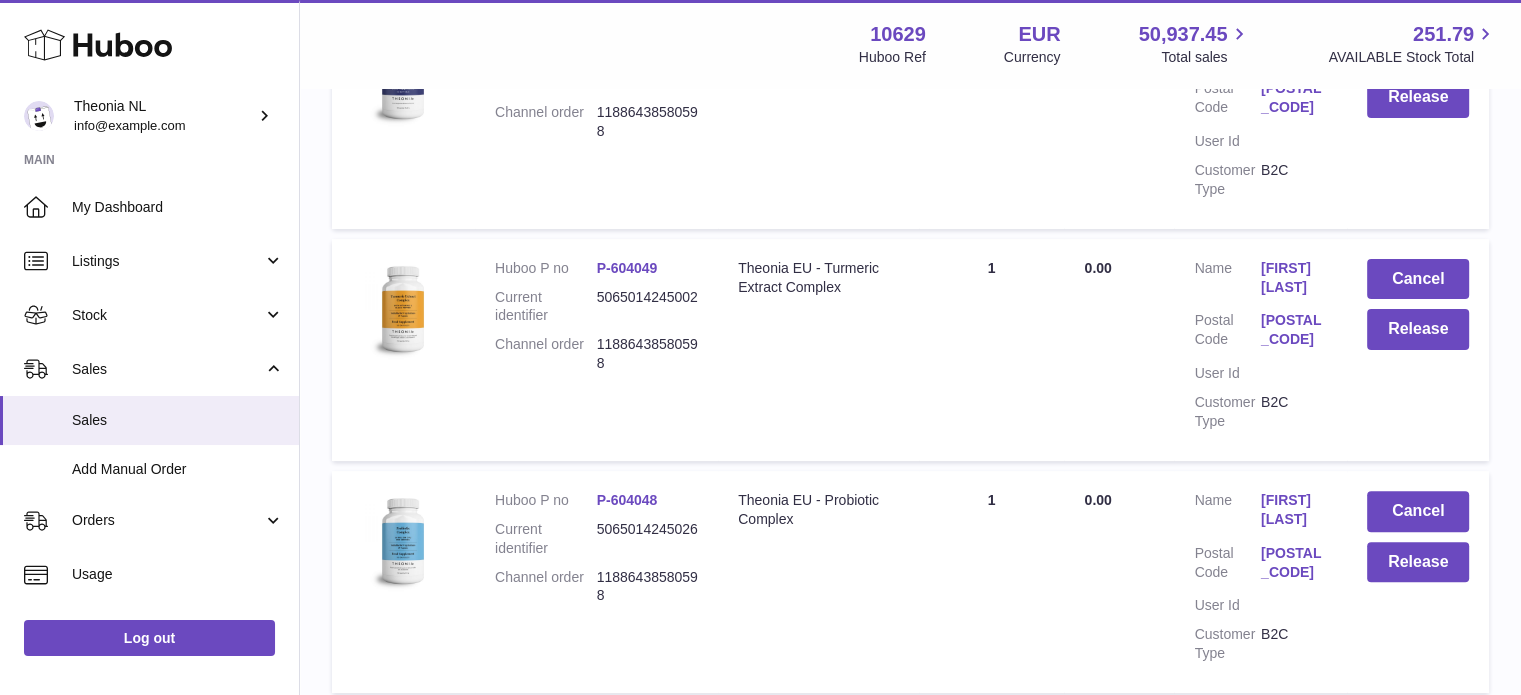 scroll, scrollTop: 0, scrollLeft: 0, axis: both 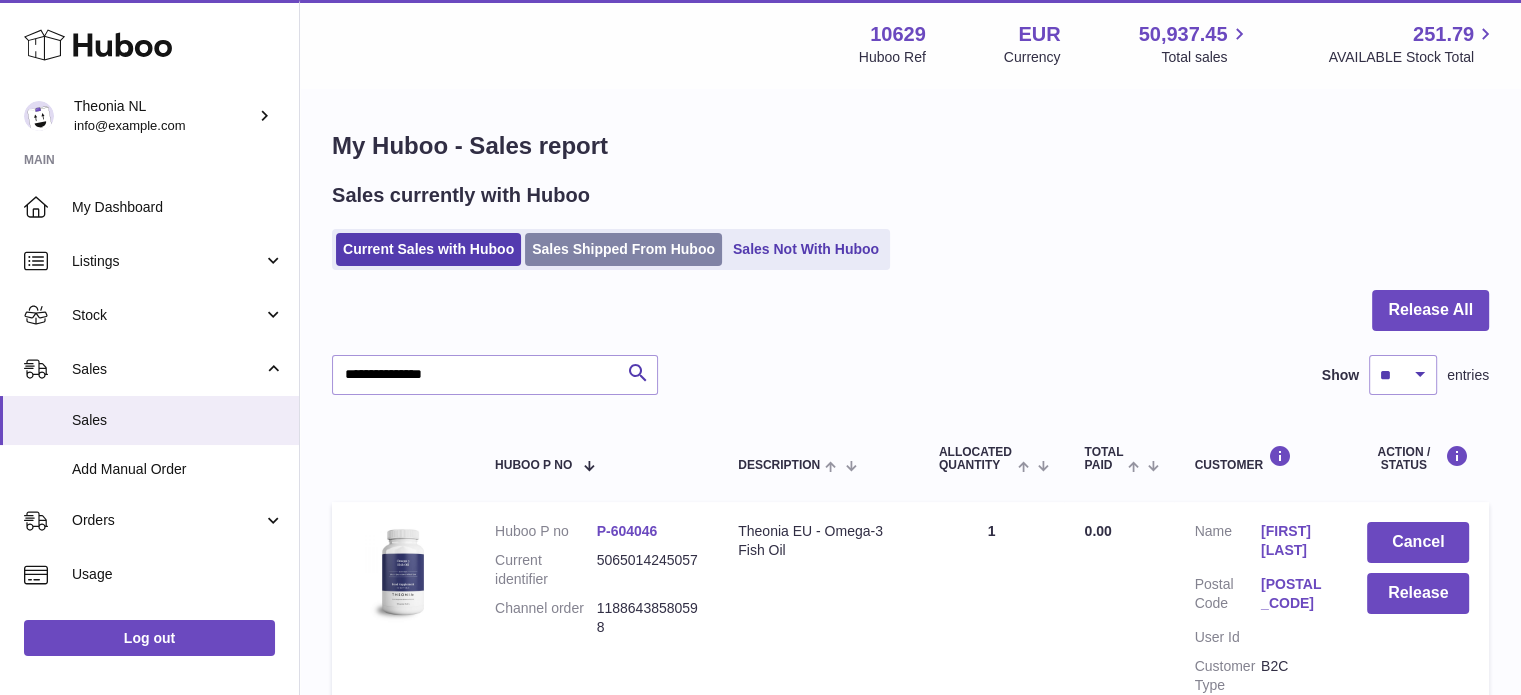 click on "Sales Shipped From Huboo" at bounding box center [623, 249] 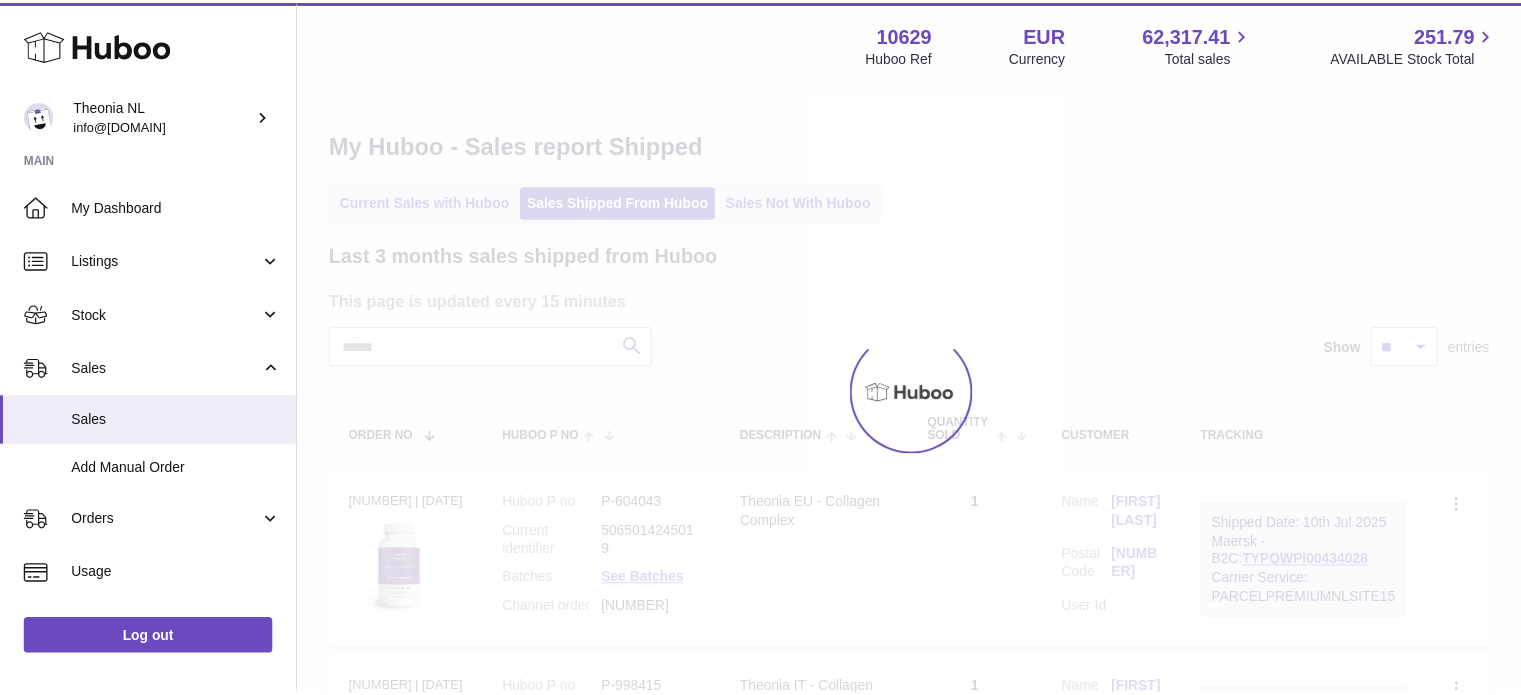 scroll, scrollTop: 0, scrollLeft: 0, axis: both 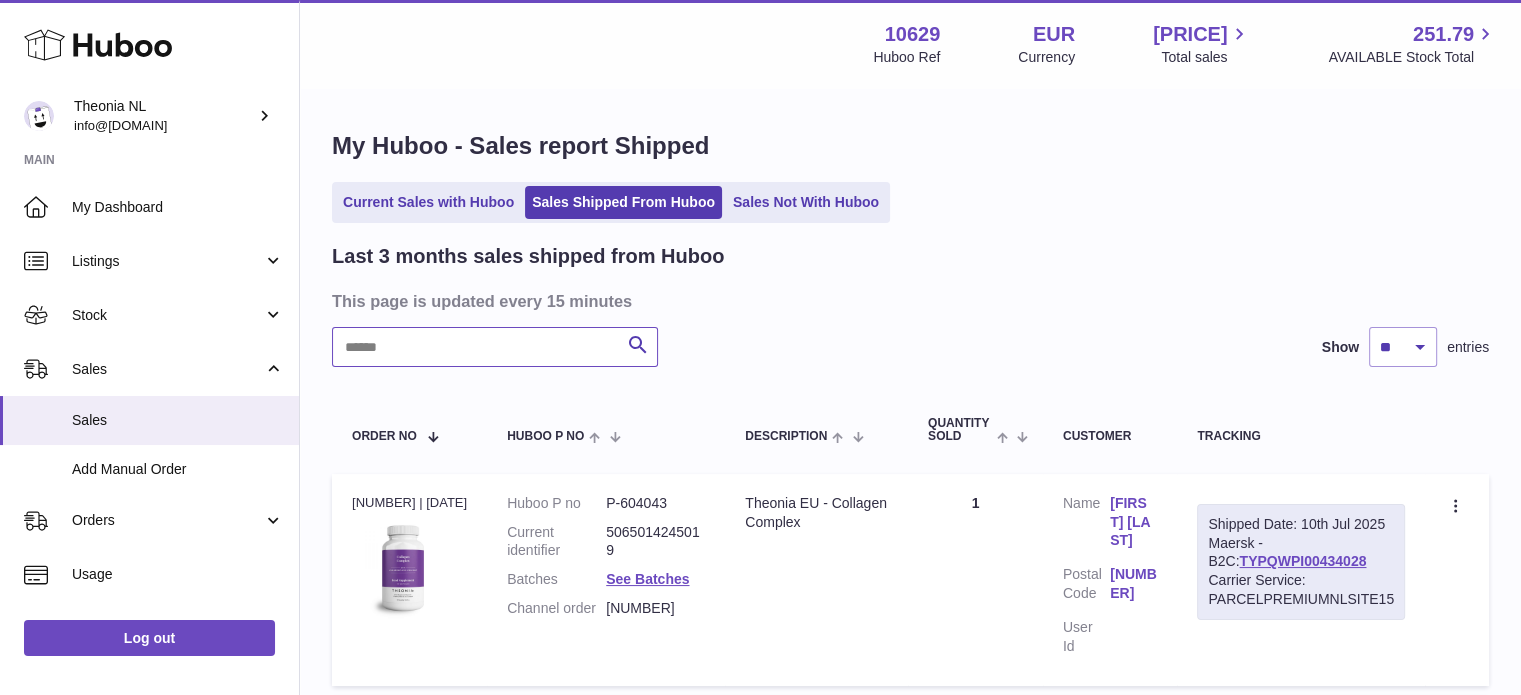 click at bounding box center (495, 347) 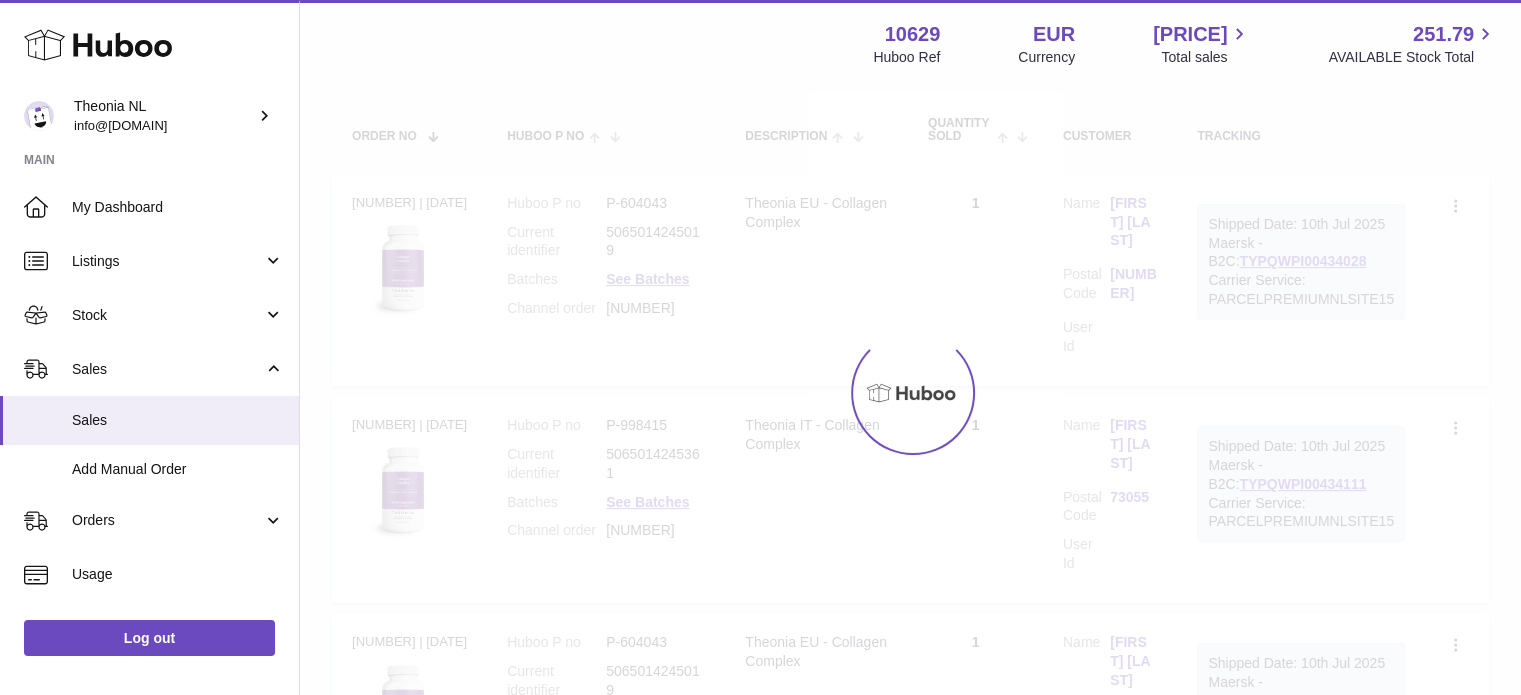 scroll, scrollTop: 152, scrollLeft: 0, axis: vertical 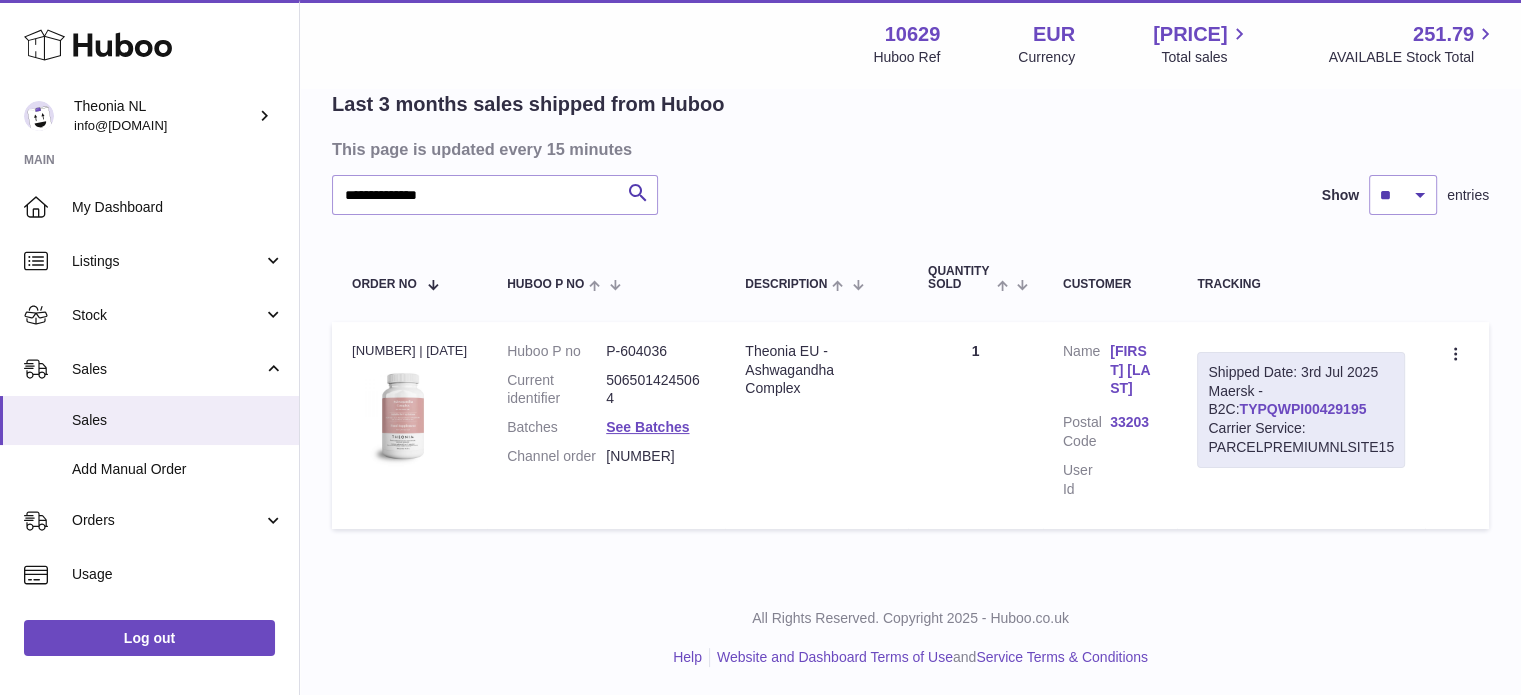 click on "TYPQWPI00429195" at bounding box center [1302, 409] 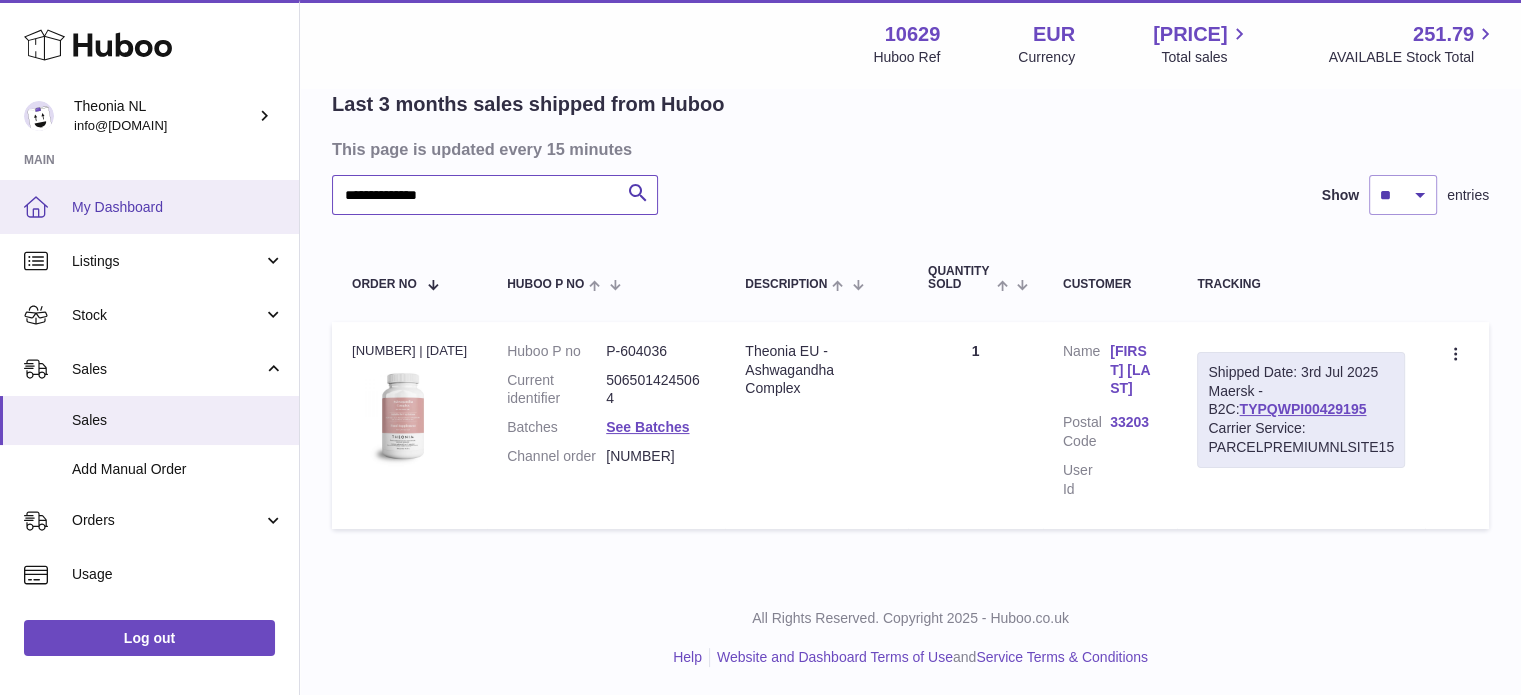 drag, startPoint x: 570, startPoint y: 188, endPoint x: 0, endPoint y: 207, distance: 570.3166 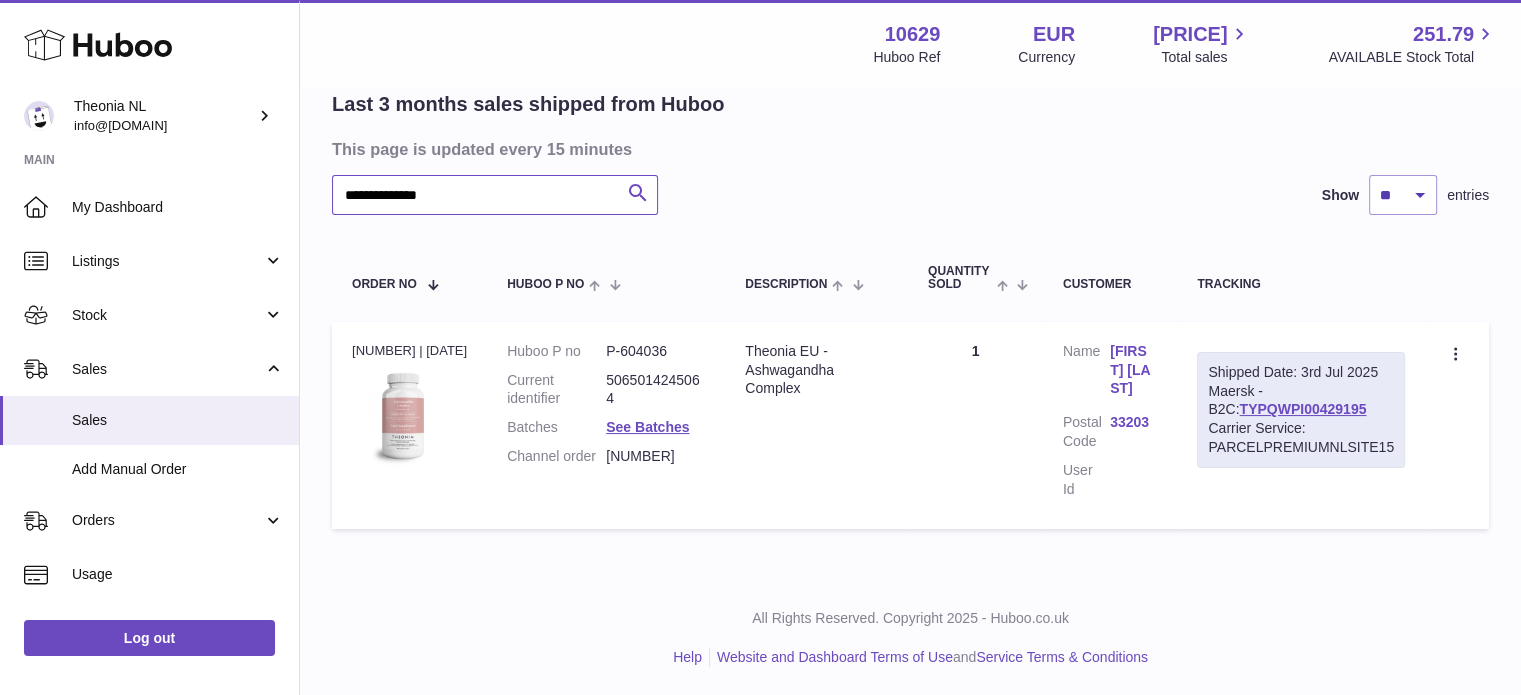 scroll, scrollTop: 0, scrollLeft: 0, axis: both 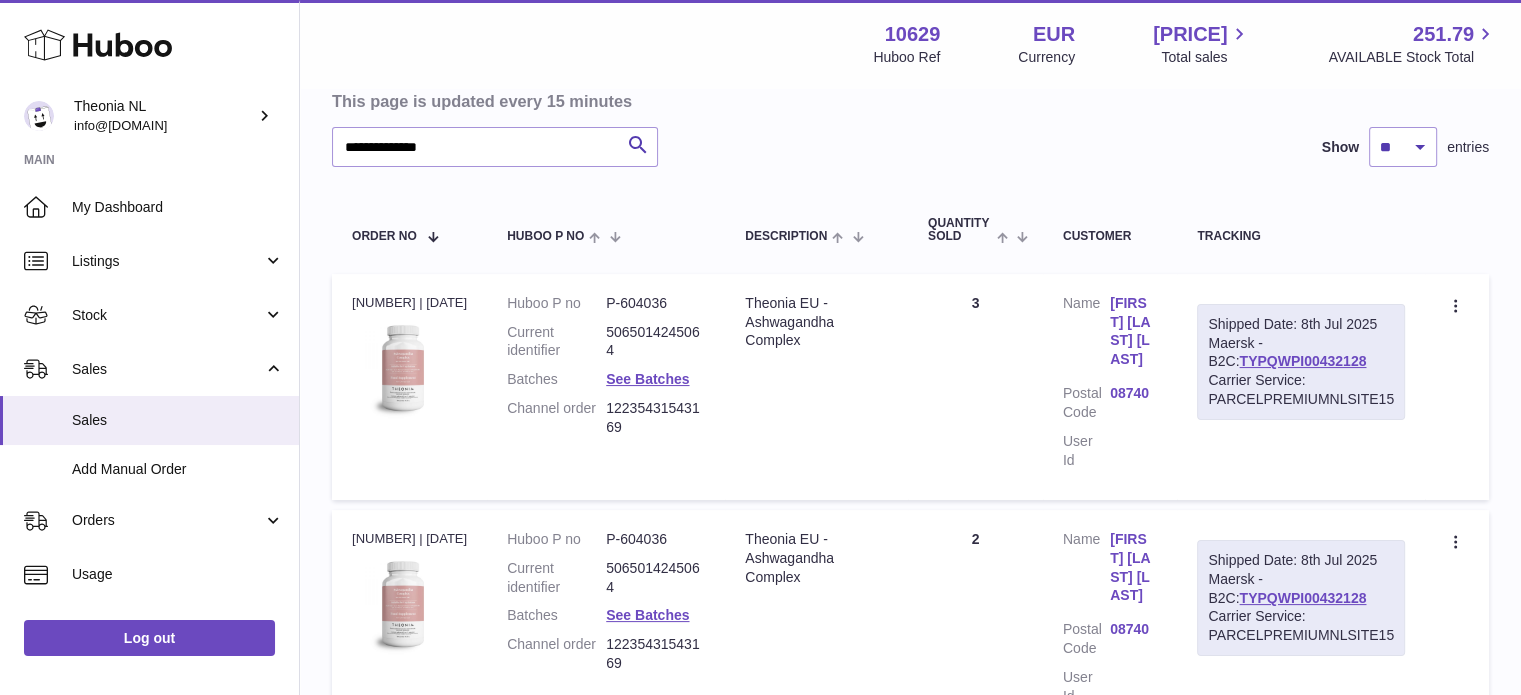 click on "Shipped Date: [DATE] 2025
Maersk - B2C:
[ID]
Carrier Service: PARCELPREMIUMNLSITE15" at bounding box center [1301, 362] 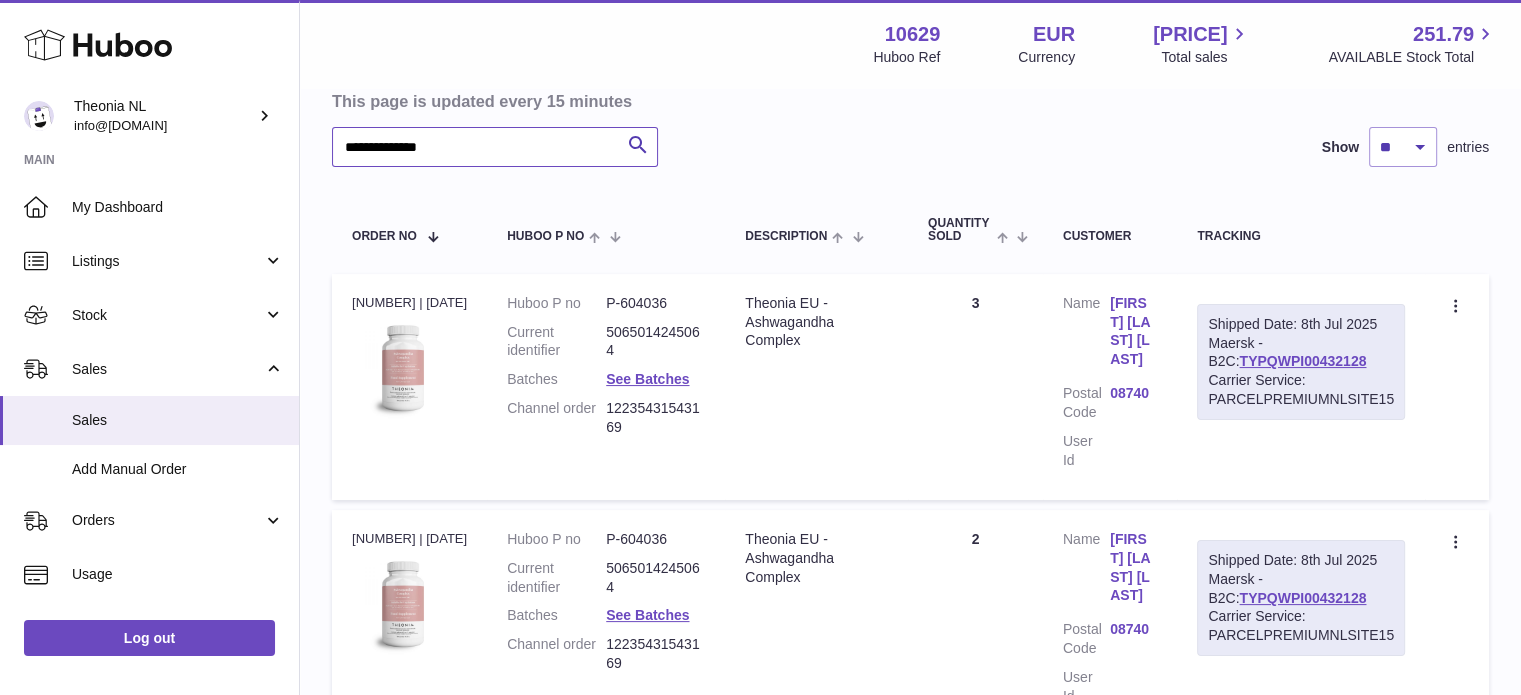 drag, startPoint x: 590, startPoint y: 151, endPoint x: 201, endPoint y: 174, distance: 389.67935 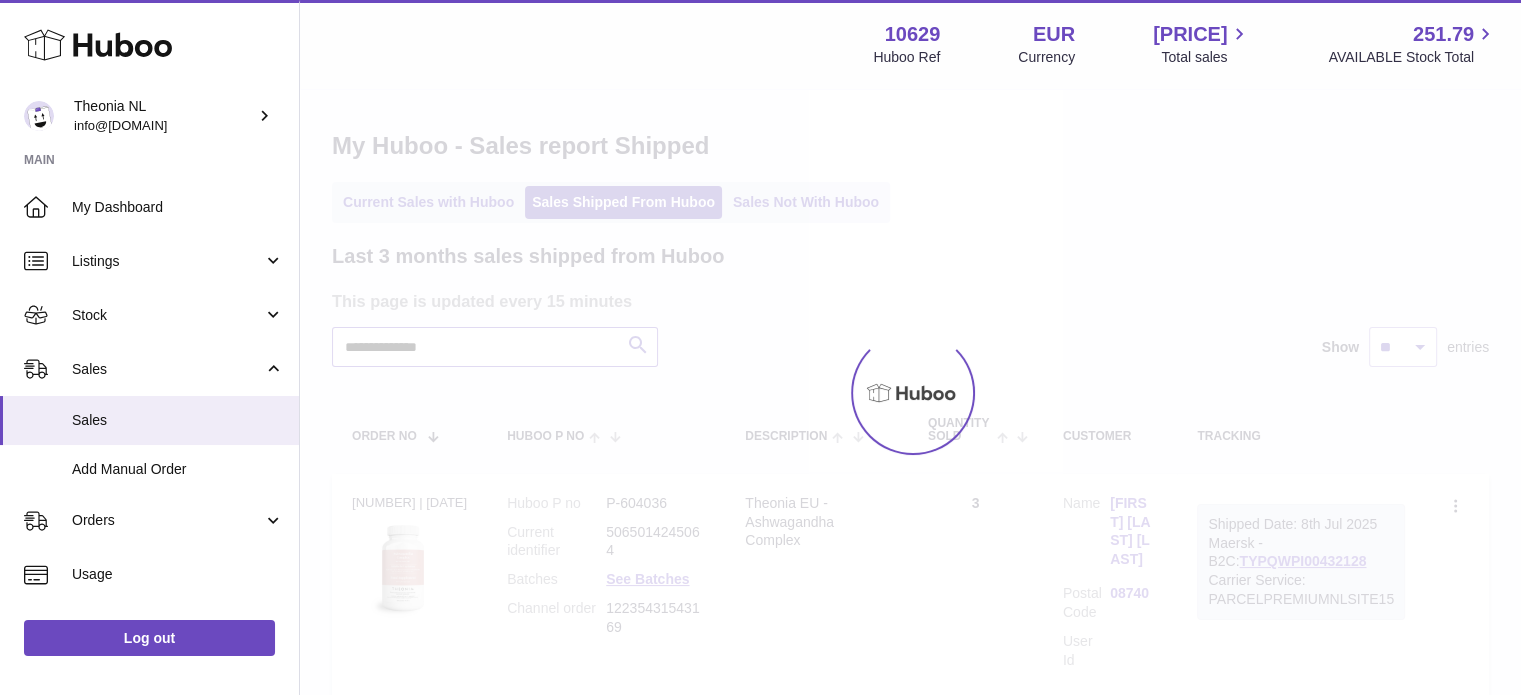 scroll, scrollTop: 100, scrollLeft: 0, axis: vertical 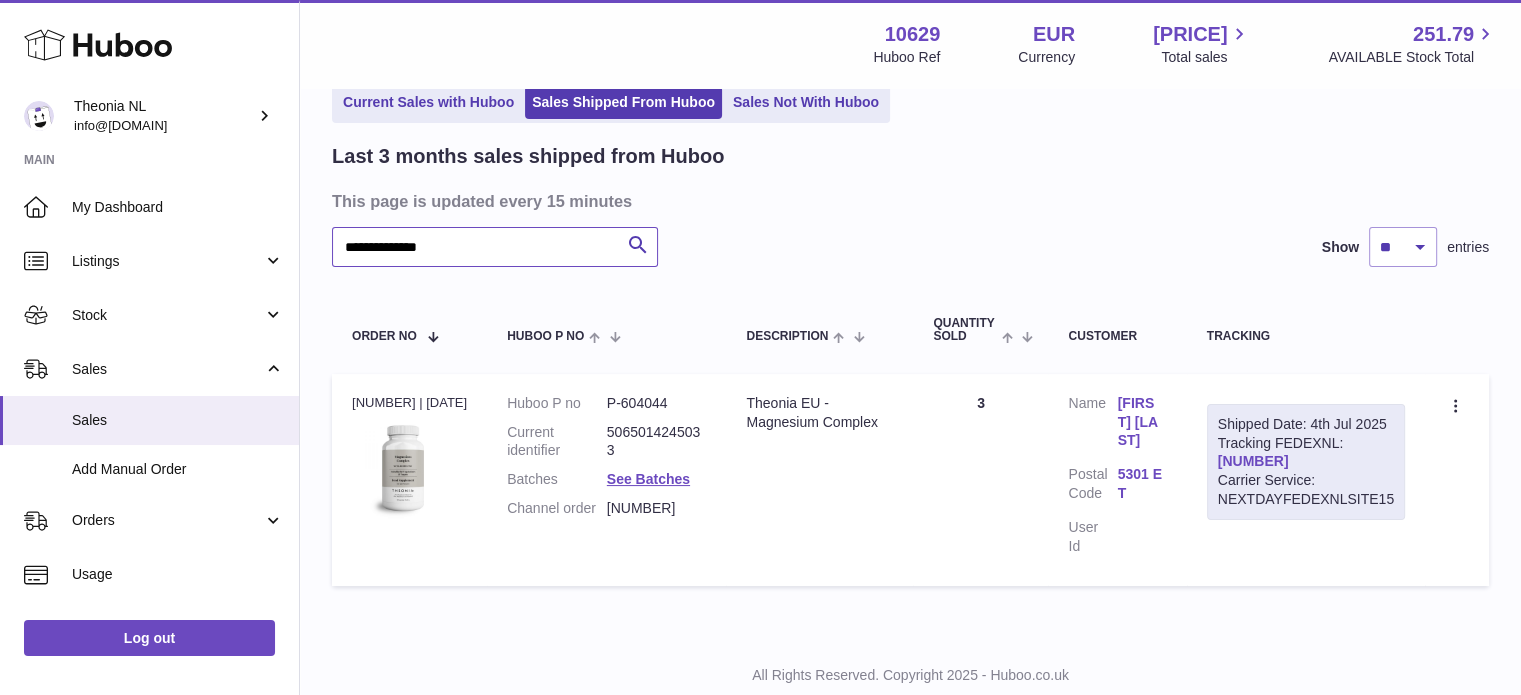 type on "**********" 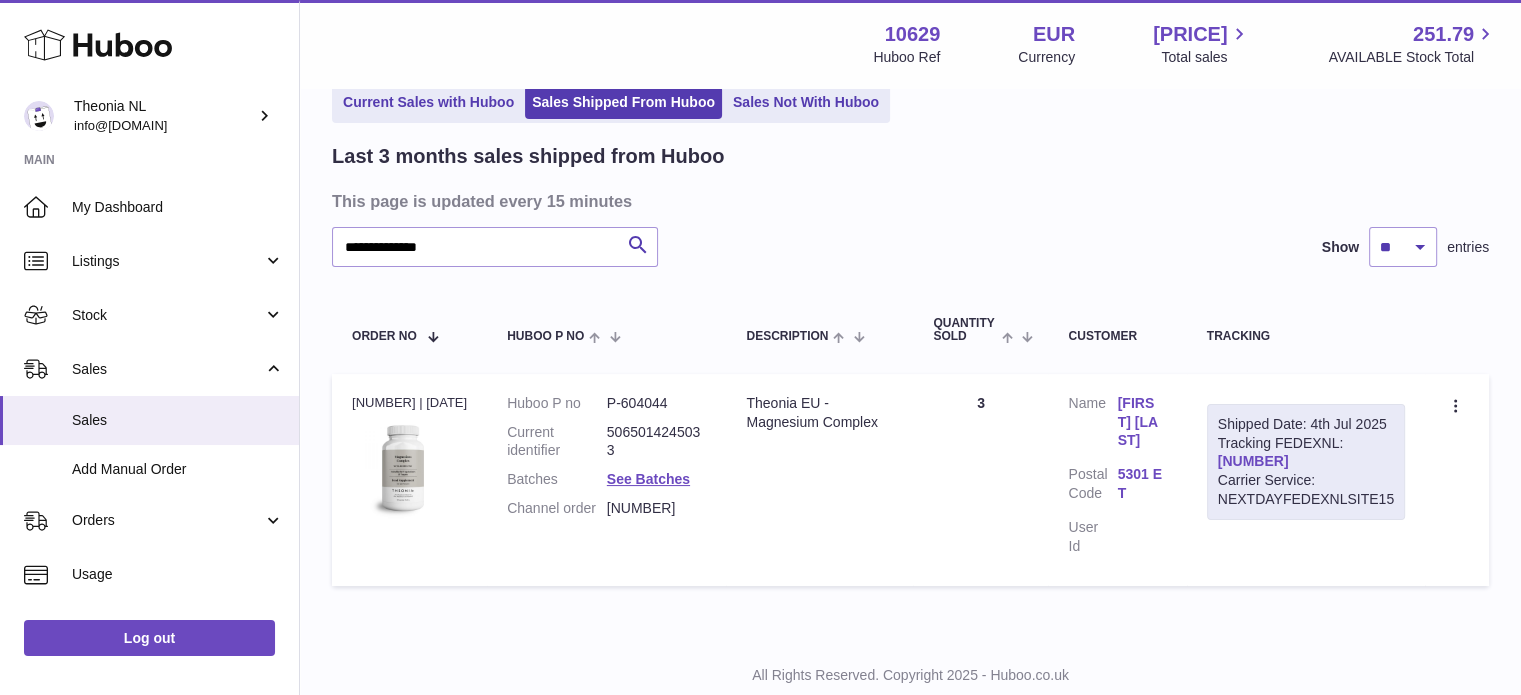 click on "[NUMBER]" at bounding box center [1253, 461] 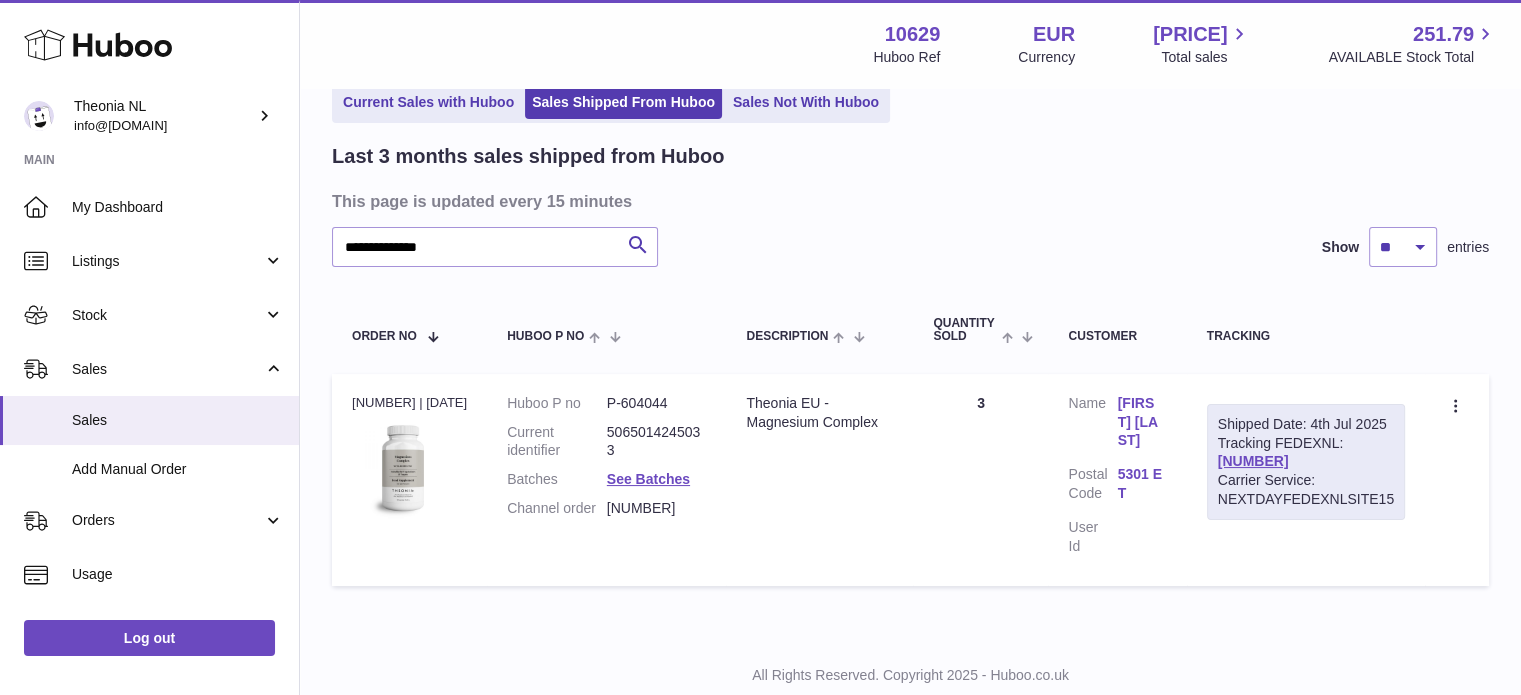 click on "All Rights Reserved. Copyright 2025 - Huboo.co.uk   Help
Website and Dashboard Terms of Use
and
Service Terms & Conditions" at bounding box center (910, 695) 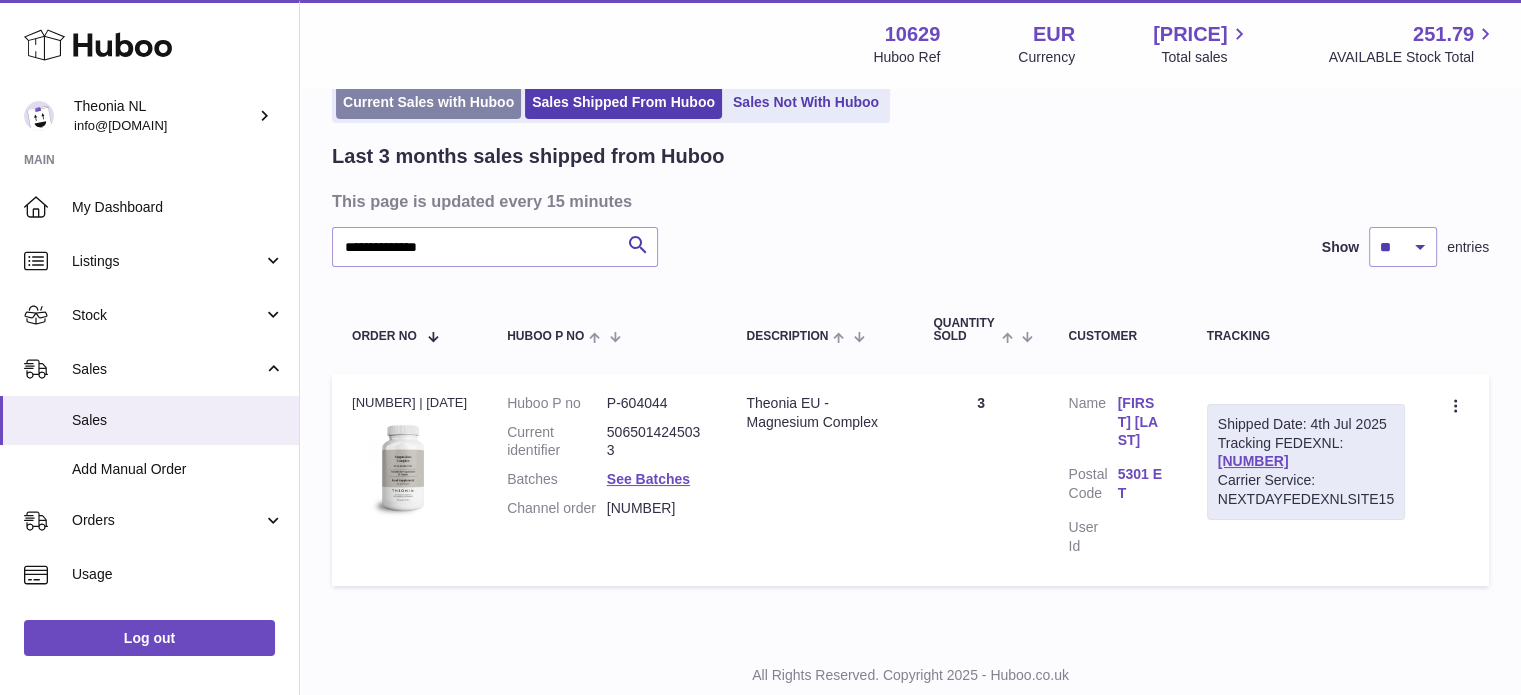 scroll, scrollTop: 0, scrollLeft: 0, axis: both 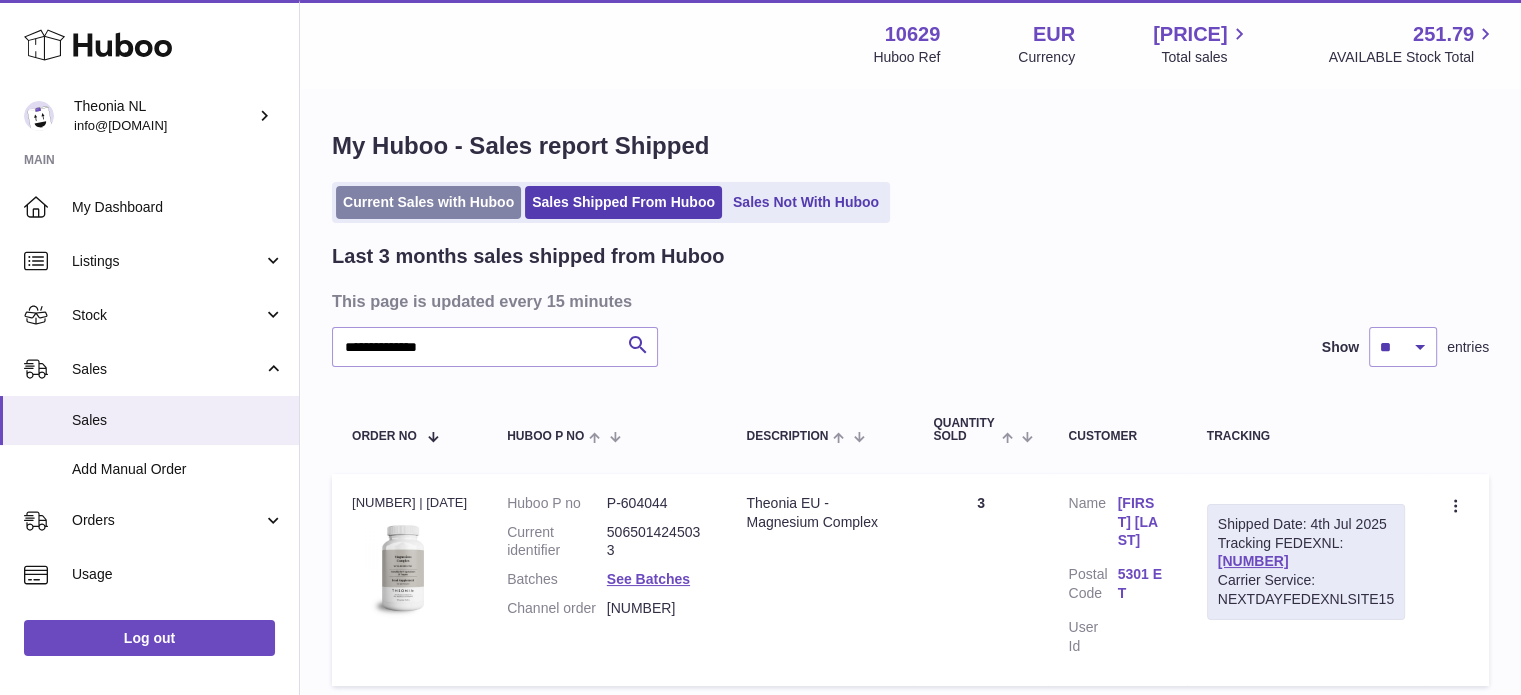 click on "Current Sales with Huboo" at bounding box center (428, 202) 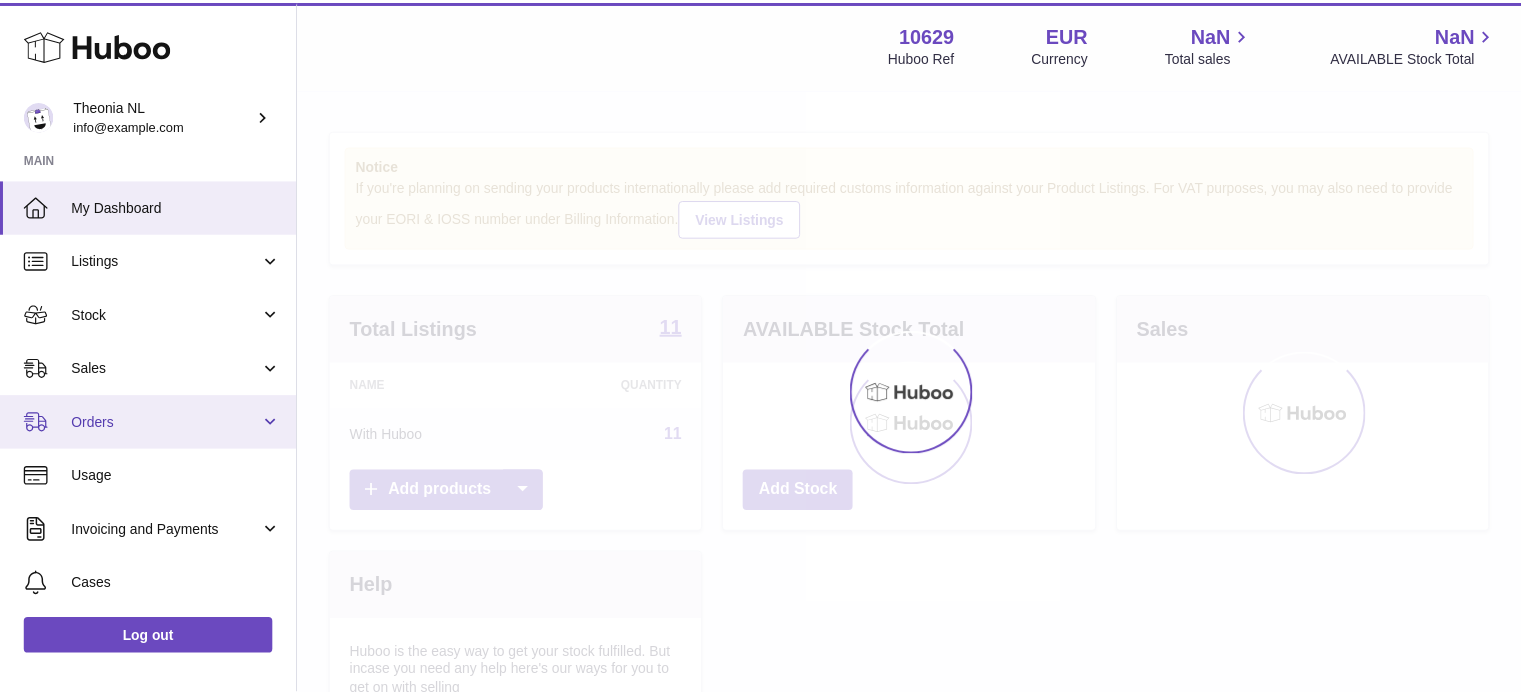 scroll, scrollTop: 0, scrollLeft: 0, axis: both 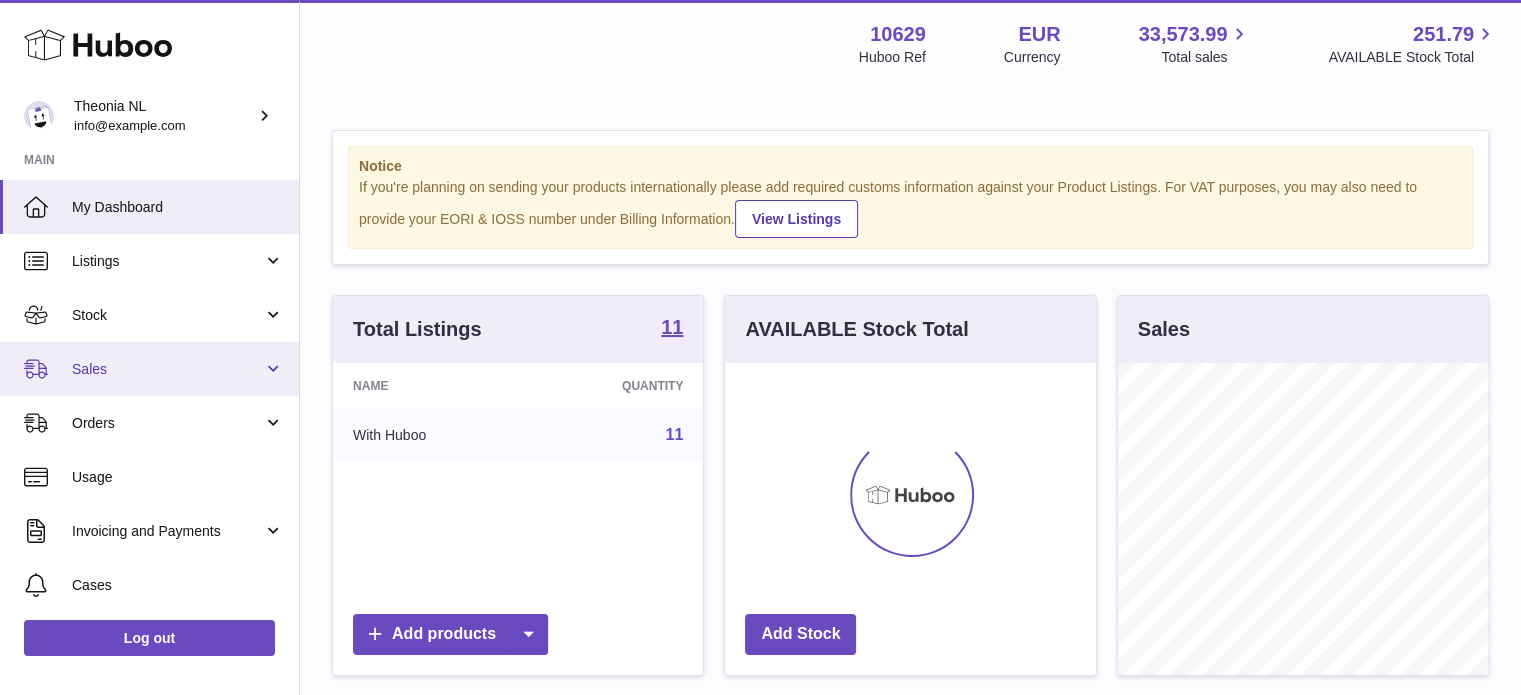 click on "Sales" at bounding box center (149, 369) 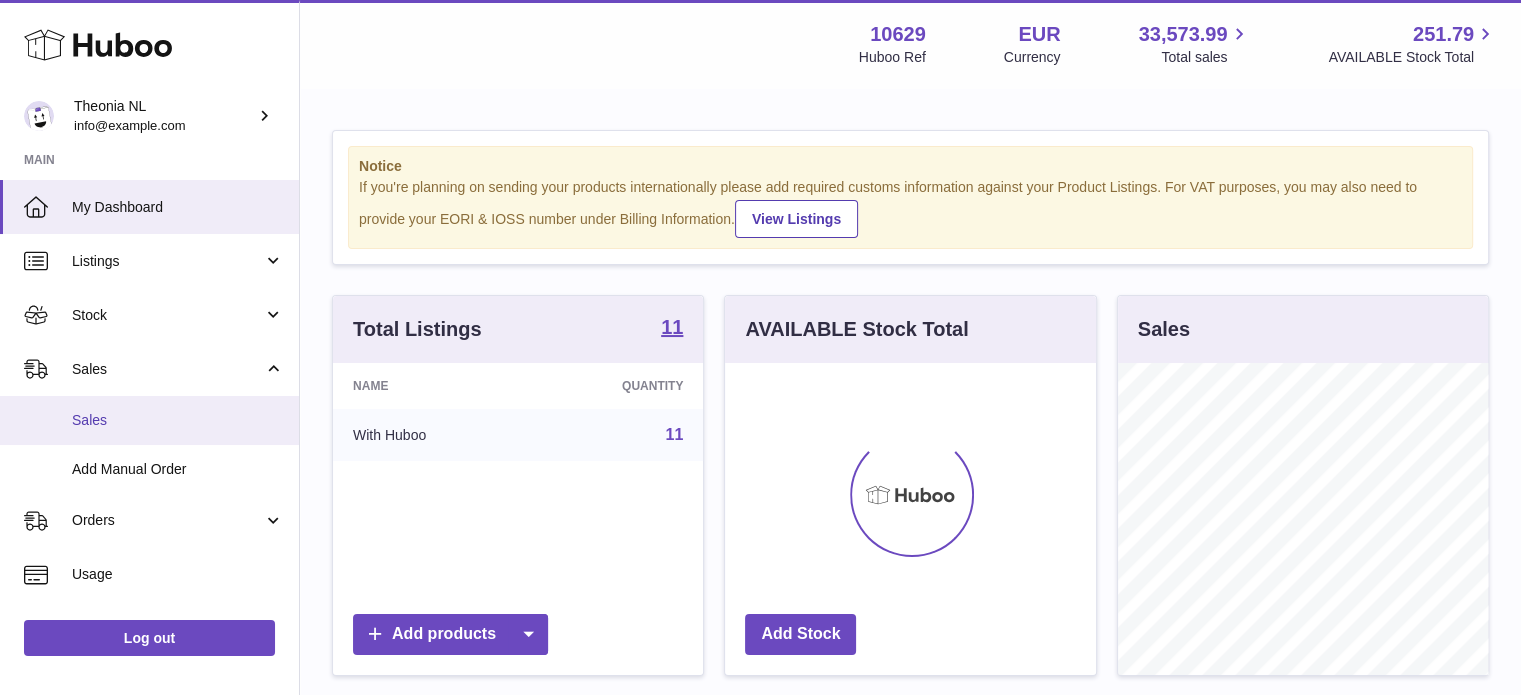 click on "Sales" at bounding box center [149, 420] 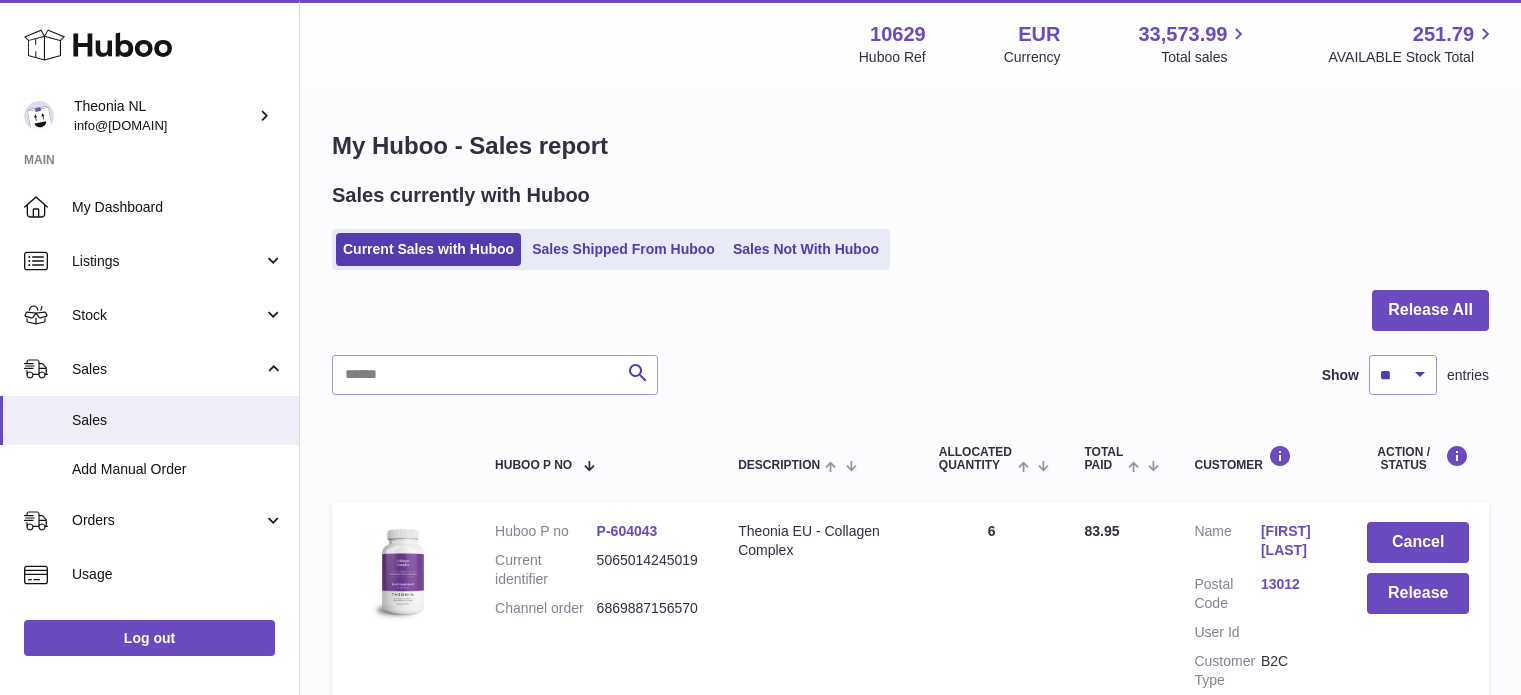 scroll, scrollTop: 0, scrollLeft: 0, axis: both 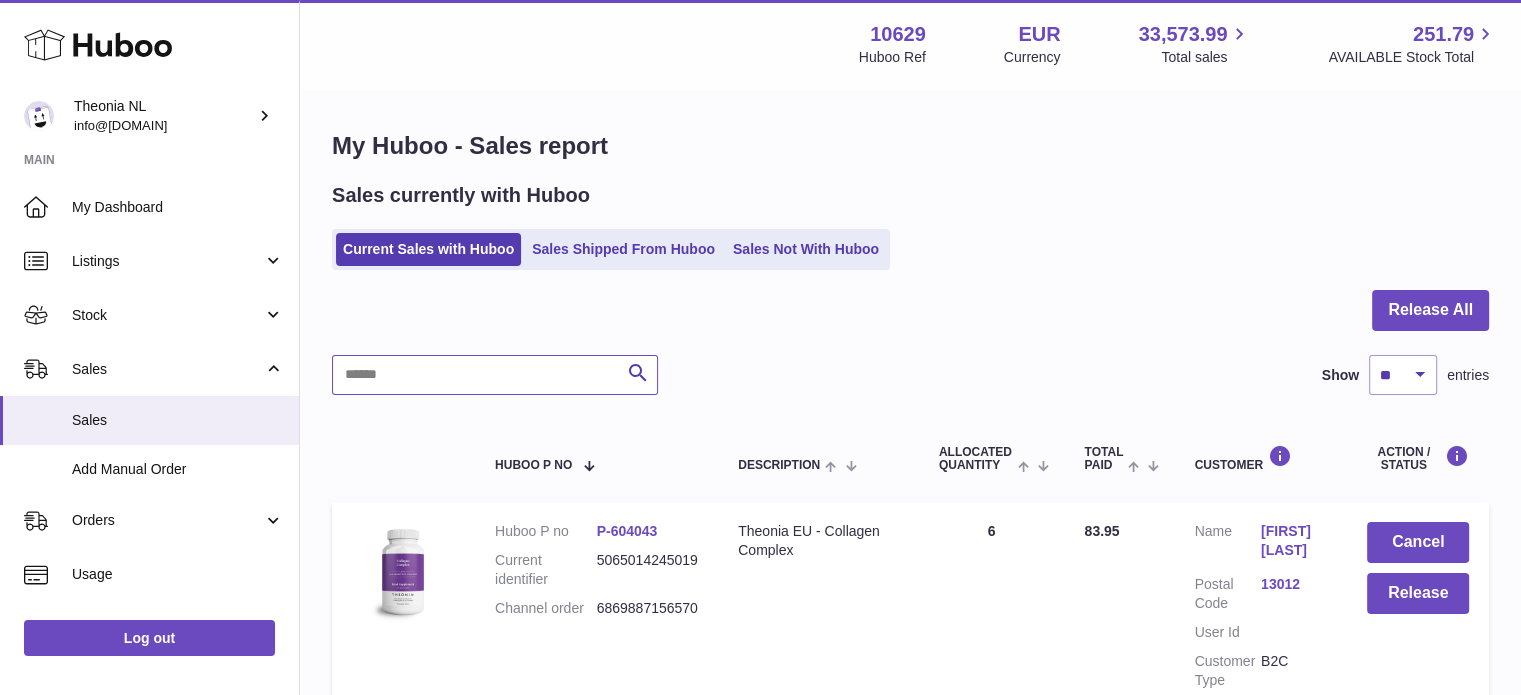 click at bounding box center [495, 375] 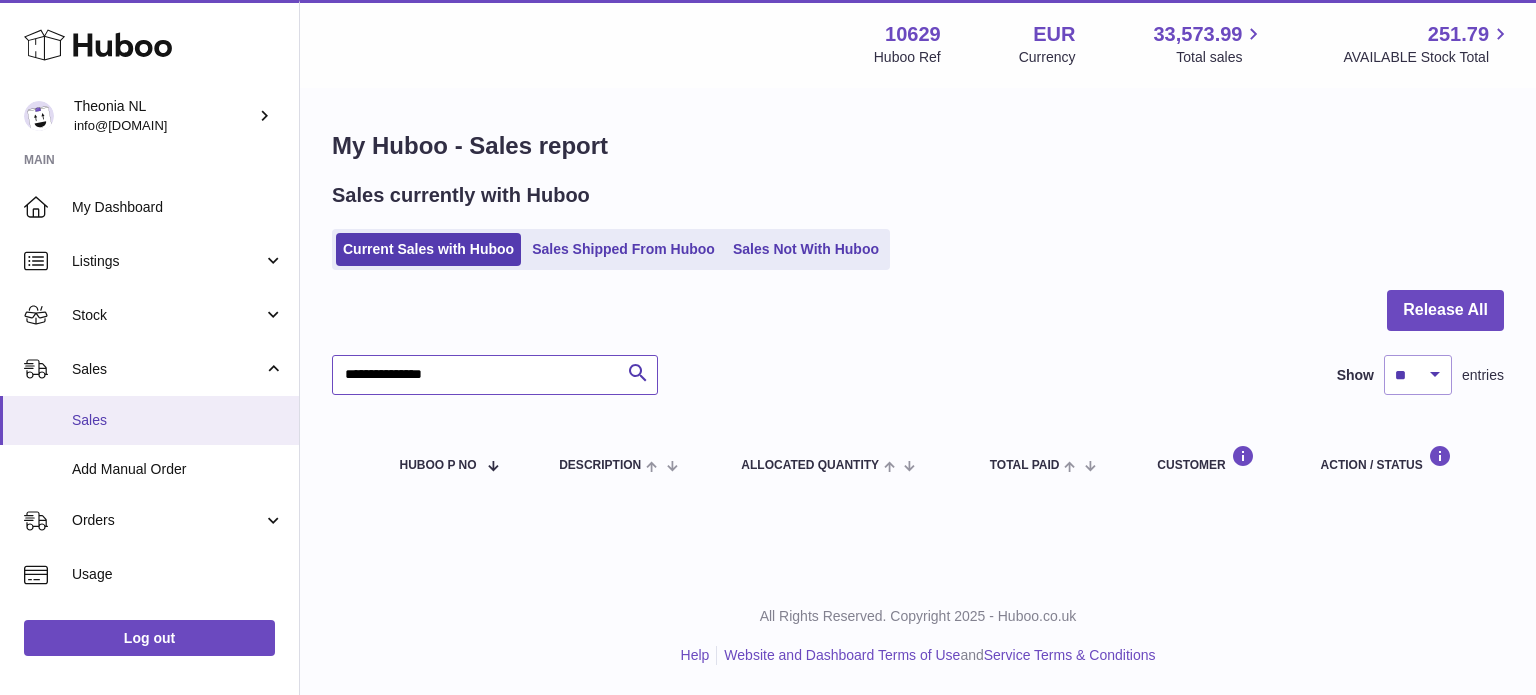 drag, startPoint x: 560, startPoint y: 377, endPoint x: 191, endPoint y: 407, distance: 370.2175 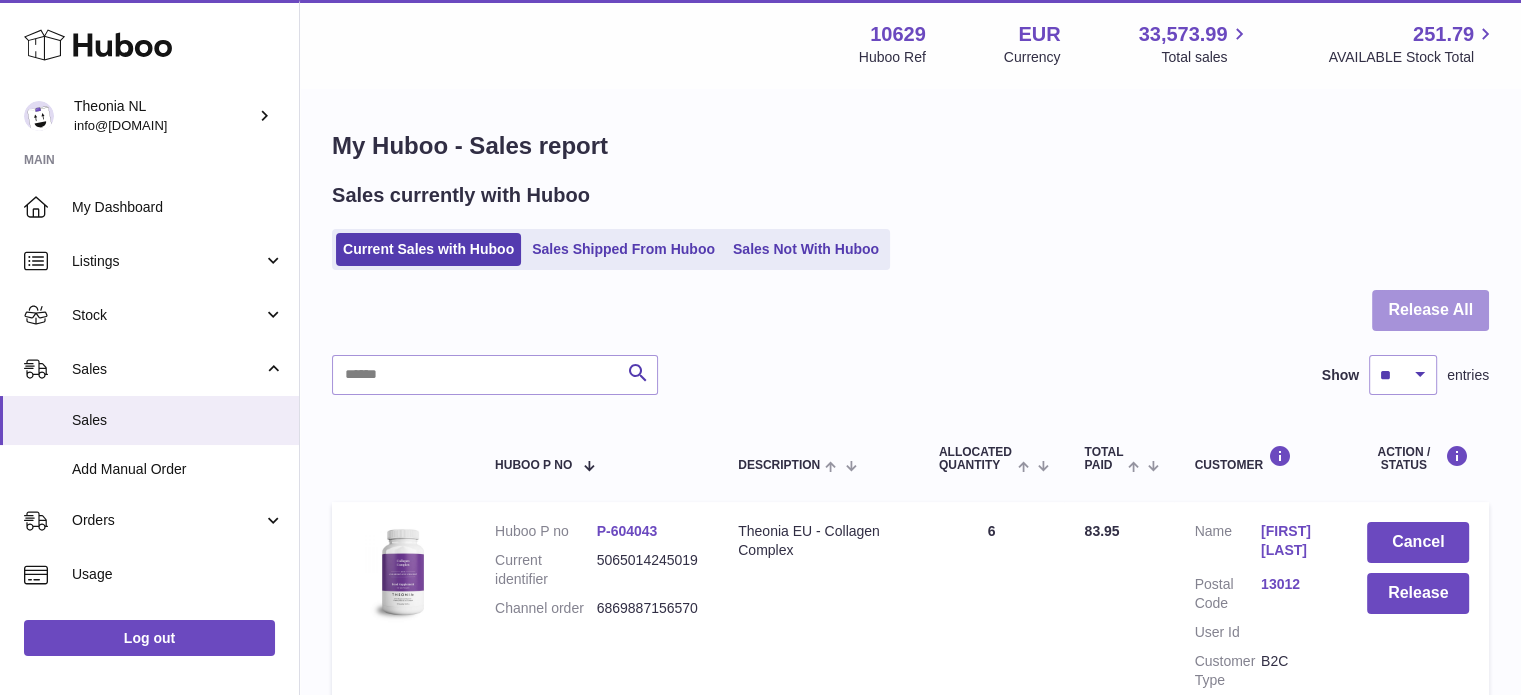 click on "Release All" at bounding box center [1430, 310] 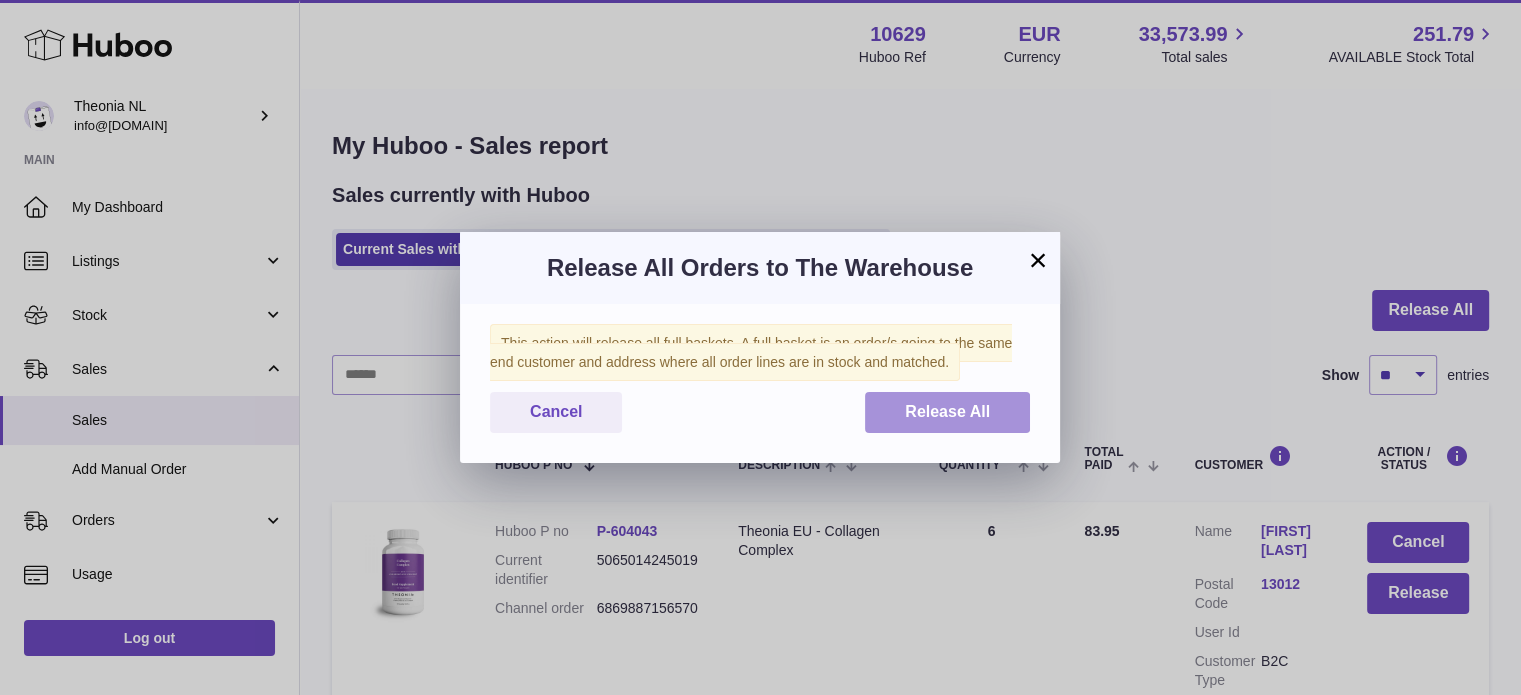 click on "Release All" at bounding box center (947, 412) 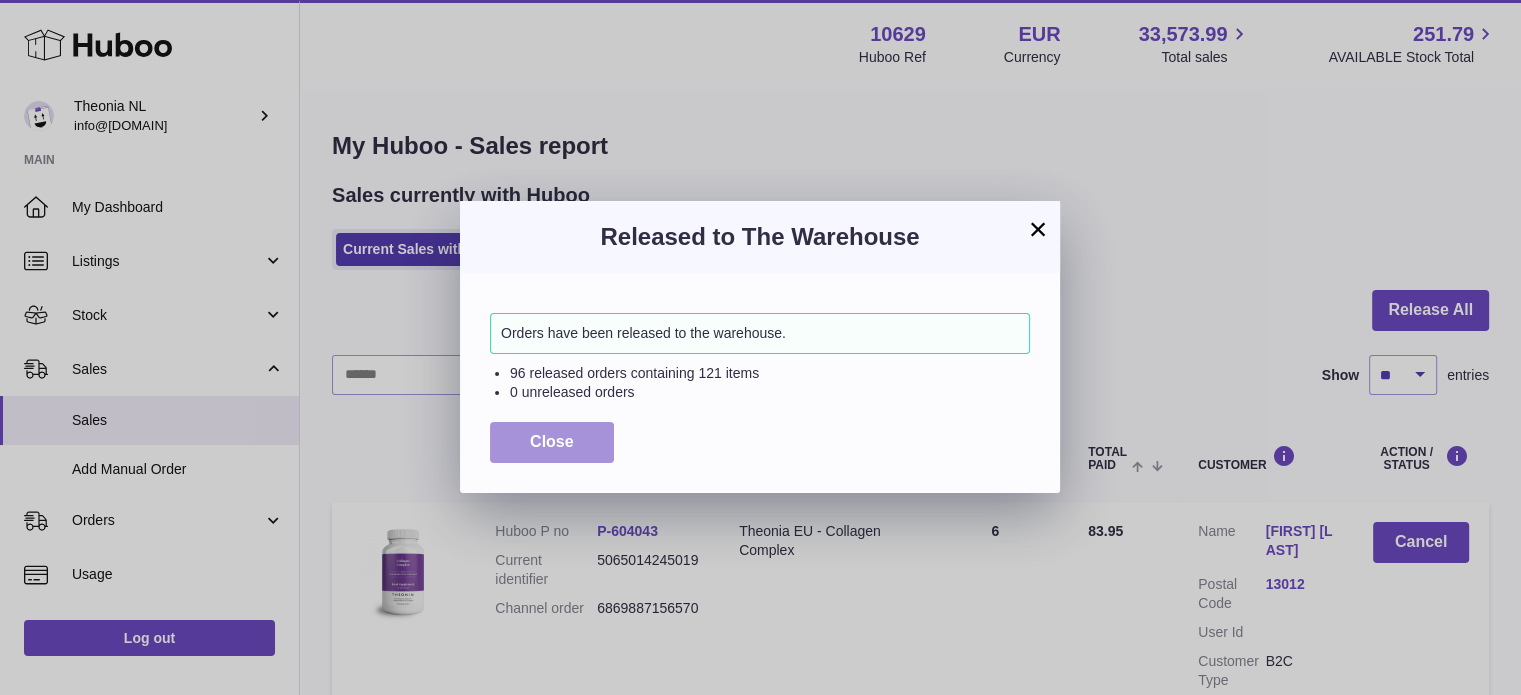 click on "Close" at bounding box center [552, 441] 